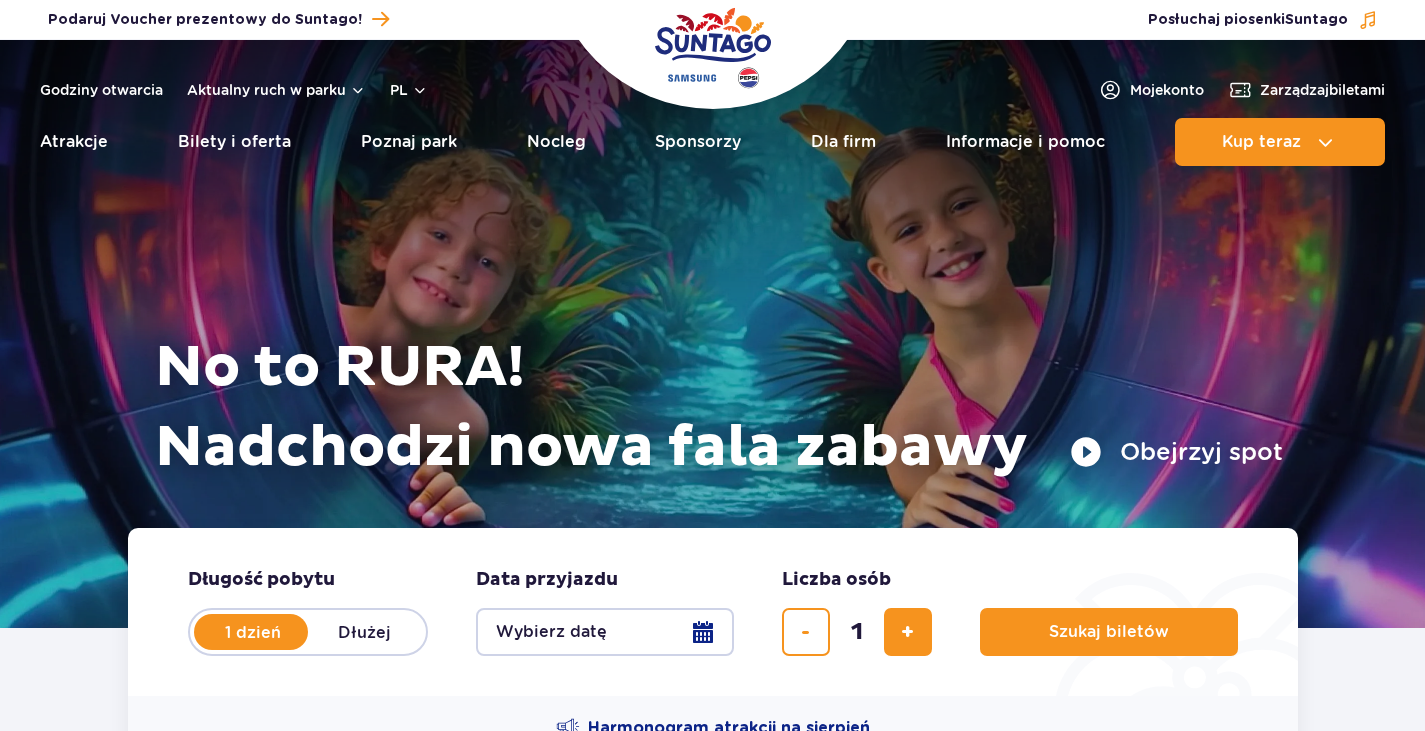 scroll, scrollTop: 0, scrollLeft: 0, axis: both 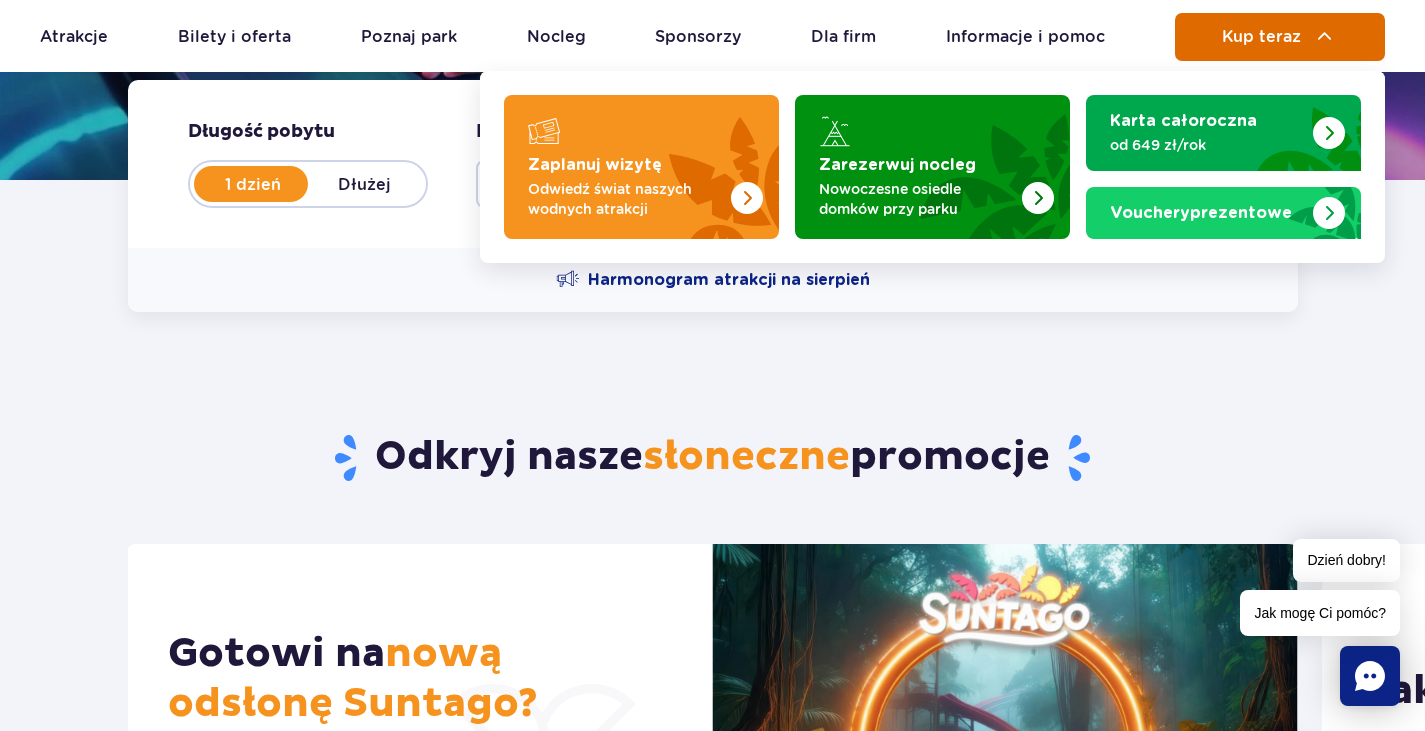 click on "Kup teraz" at bounding box center [1280, 37] 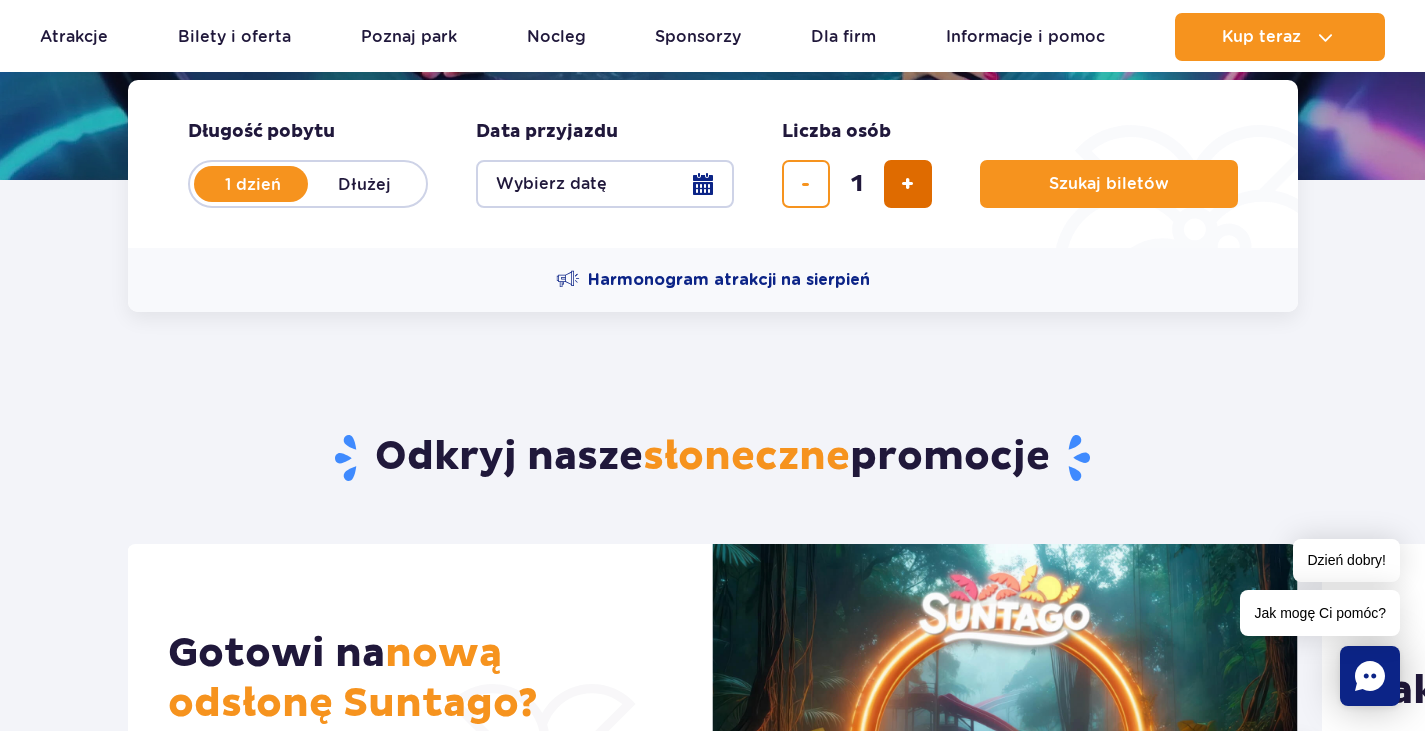 click at bounding box center (908, 184) 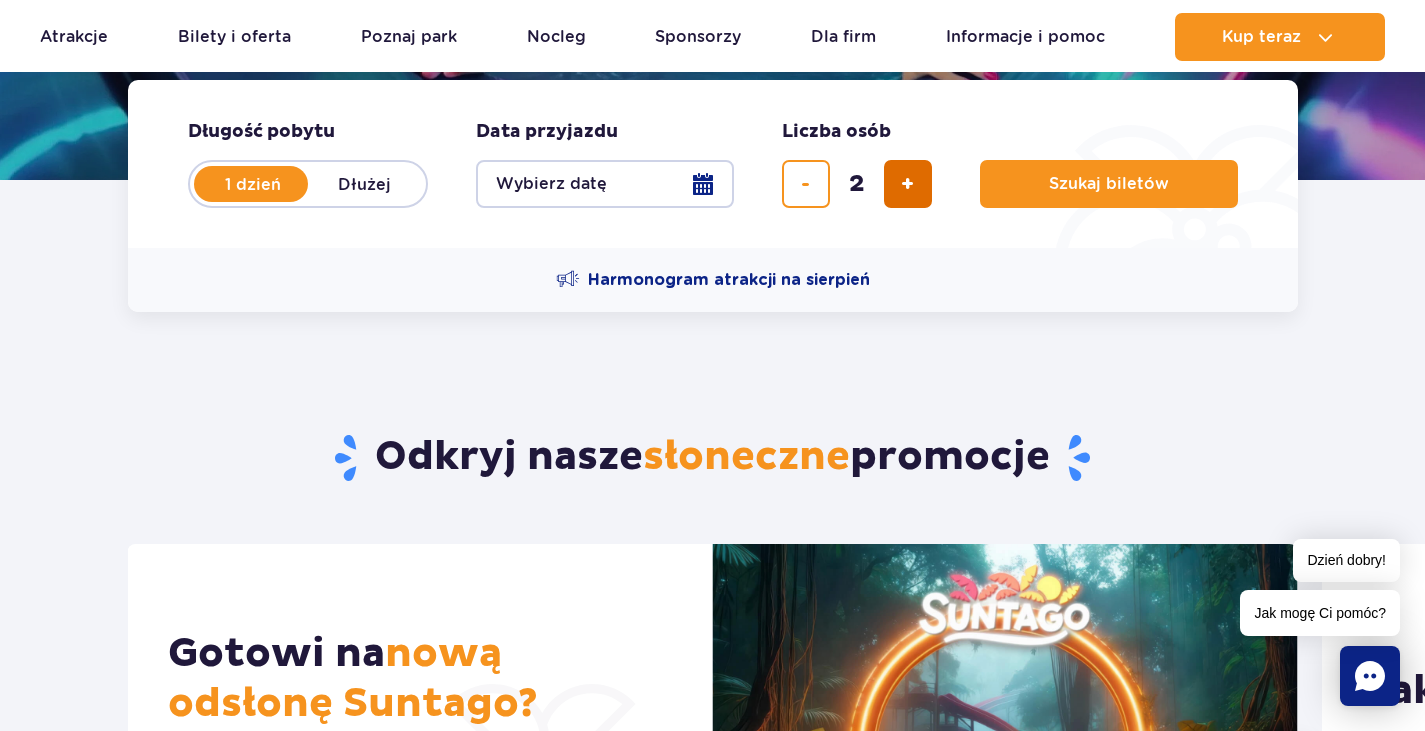 click at bounding box center [908, 184] 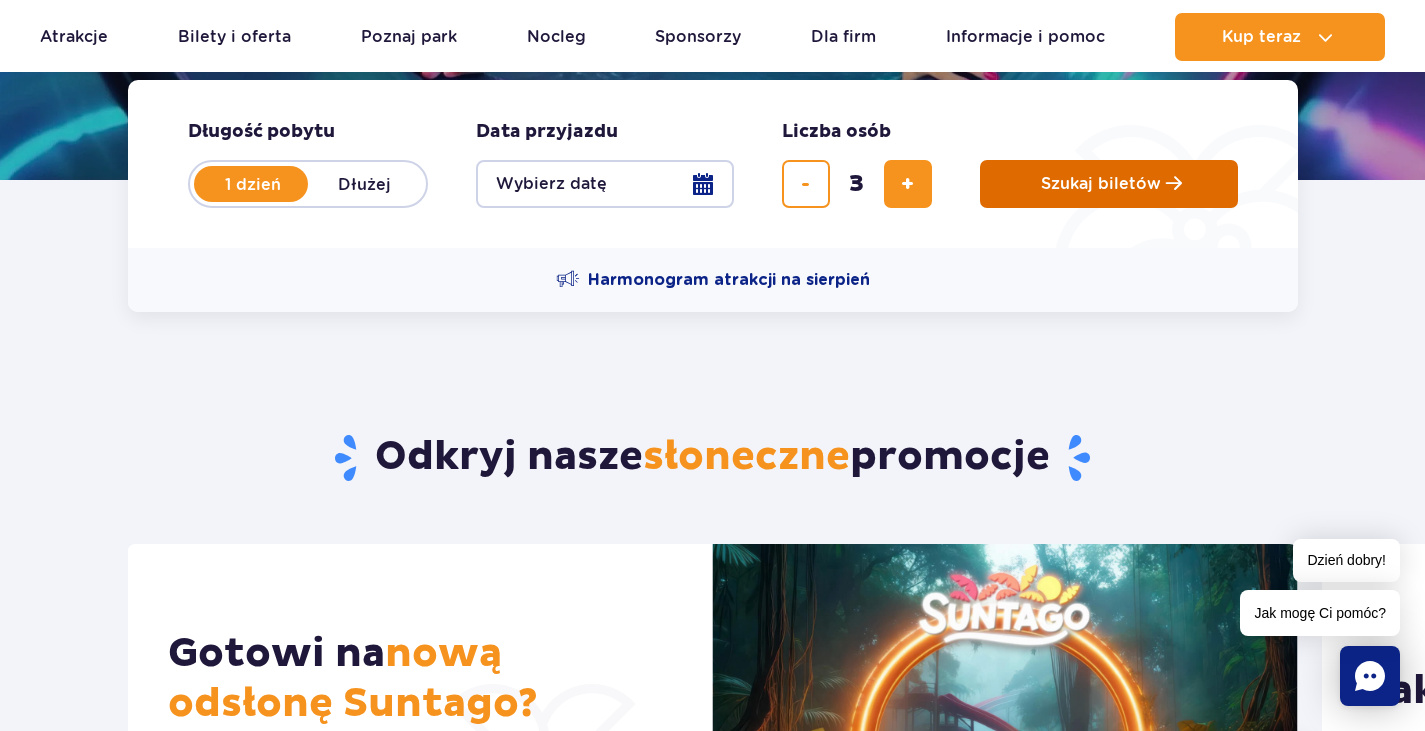 click on "Szukaj biletów" at bounding box center [1101, 184] 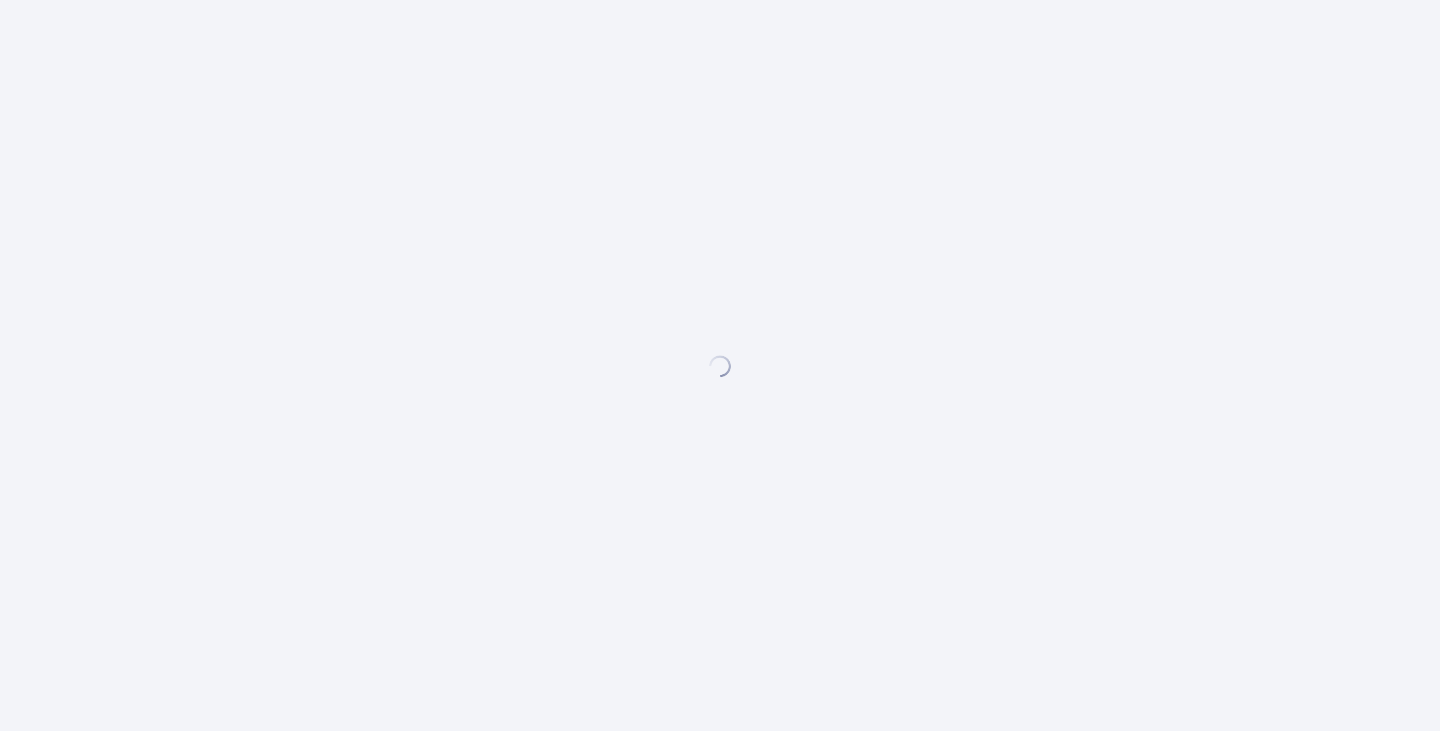 scroll, scrollTop: 0, scrollLeft: 0, axis: both 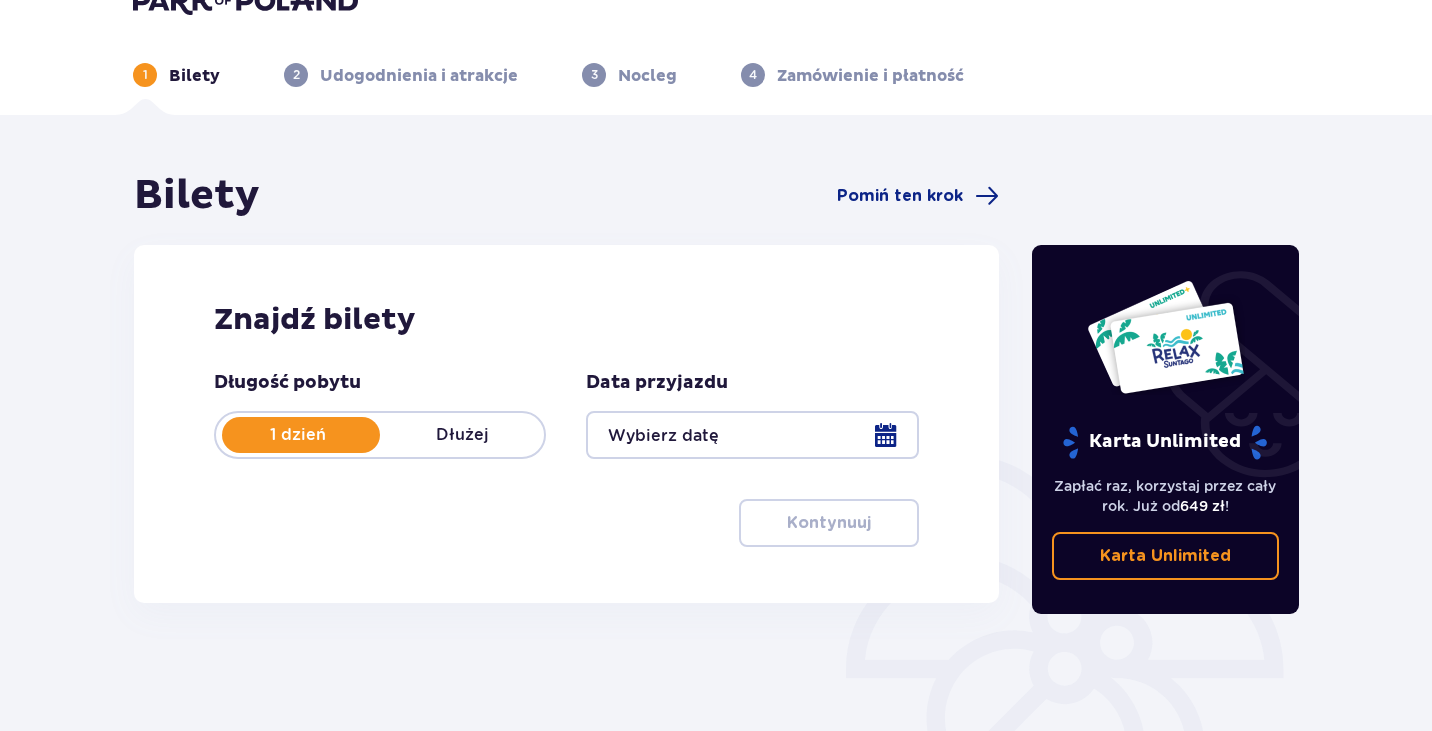 click at bounding box center (752, 435) 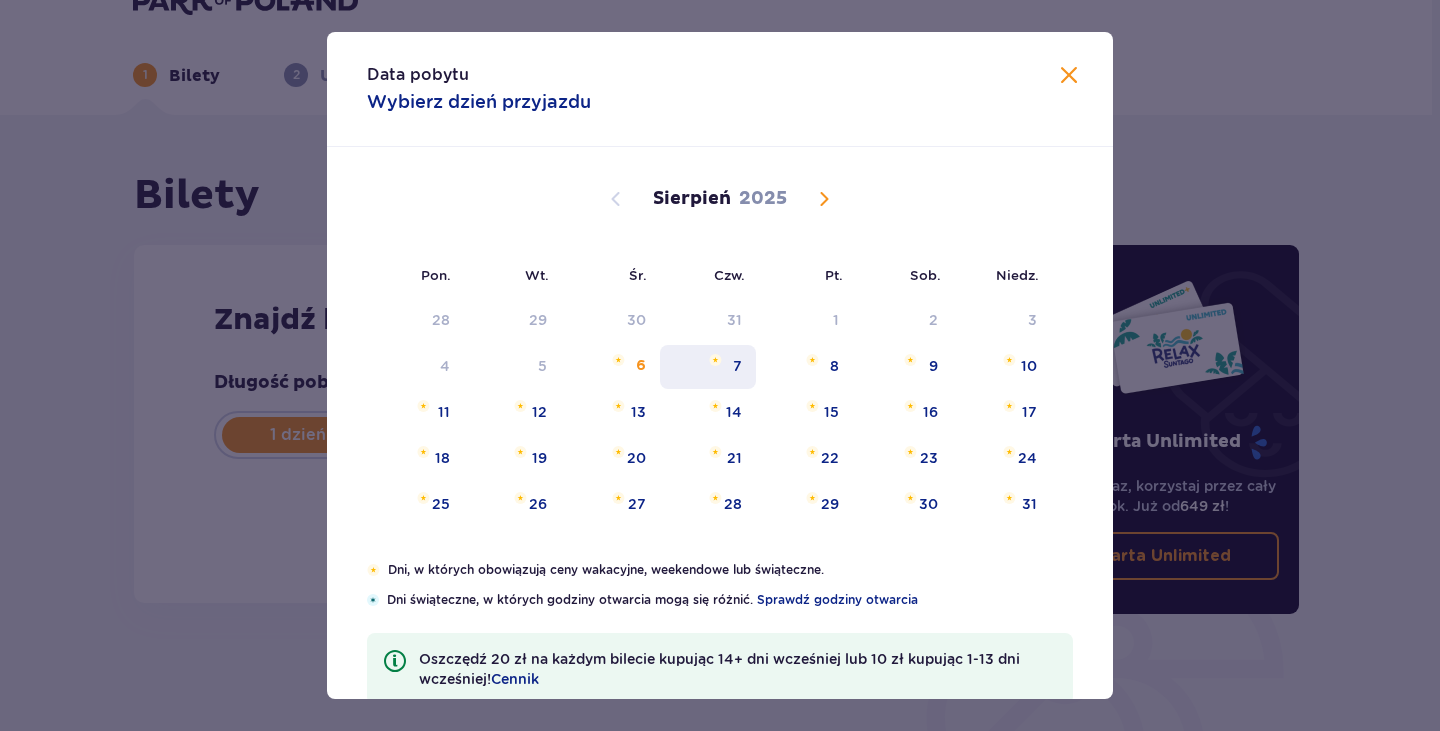 click on "7" at bounding box center [708, 367] 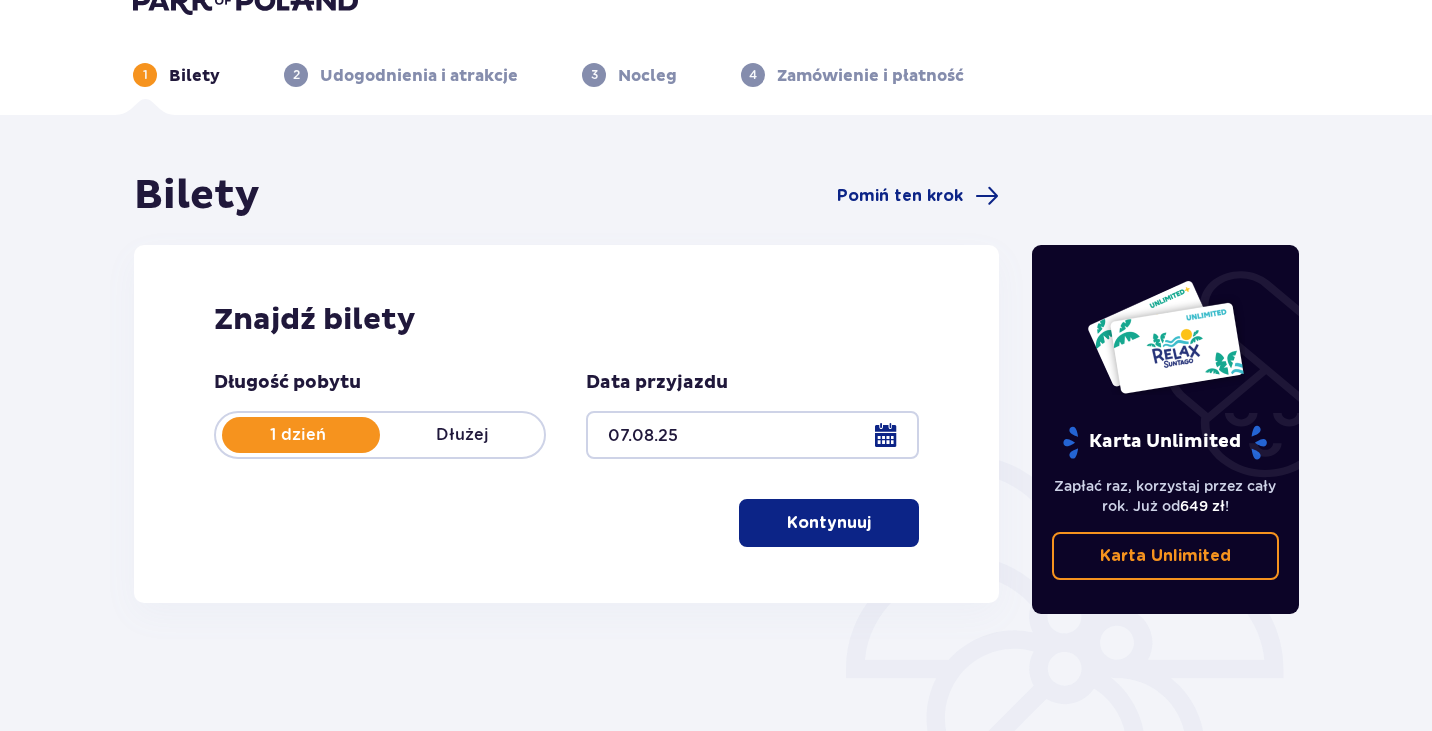 scroll, scrollTop: 0, scrollLeft: 0, axis: both 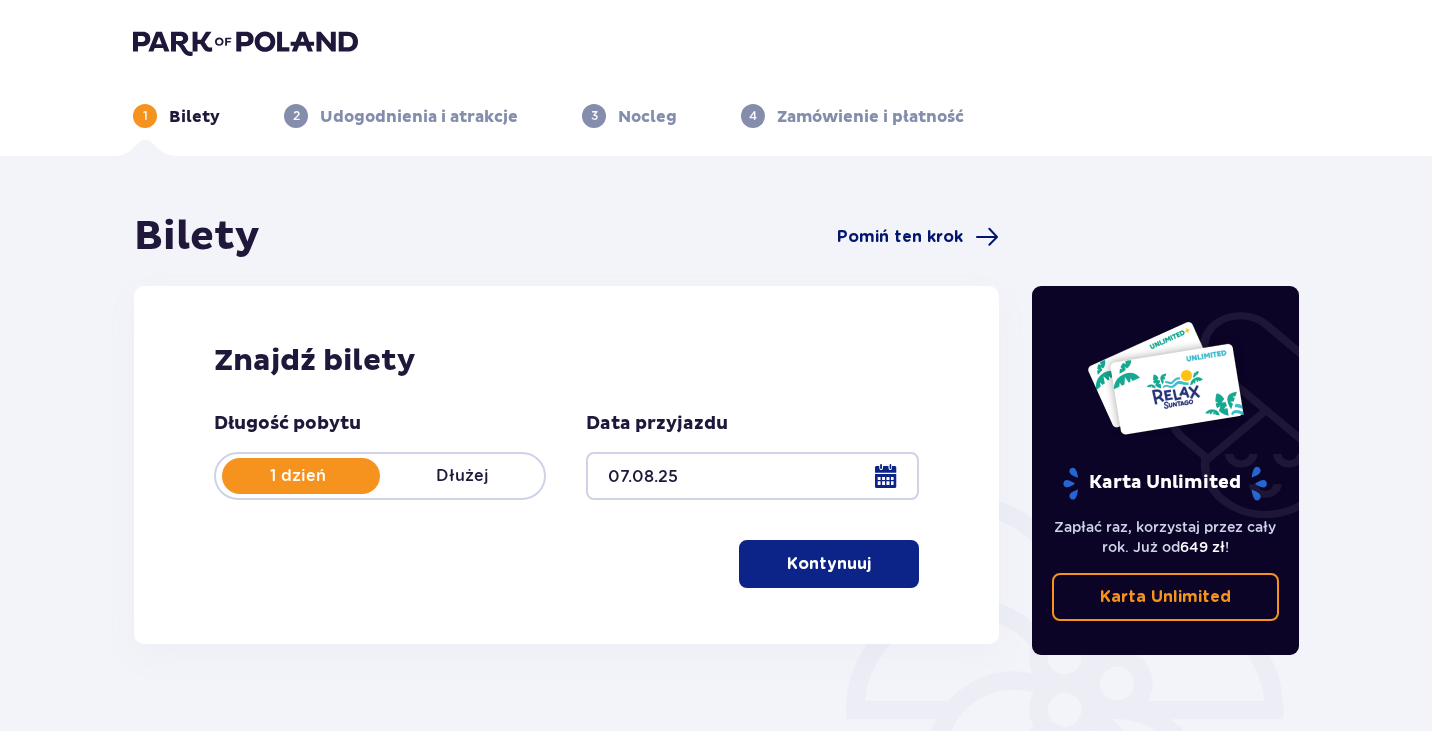 click on "Pomiń ten krok" at bounding box center [900, 237] 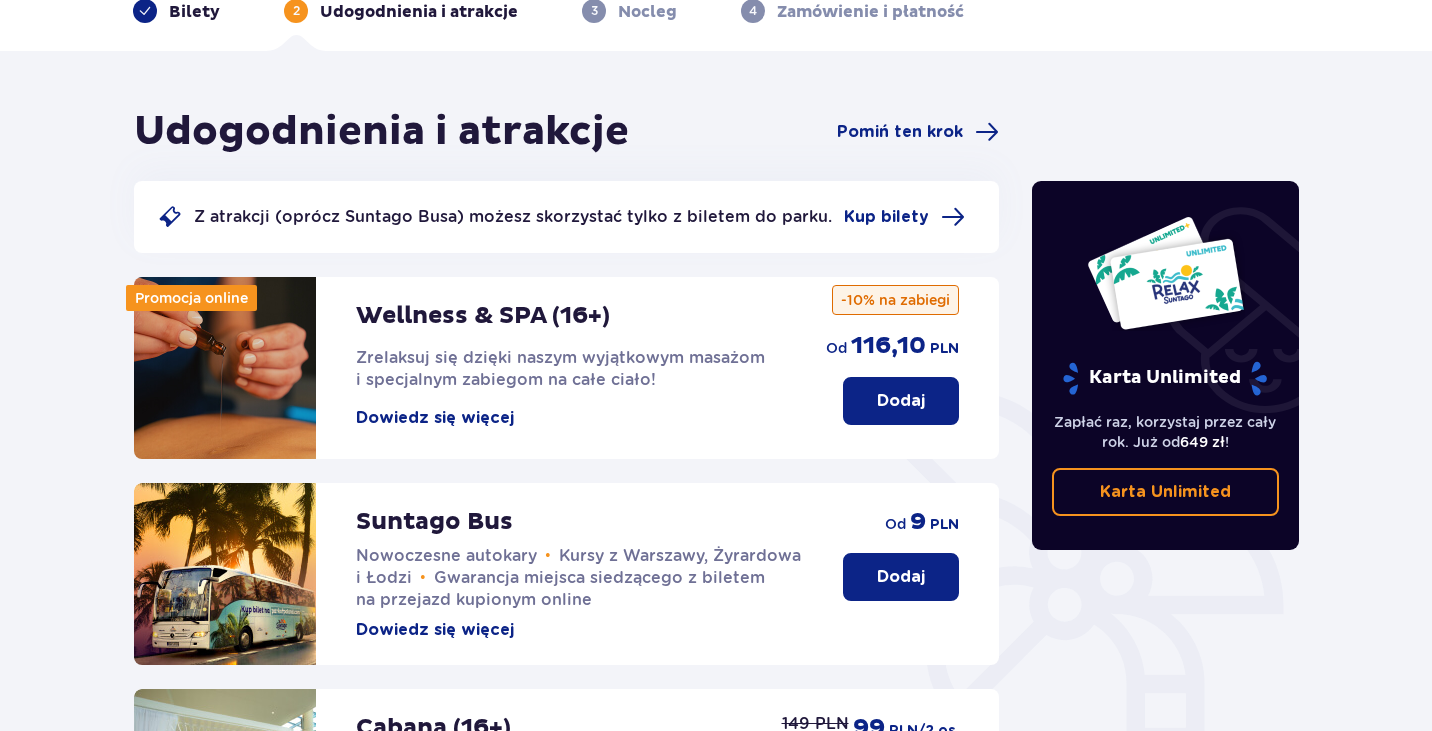 scroll, scrollTop: 100, scrollLeft: 0, axis: vertical 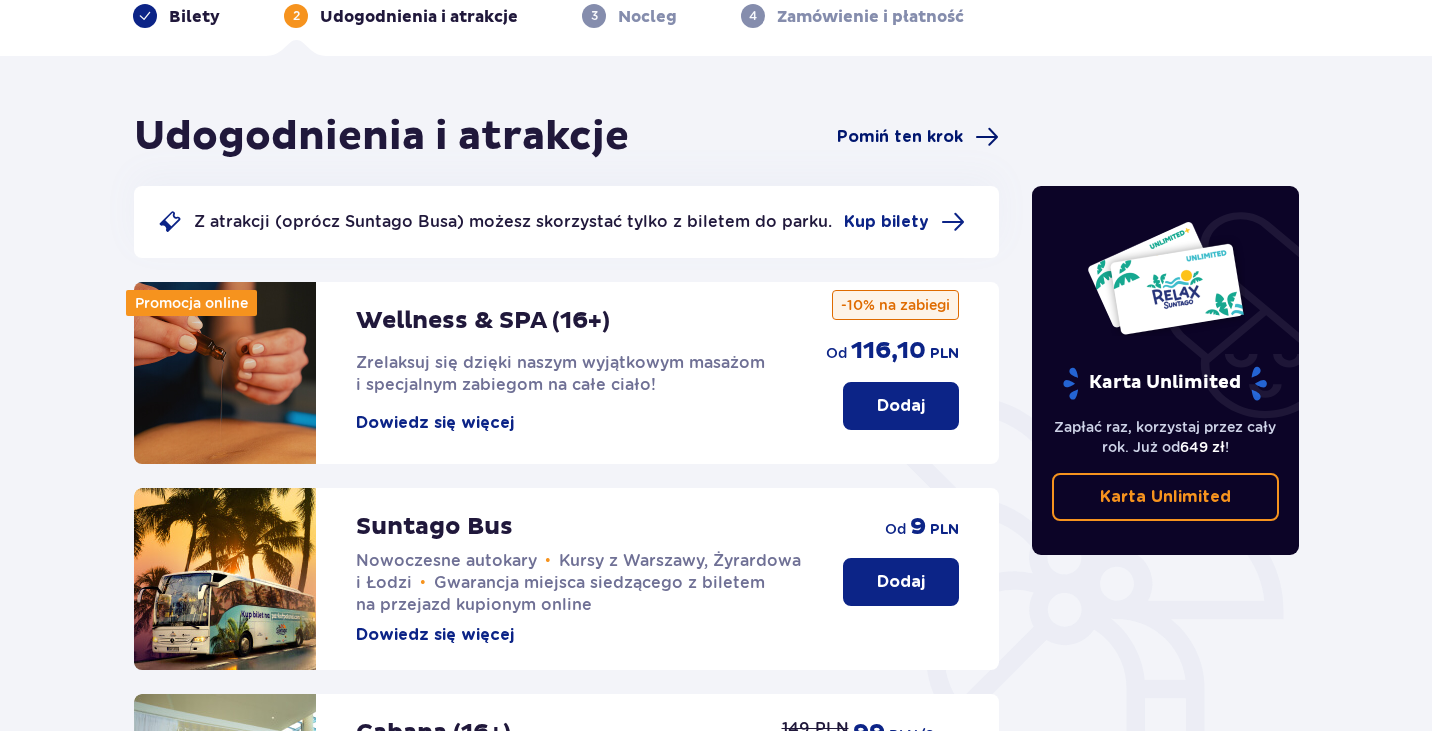 click on "Pomiń ten krok" at bounding box center [900, 137] 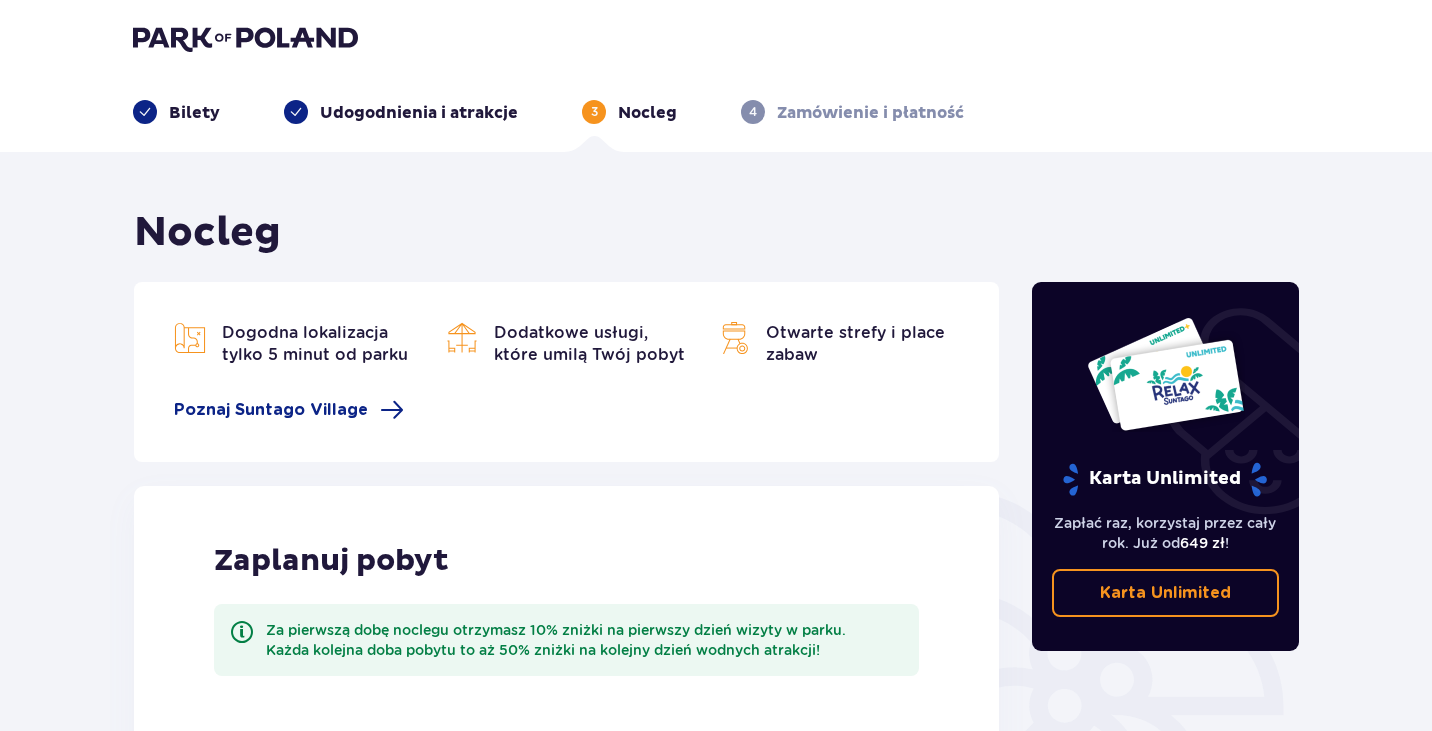 scroll, scrollTop: 0, scrollLeft: 0, axis: both 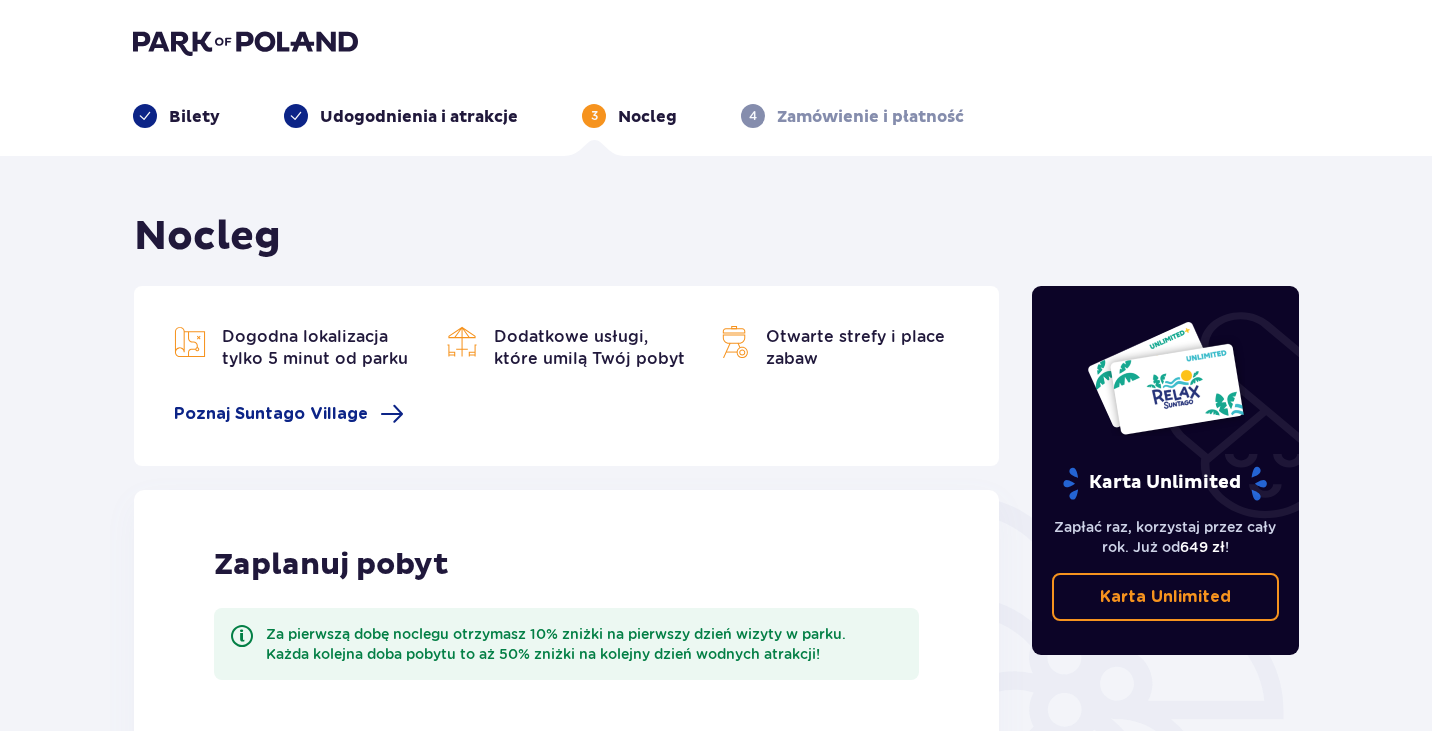 click on "Bilety" at bounding box center [194, 117] 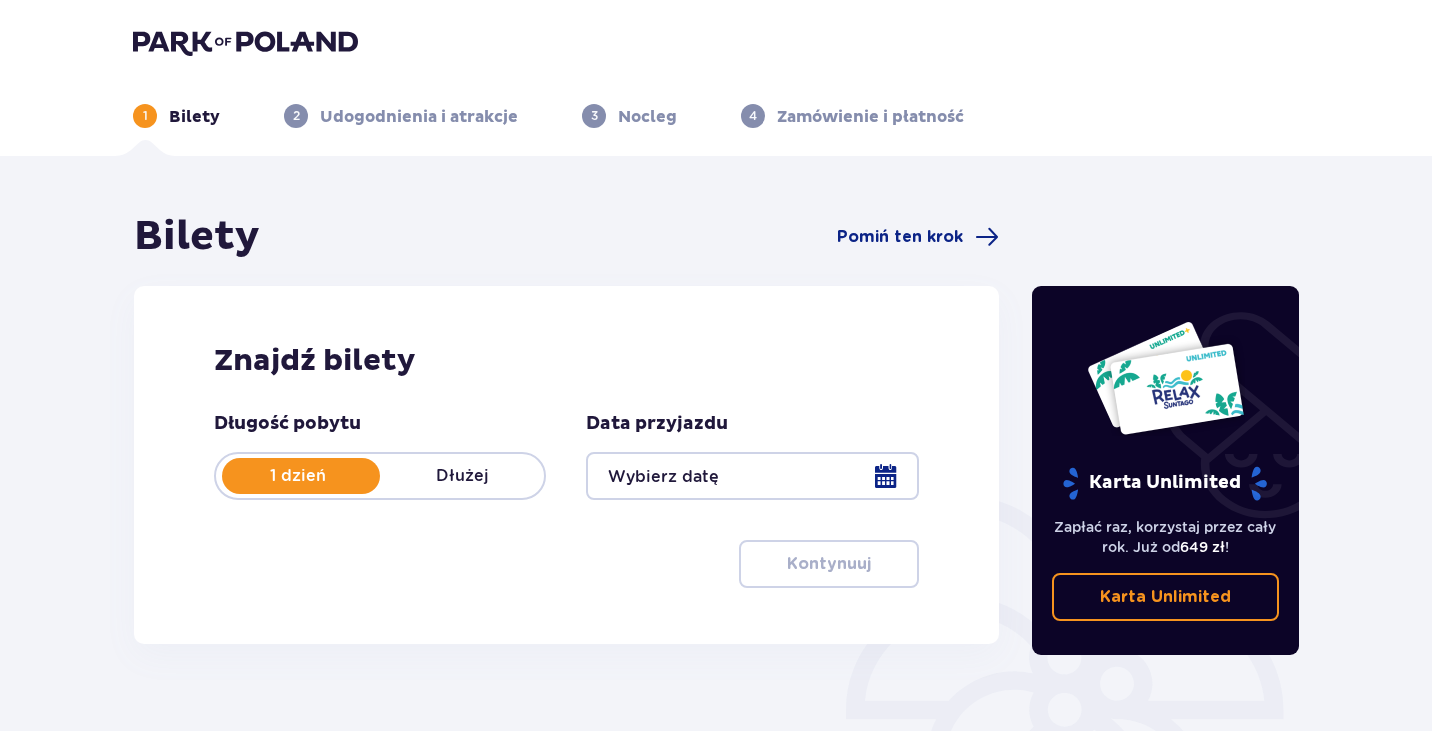 click at bounding box center [752, 476] 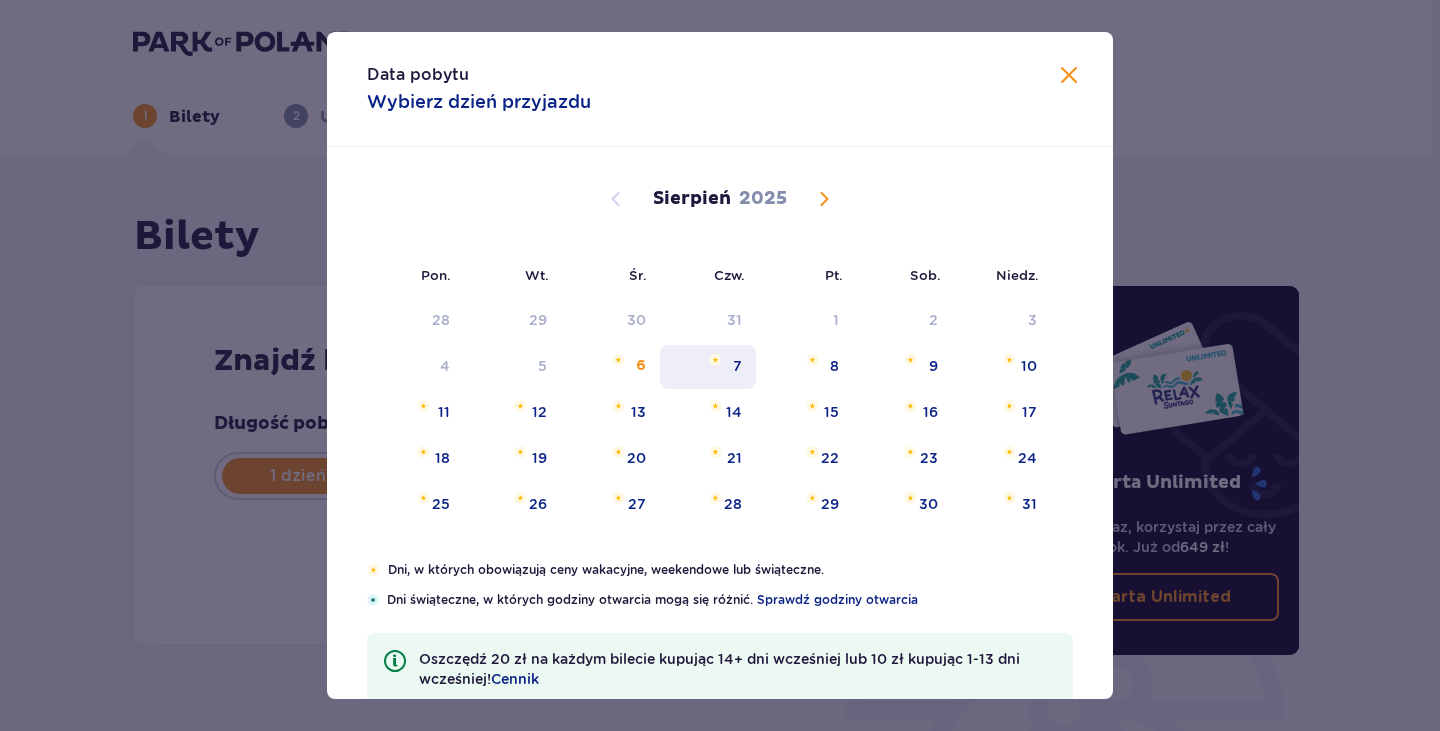 click on "7" at bounding box center [708, 367] 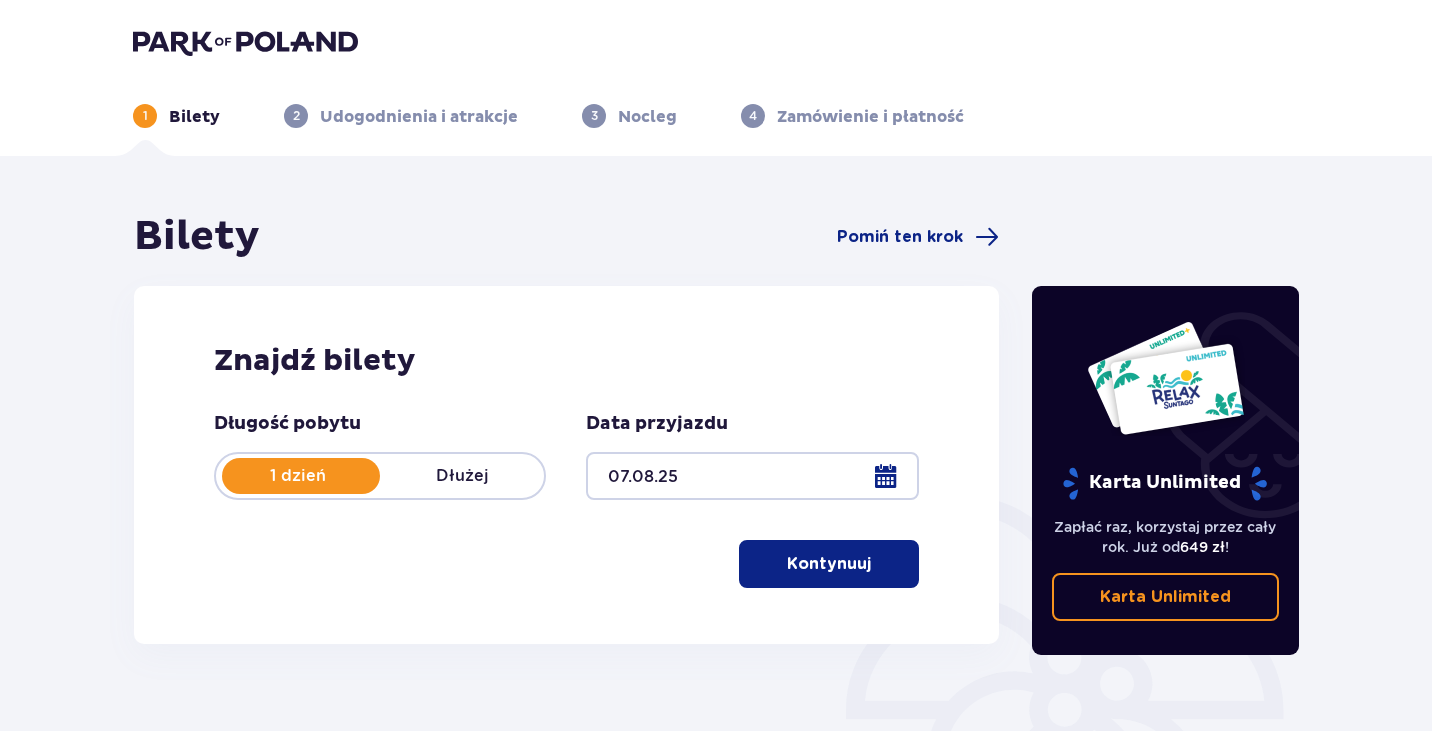 click on "Kontynuuj" at bounding box center (829, 564) 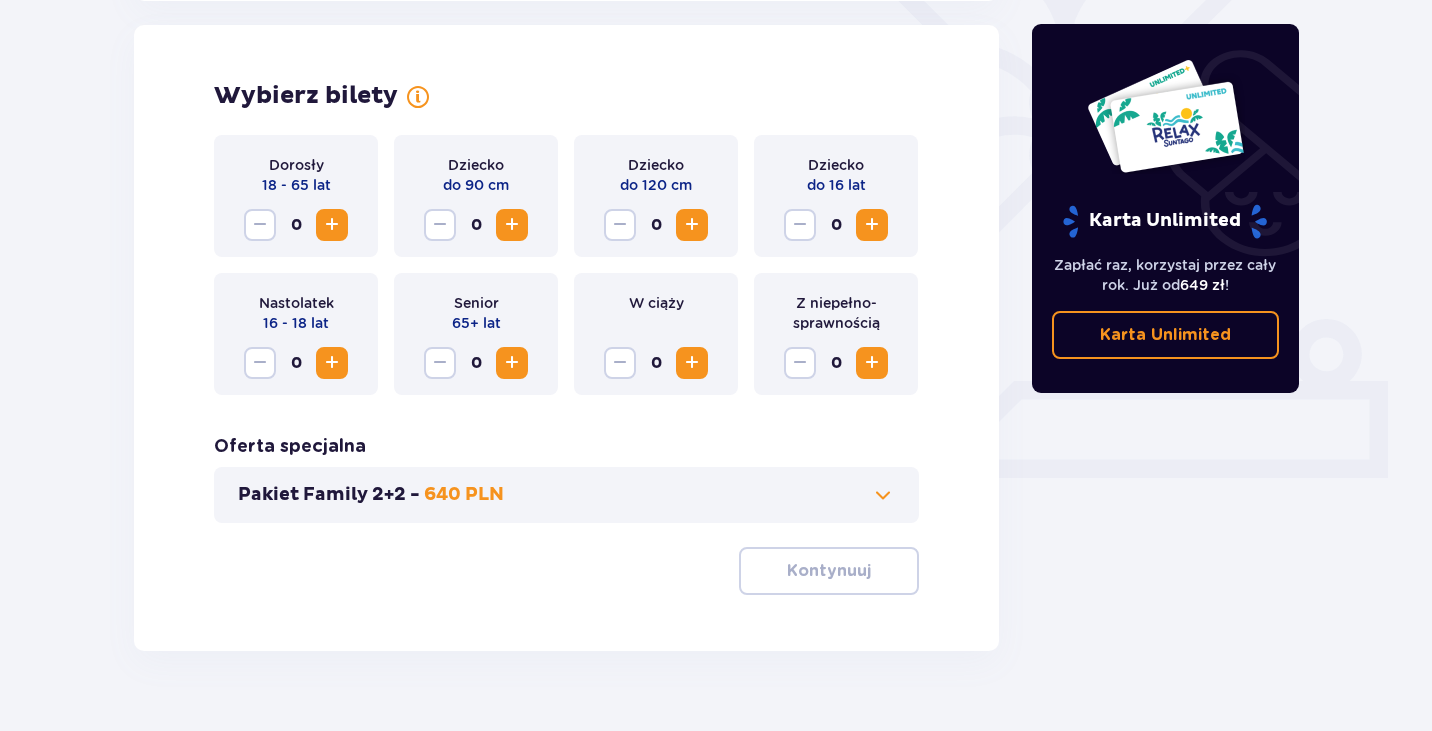 scroll, scrollTop: 556, scrollLeft: 0, axis: vertical 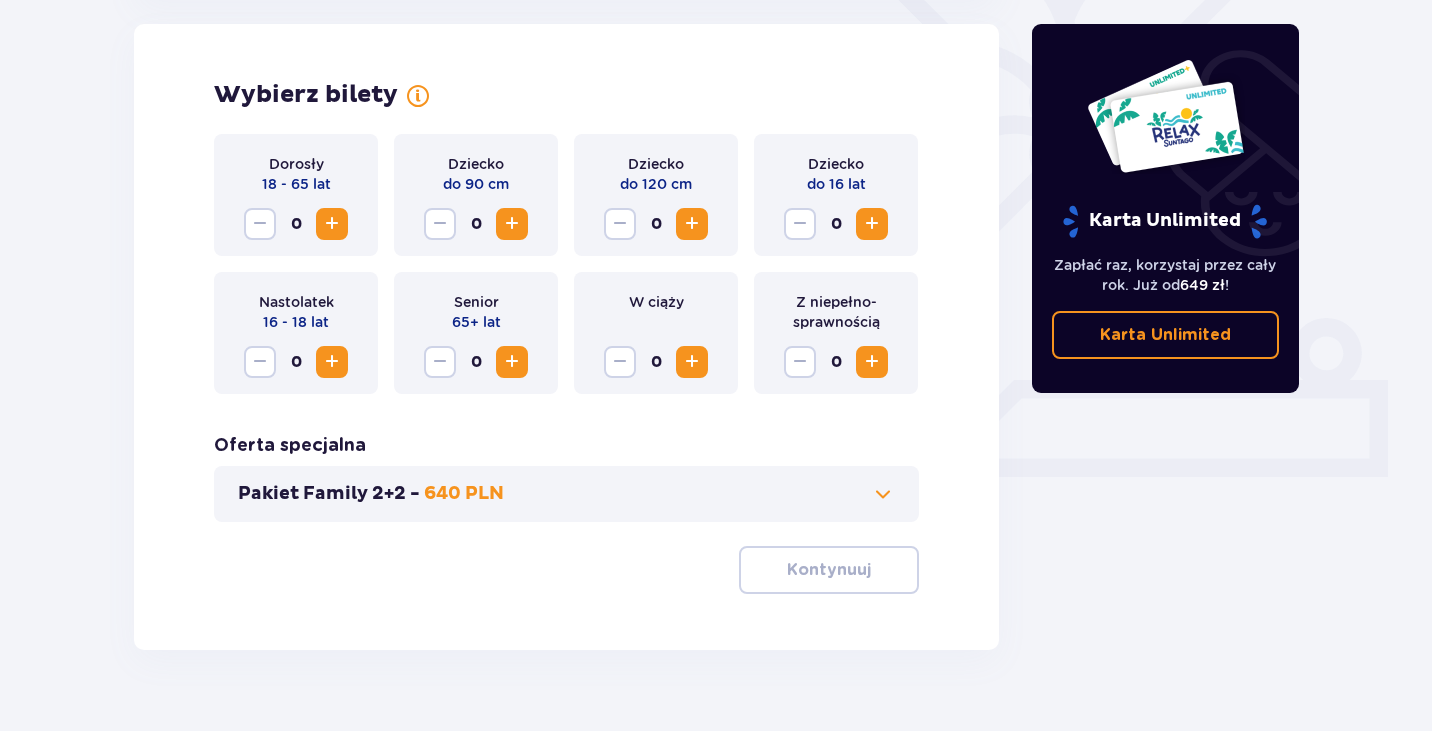 click at bounding box center [332, 224] 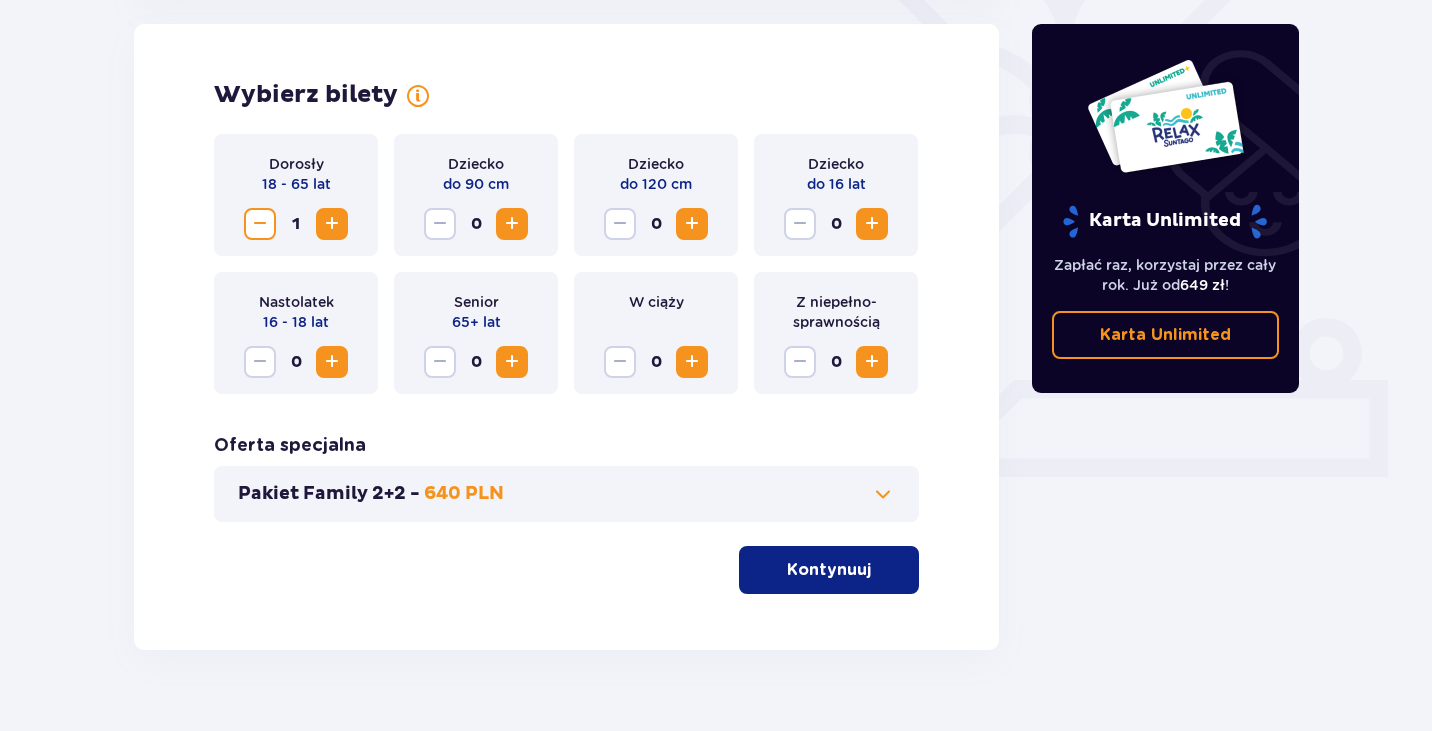 click at bounding box center [332, 224] 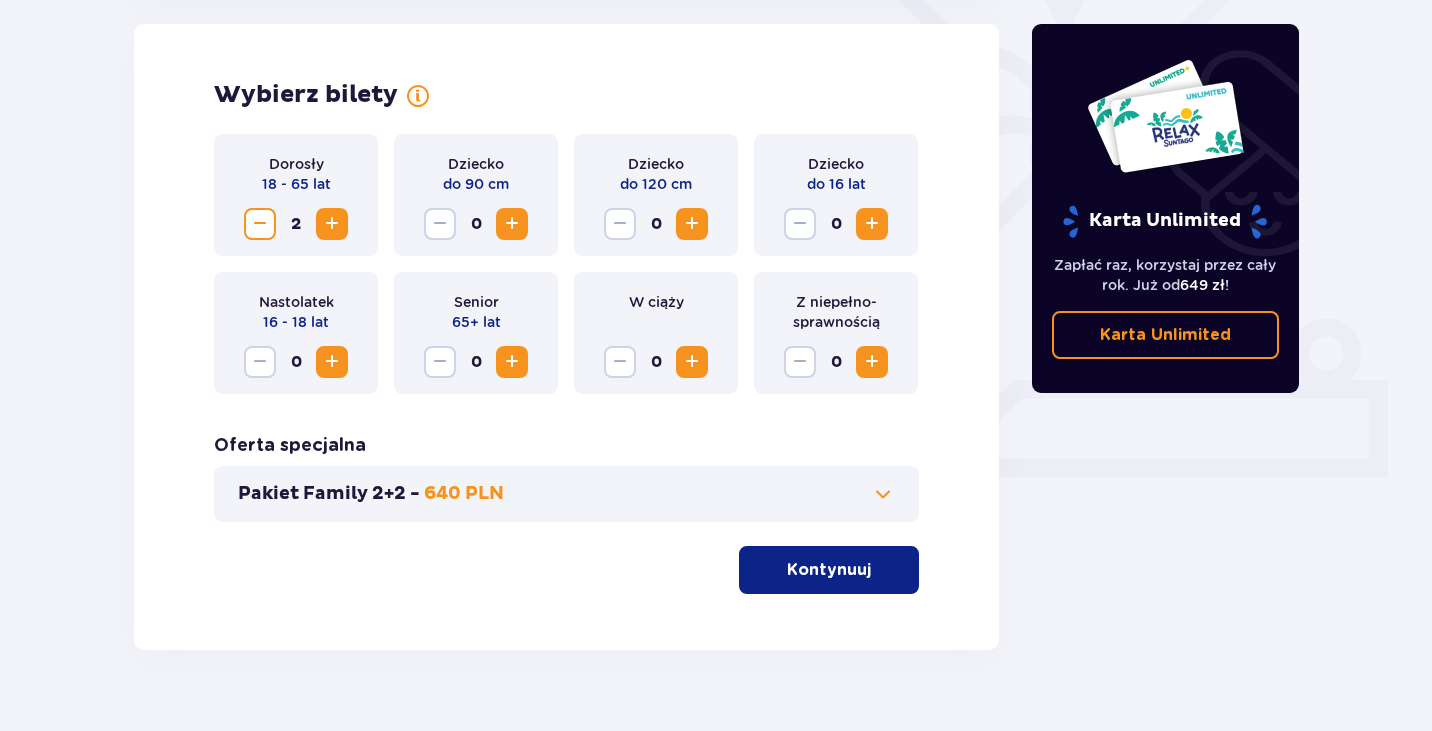 click at bounding box center [512, 362] 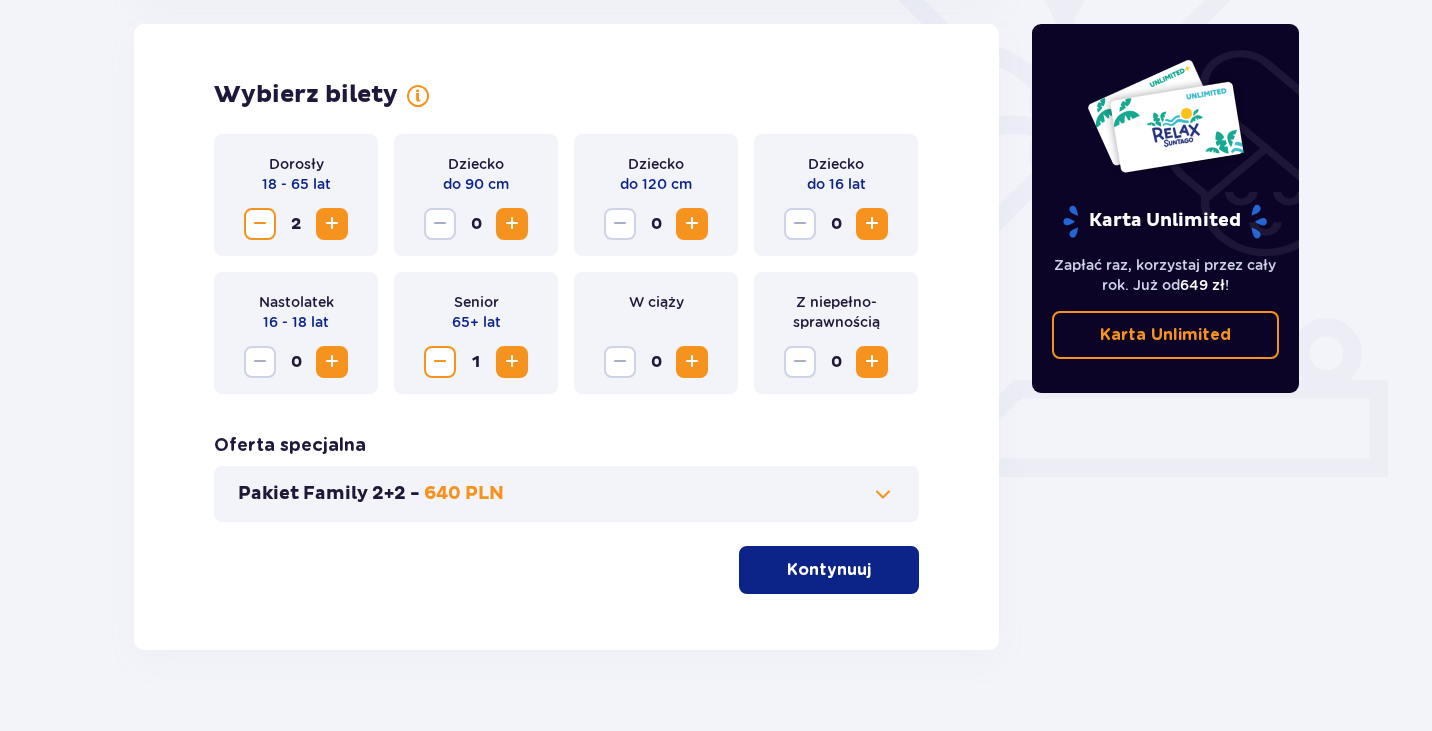 click at bounding box center (883, 494) 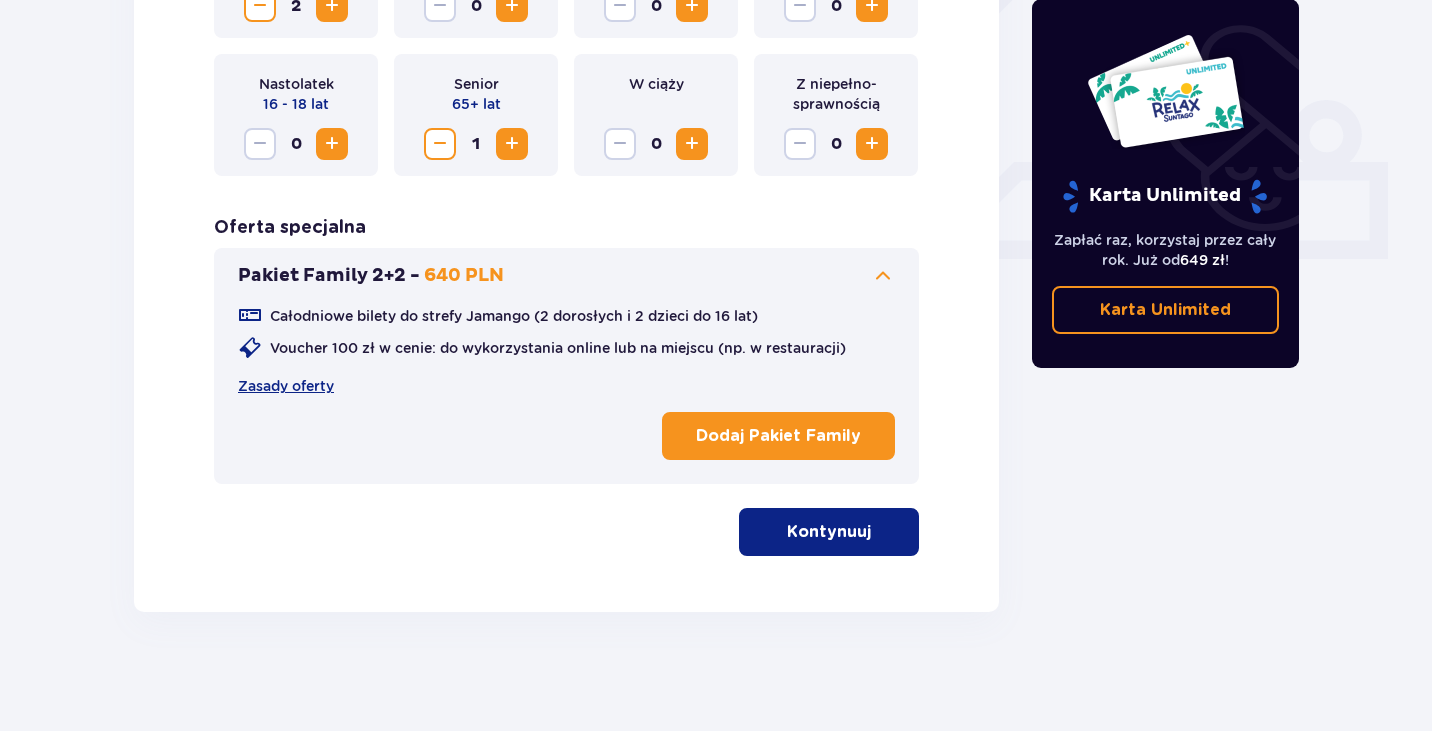 scroll, scrollTop: 775, scrollLeft: 0, axis: vertical 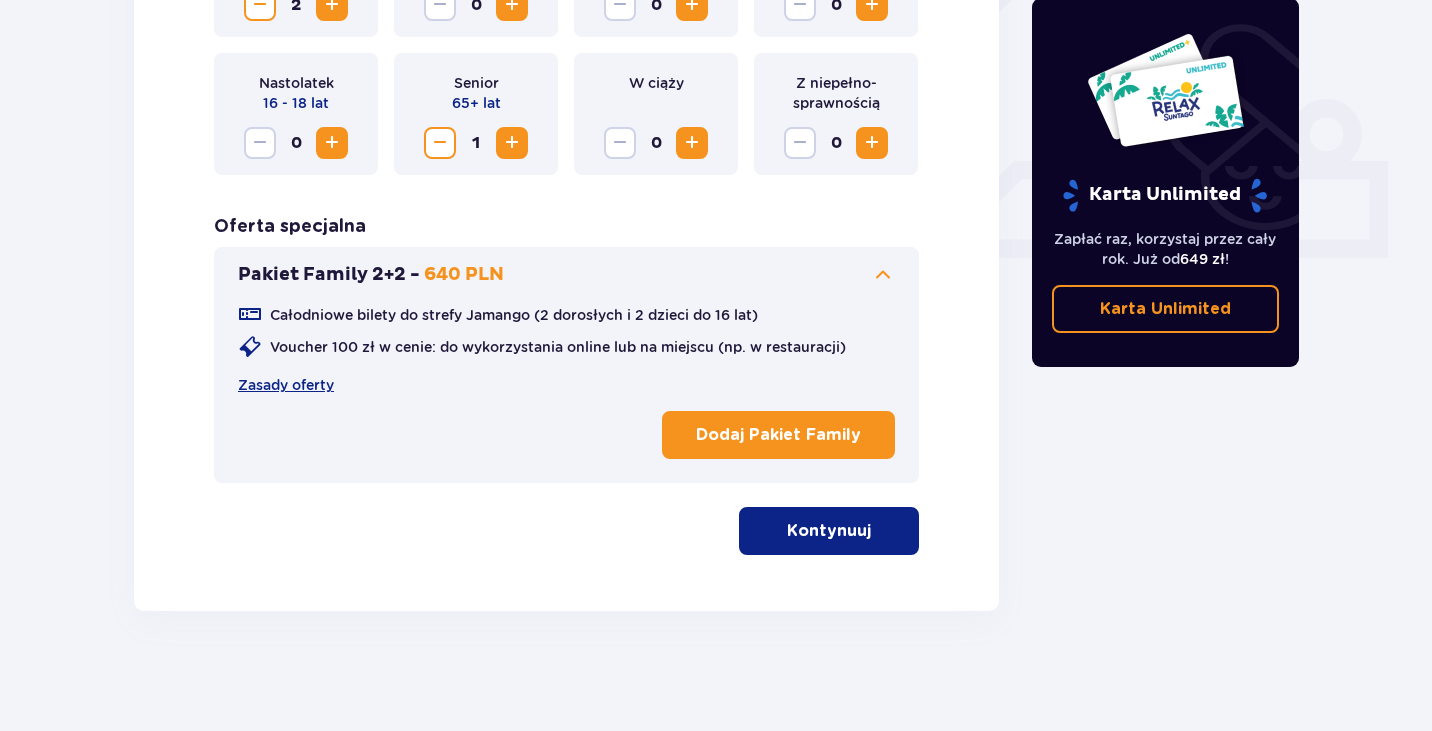 click on "Kontynuuj" at bounding box center (829, 531) 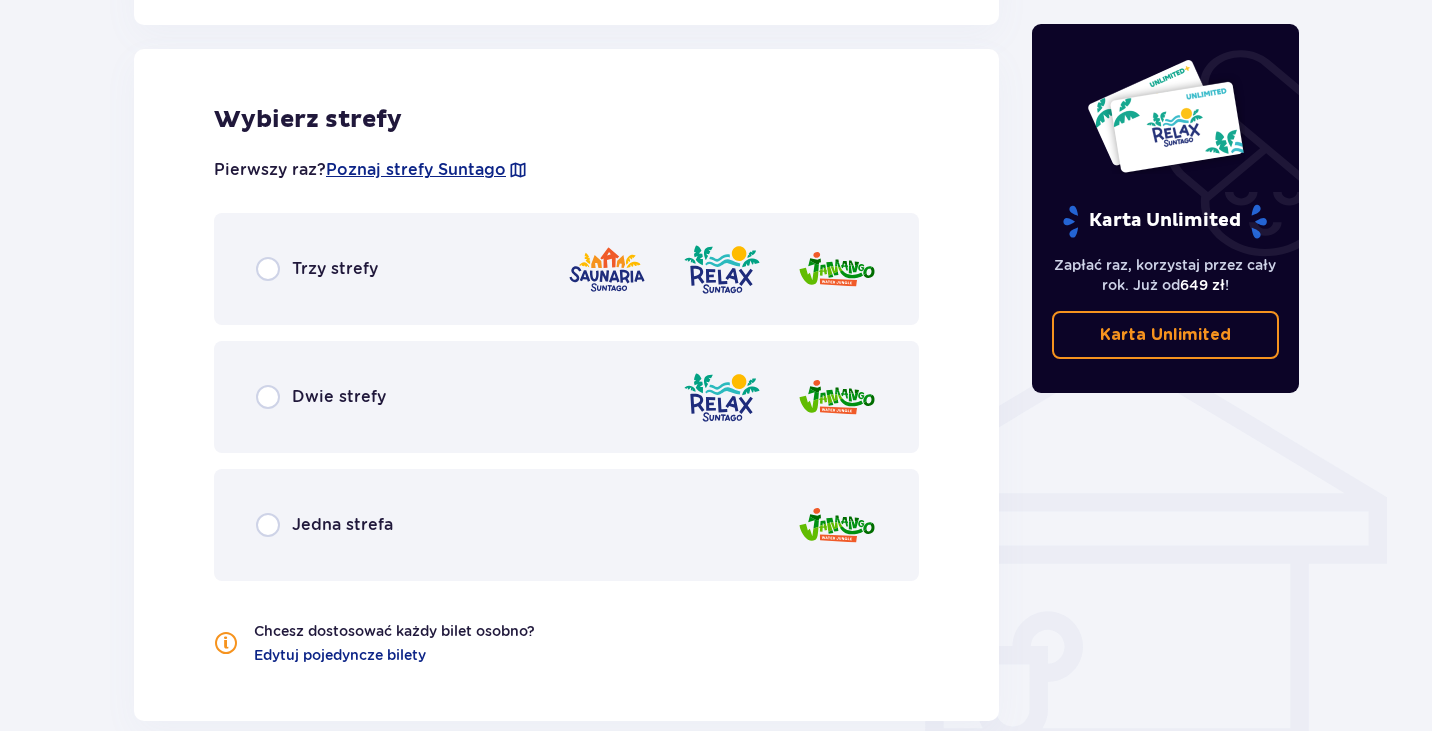 scroll, scrollTop: 1290, scrollLeft: 0, axis: vertical 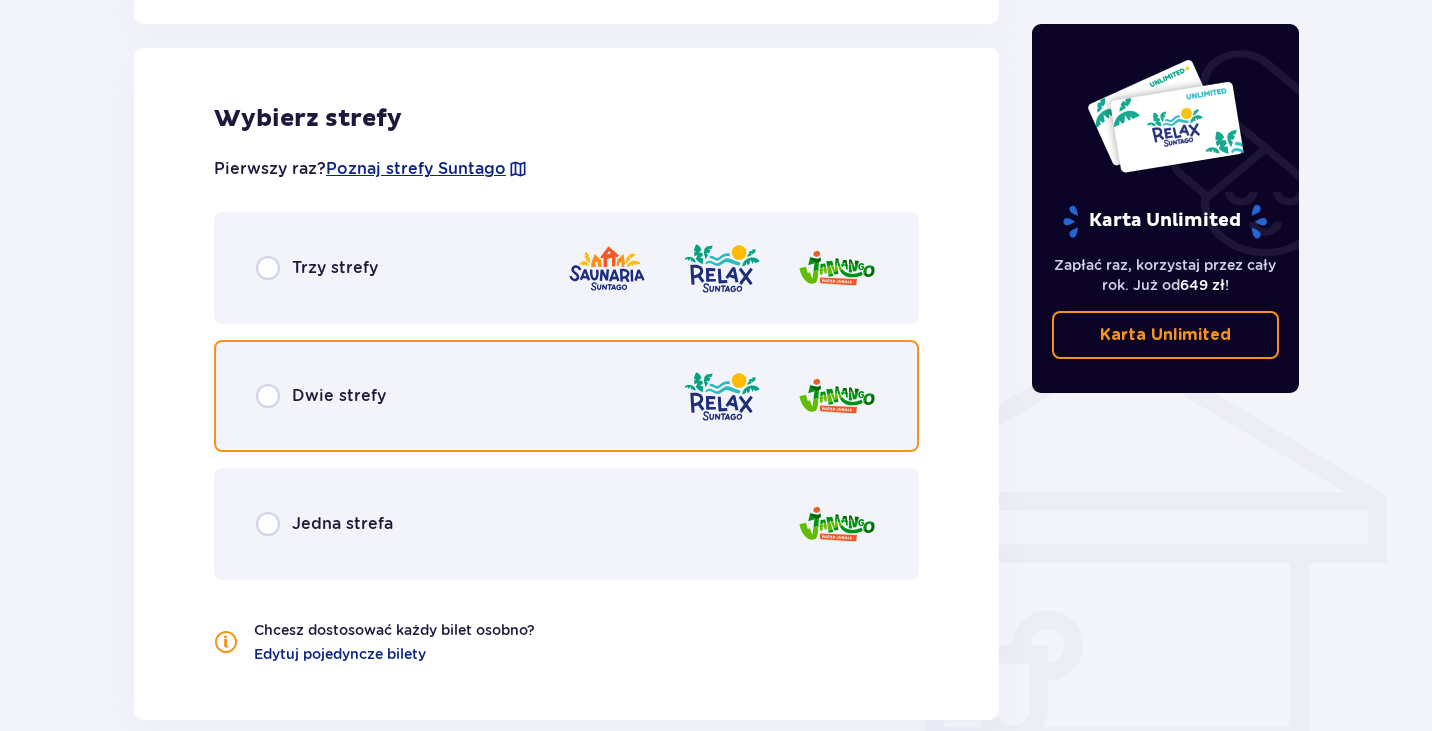click at bounding box center (268, 396) 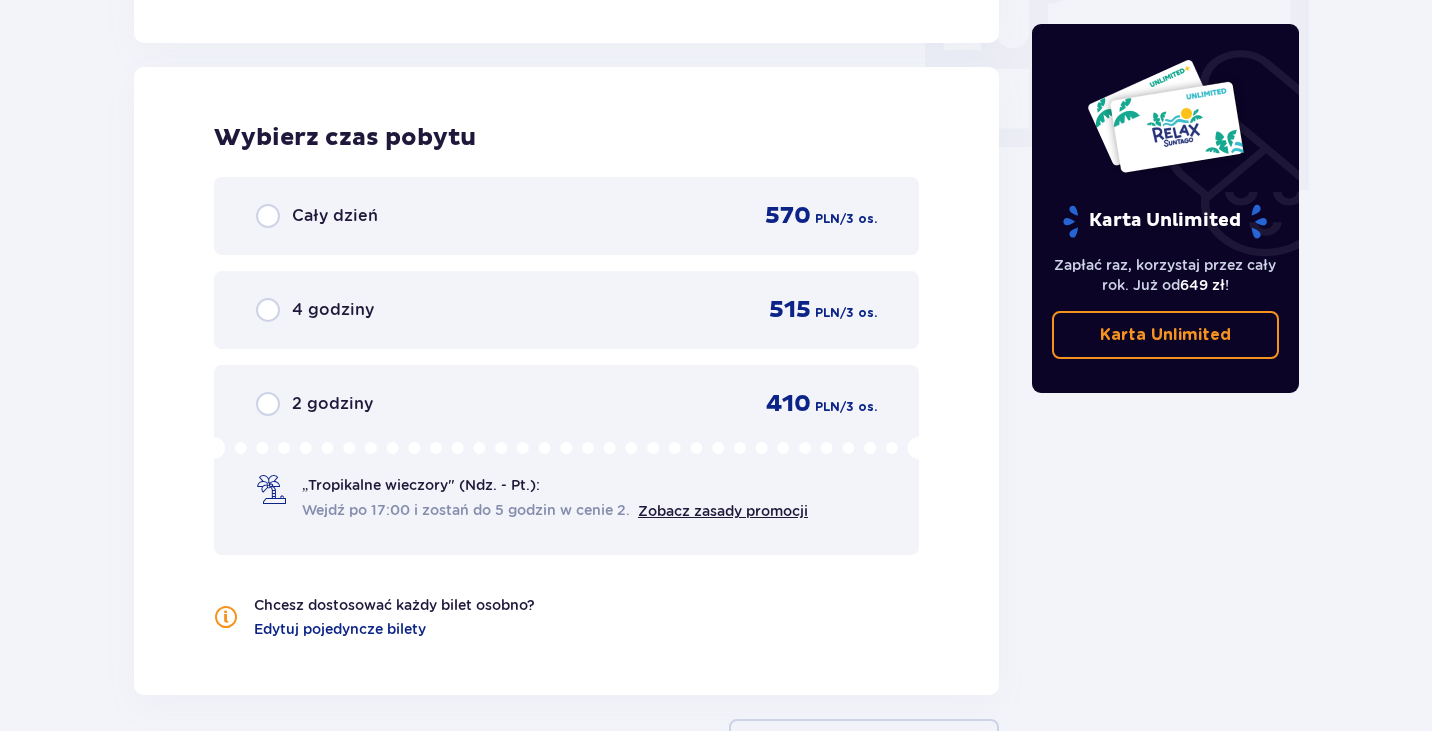 scroll, scrollTop: 1986, scrollLeft: 0, axis: vertical 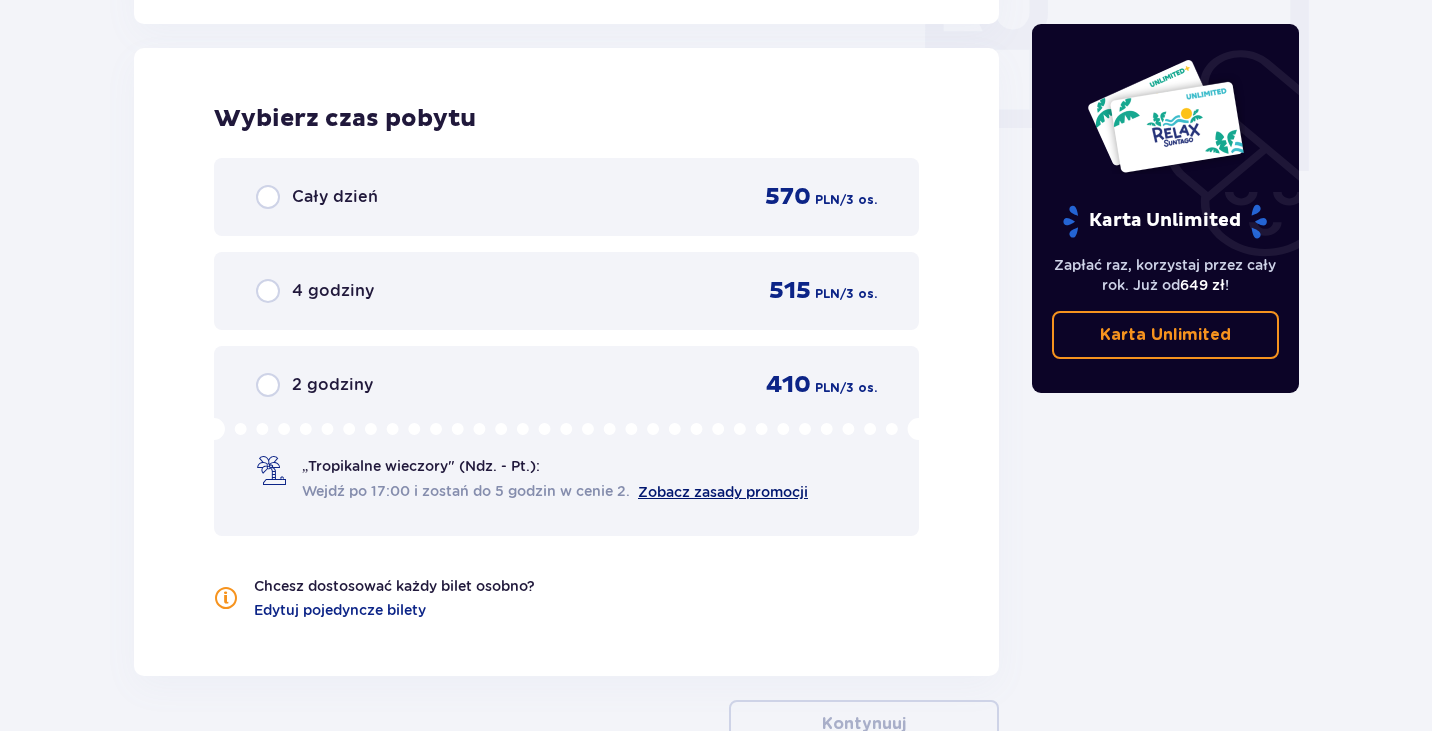 click on "Zobacz zasady promocji" at bounding box center (723, 492) 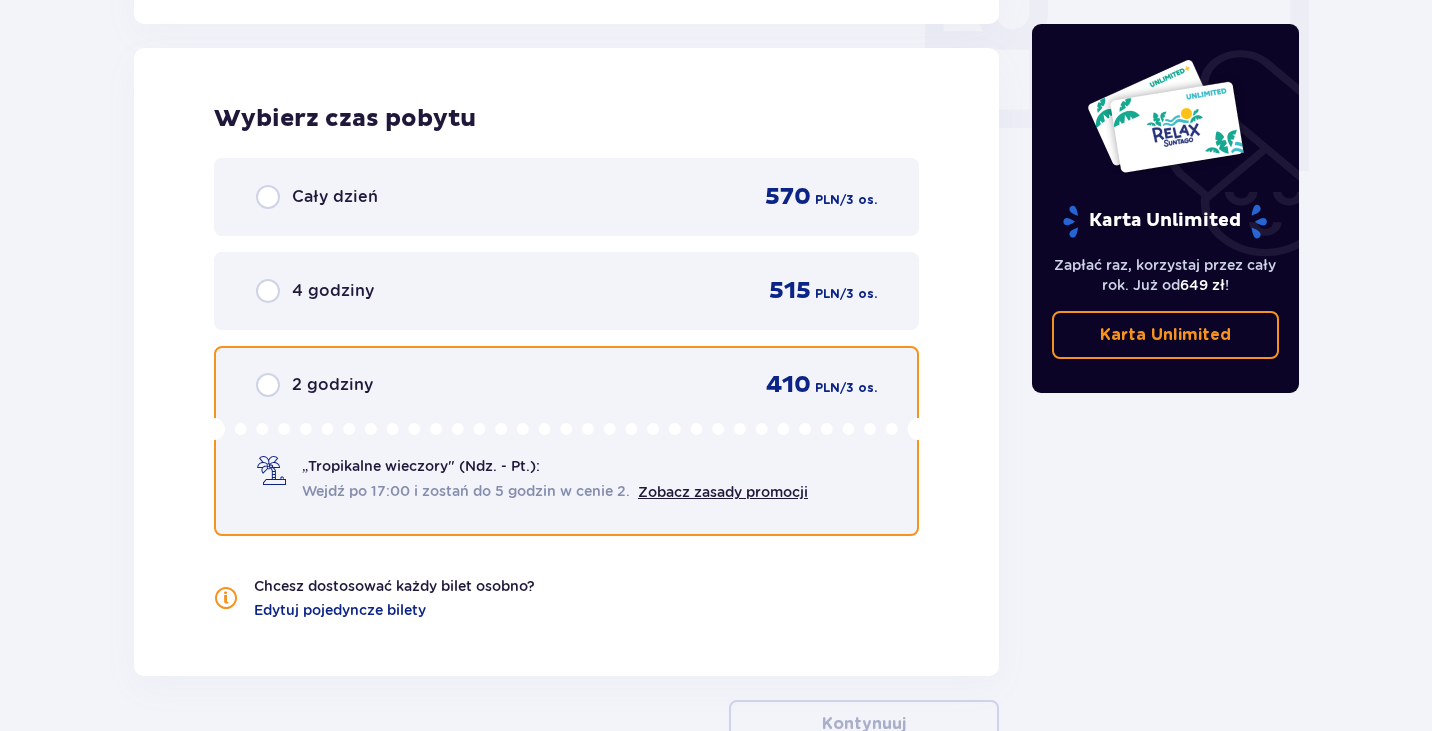 click at bounding box center [268, 385] 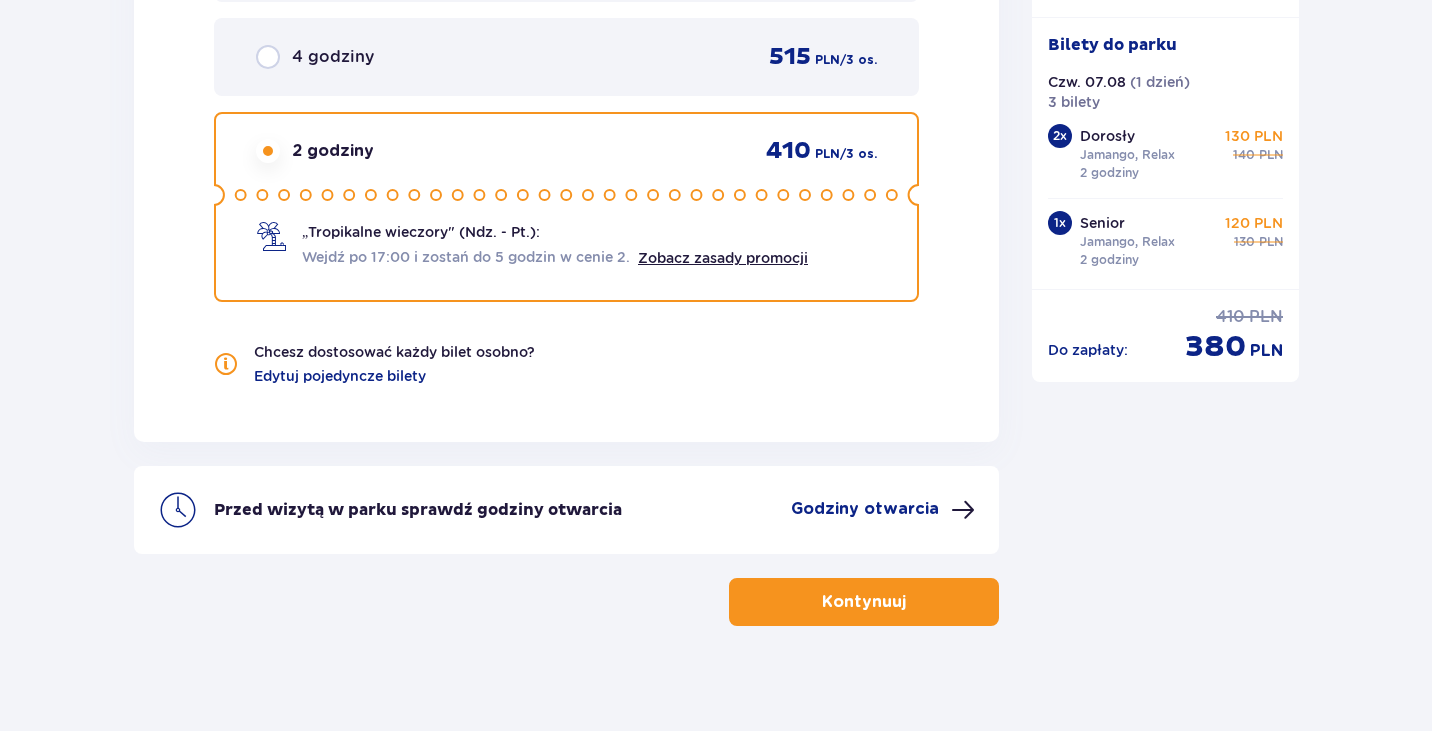 scroll, scrollTop: 2235, scrollLeft: 0, axis: vertical 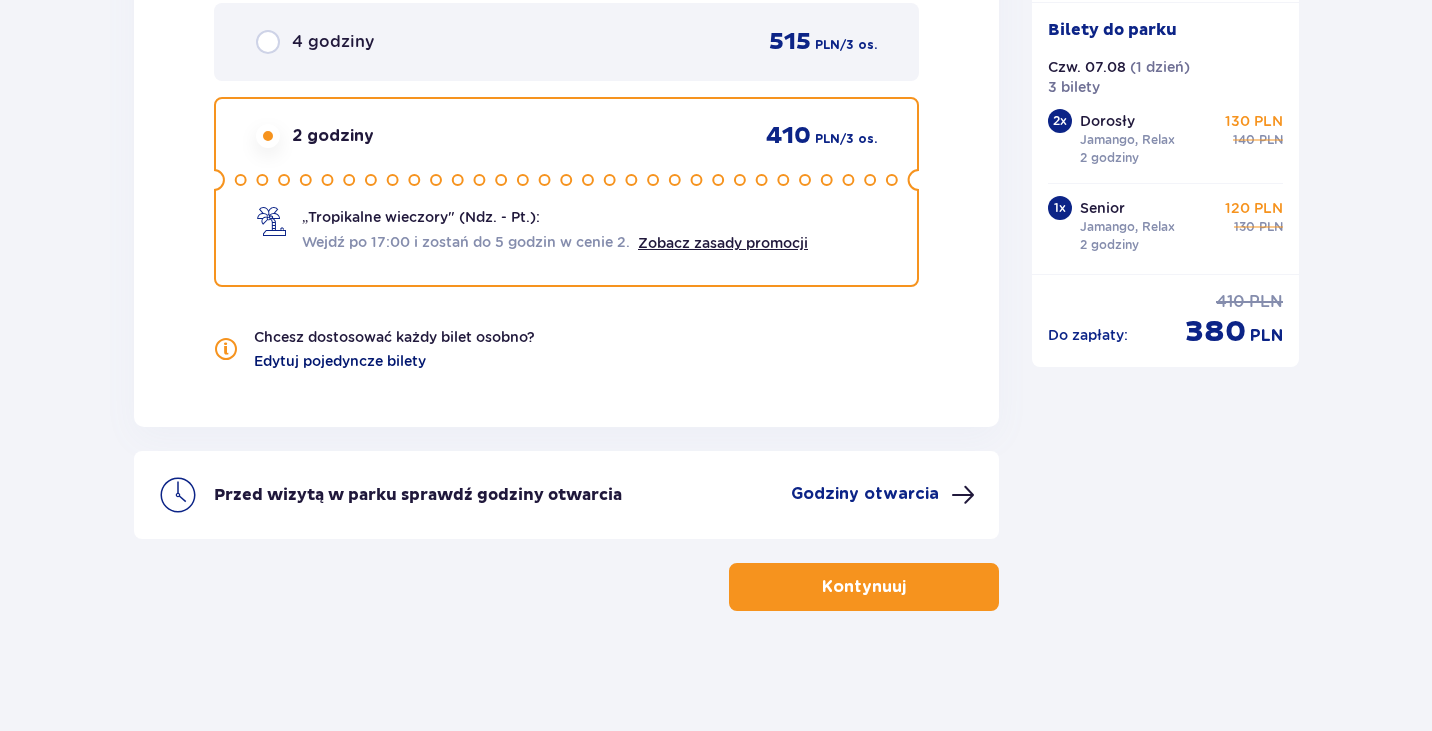 click on "Edytuj pojedyncze bilety" at bounding box center [340, 361] 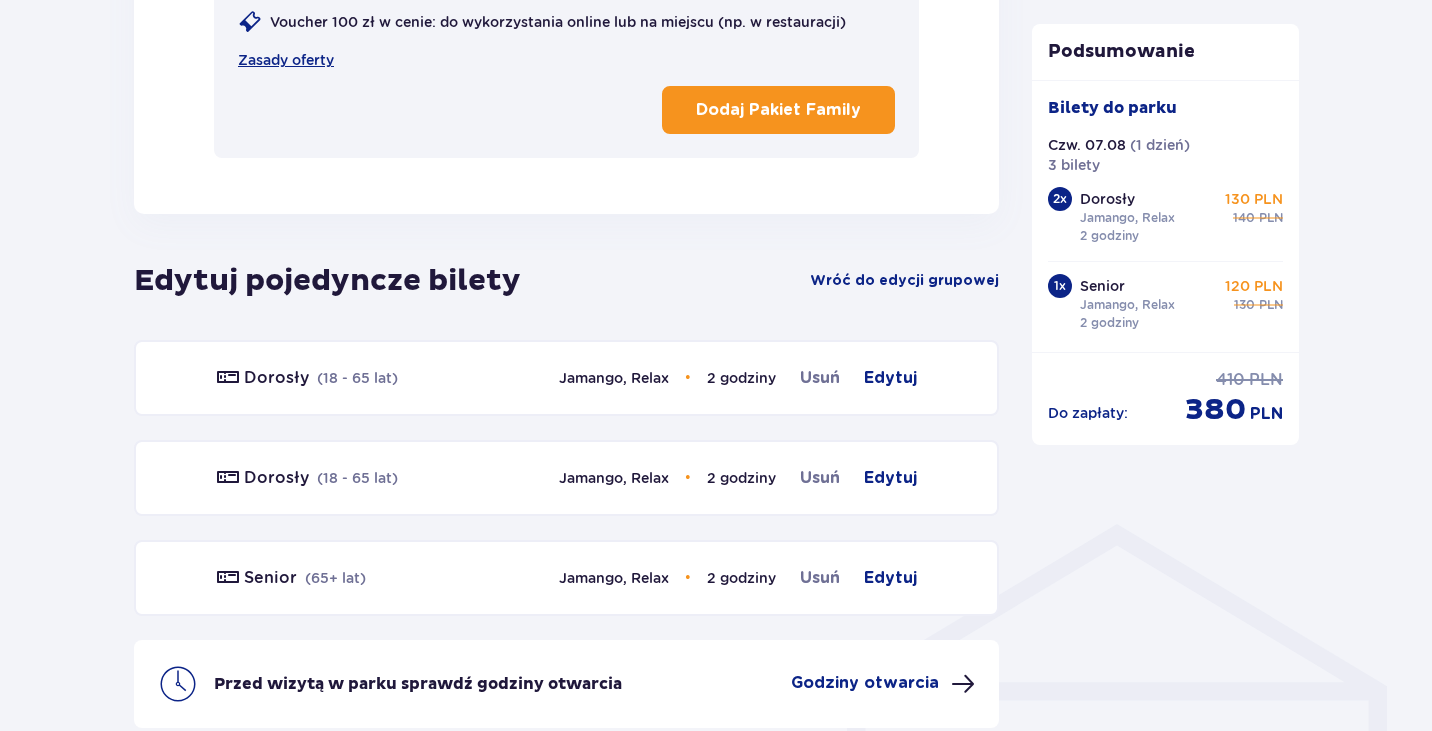 scroll, scrollTop: 1099, scrollLeft: 0, axis: vertical 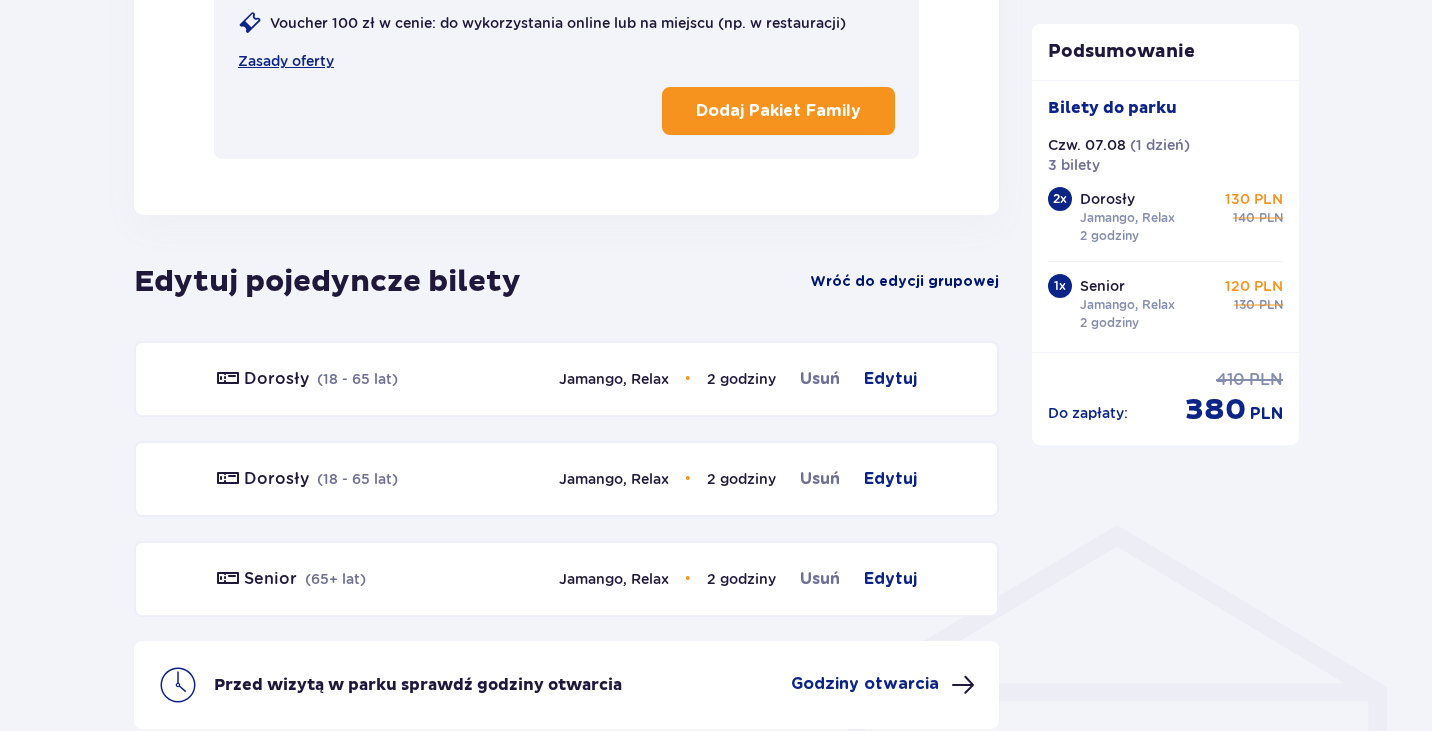 click on "Wróć do edycji grupowej" at bounding box center (904, 282) 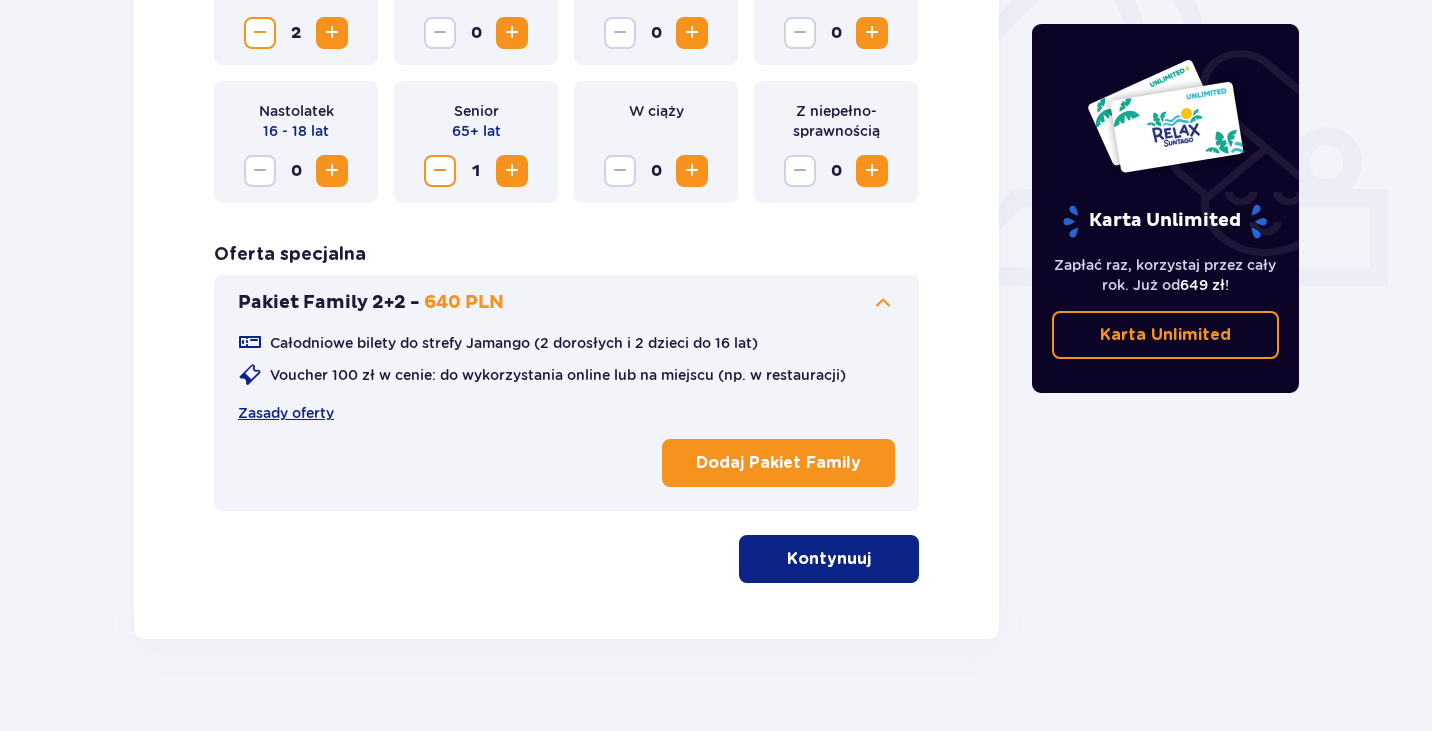 scroll, scrollTop: 775, scrollLeft: 0, axis: vertical 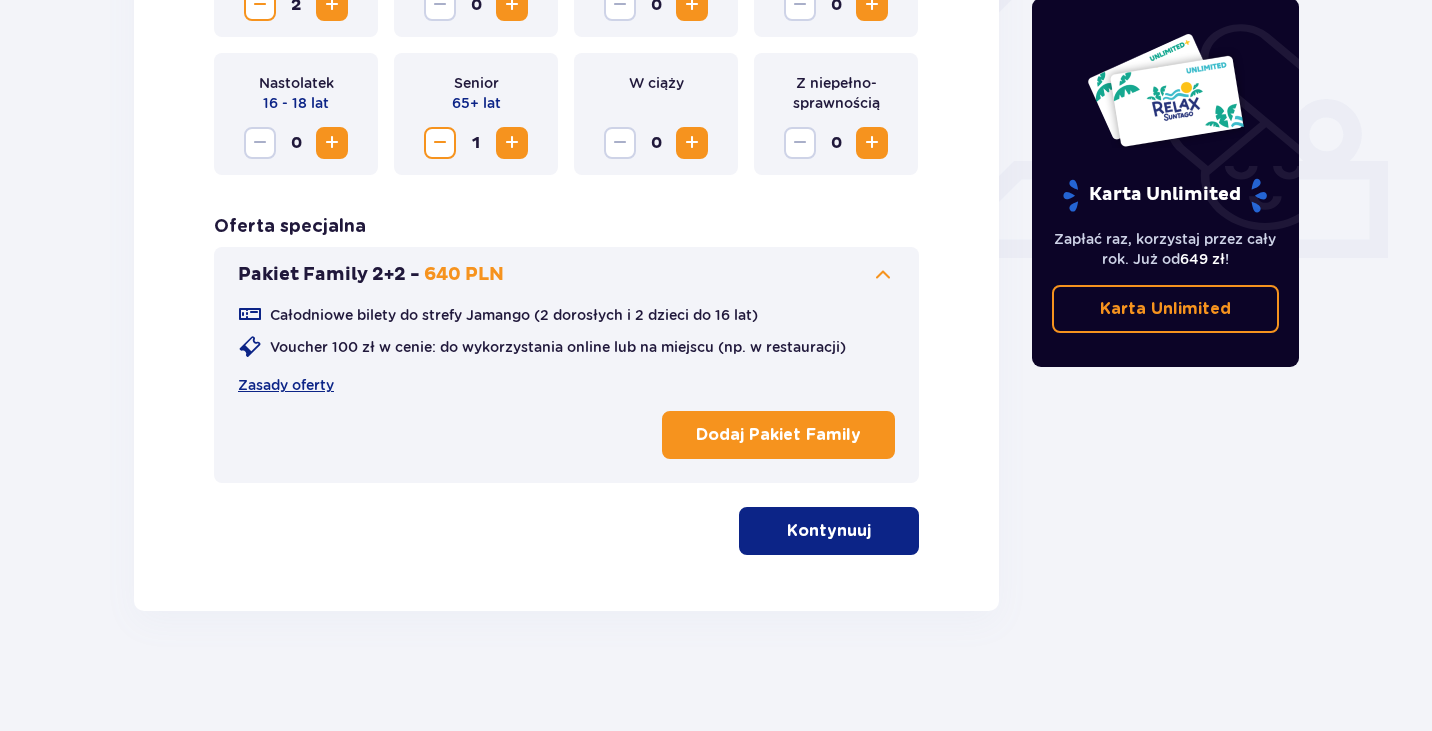 click on "Kontynuuj" at bounding box center [829, 531] 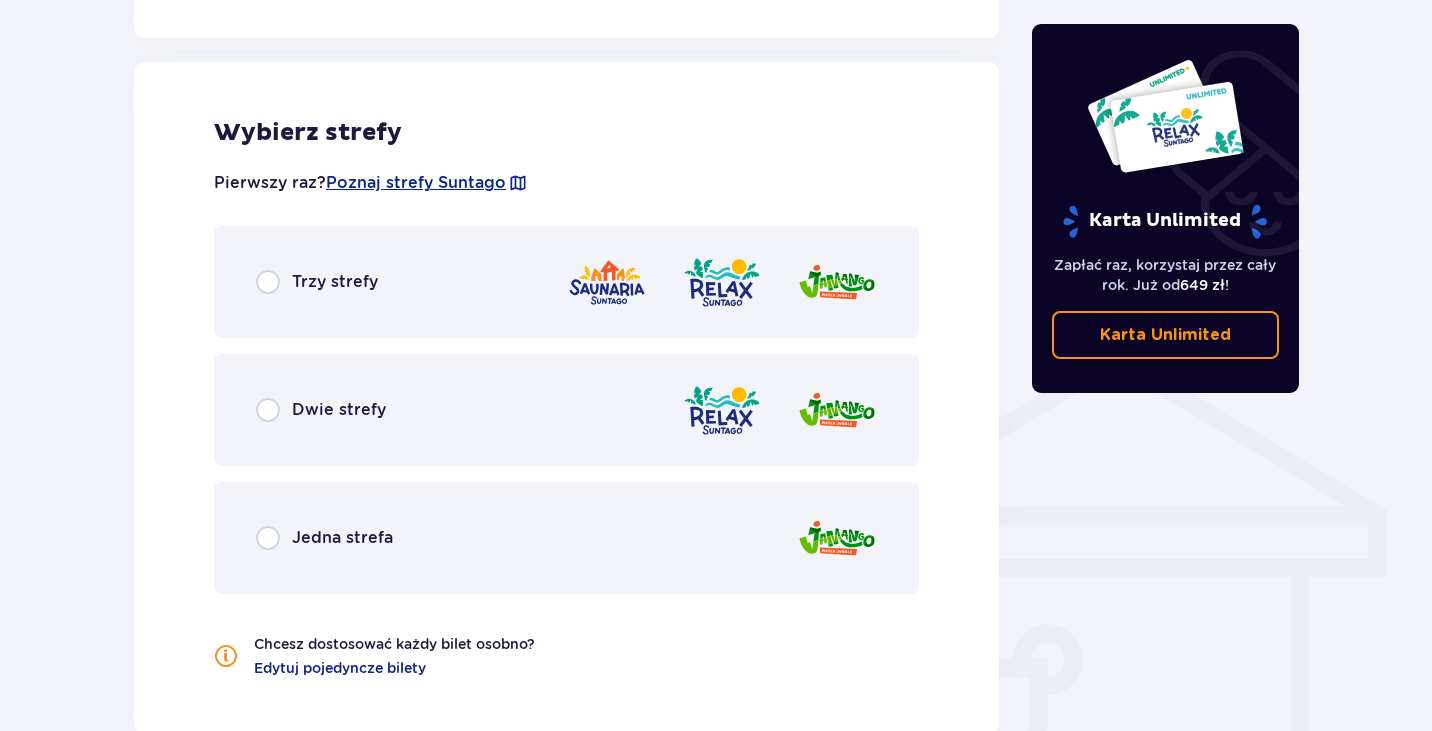 scroll, scrollTop: 1290, scrollLeft: 0, axis: vertical 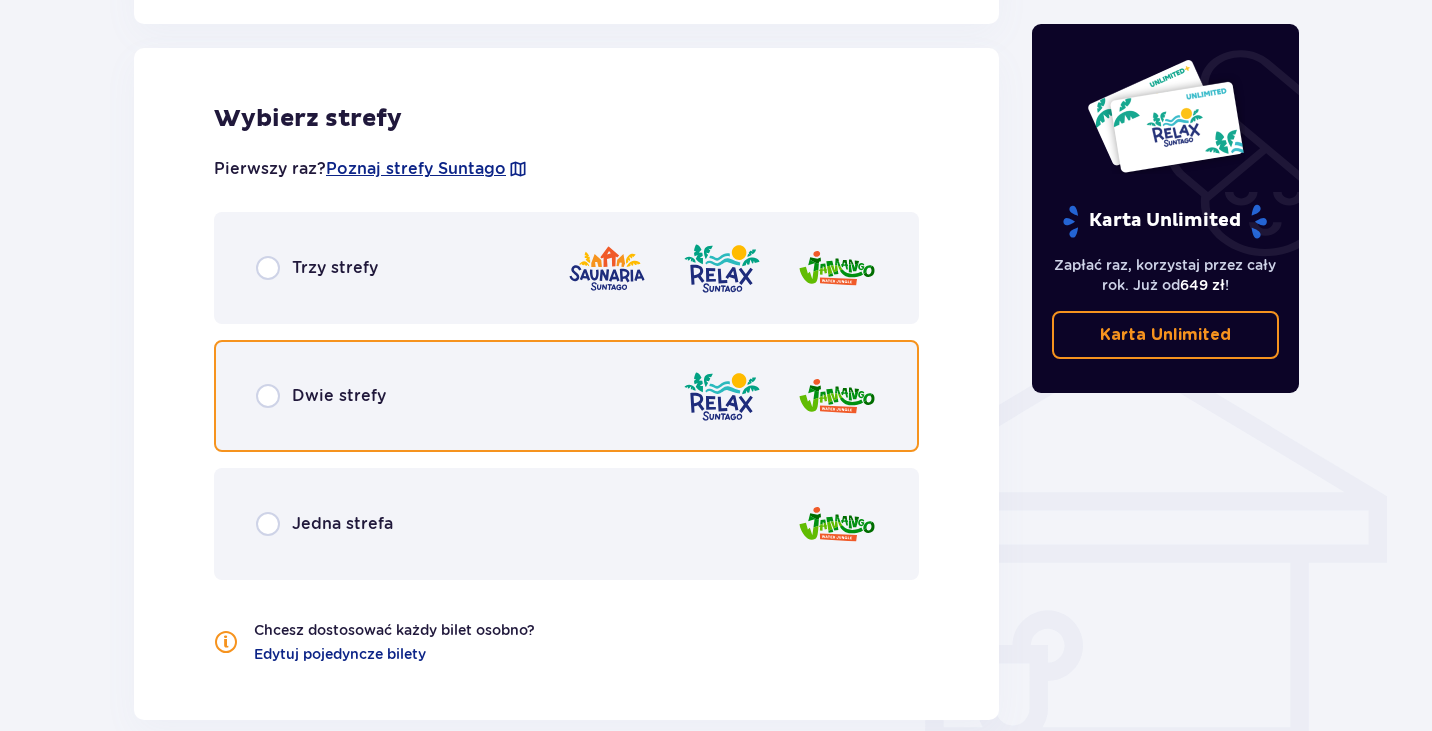 click at bounding box center (268, 396) 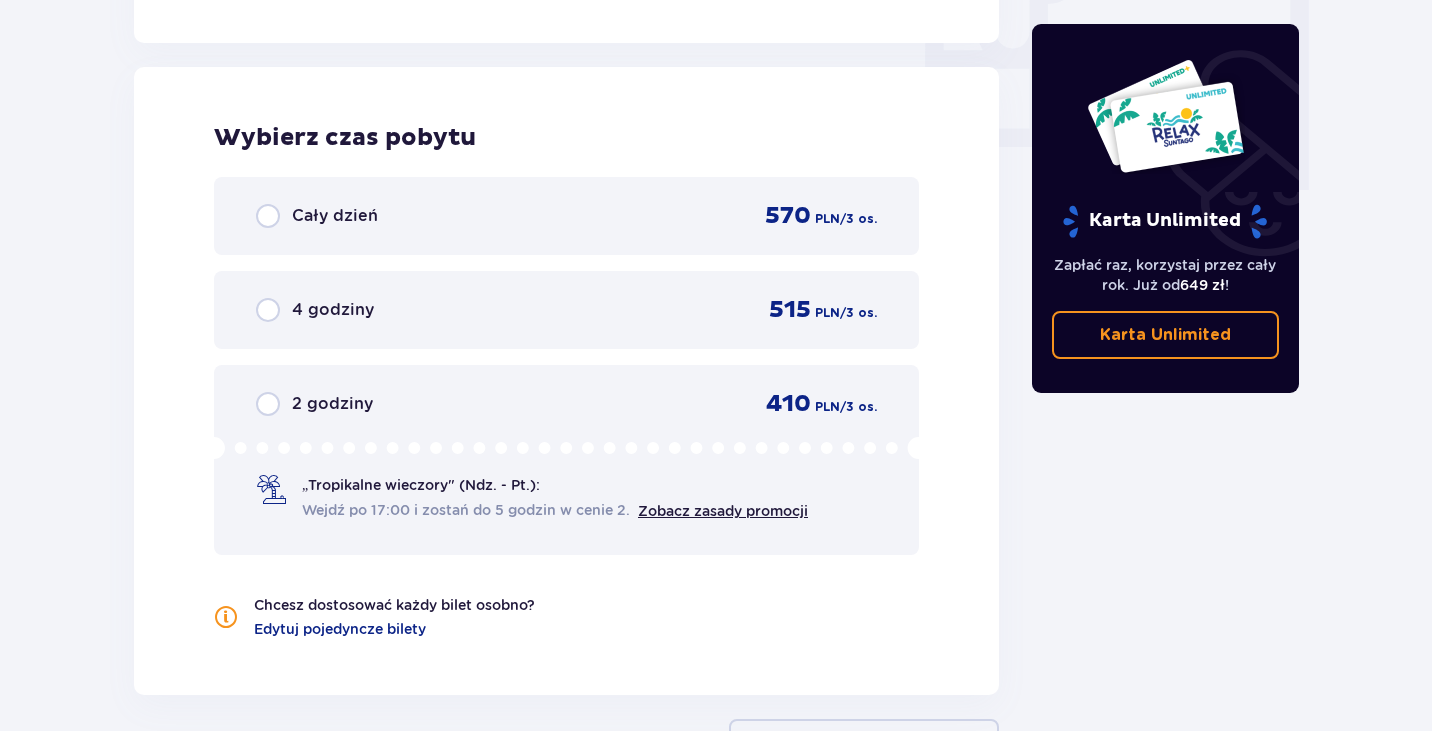 scroll, scrollTop: 1986, scrollLeft: 0, axis: vertical 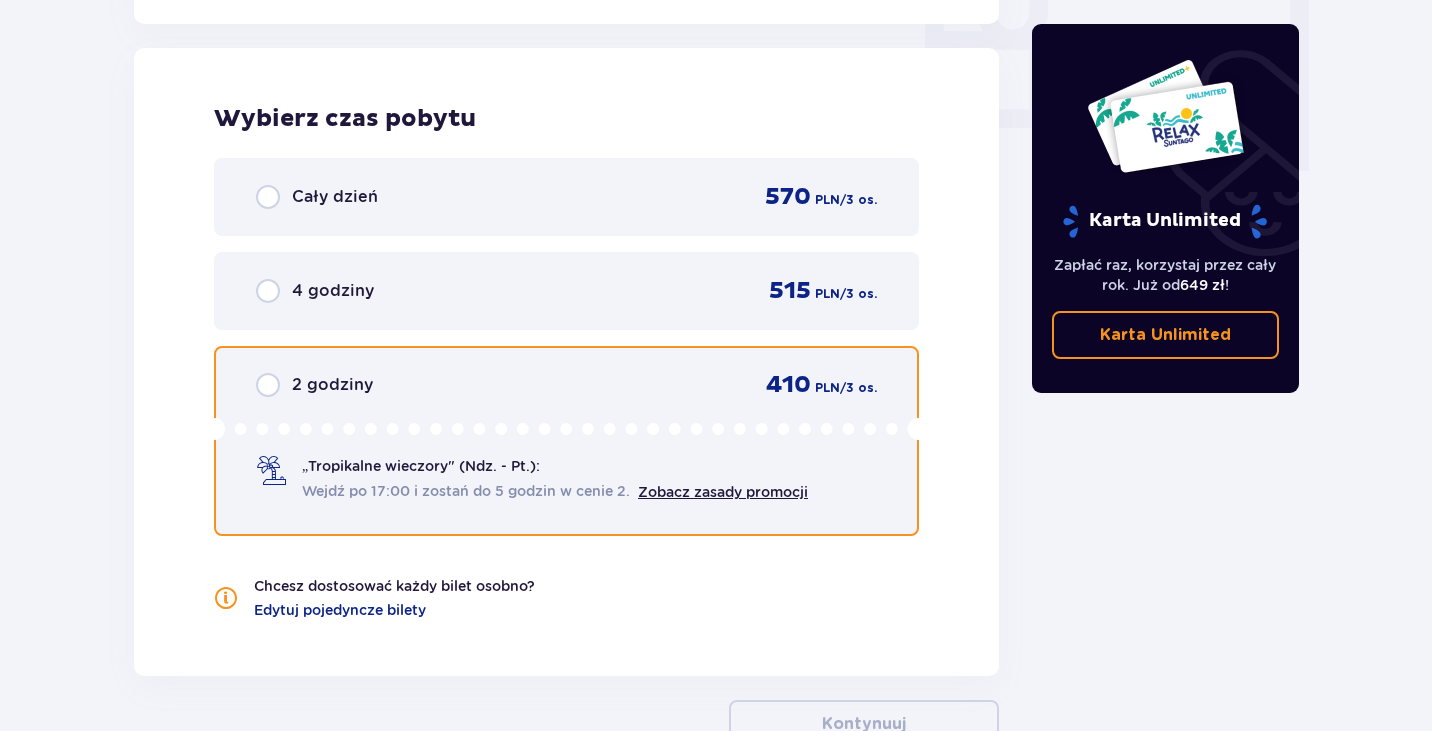 click at bounding box center (268, 385) 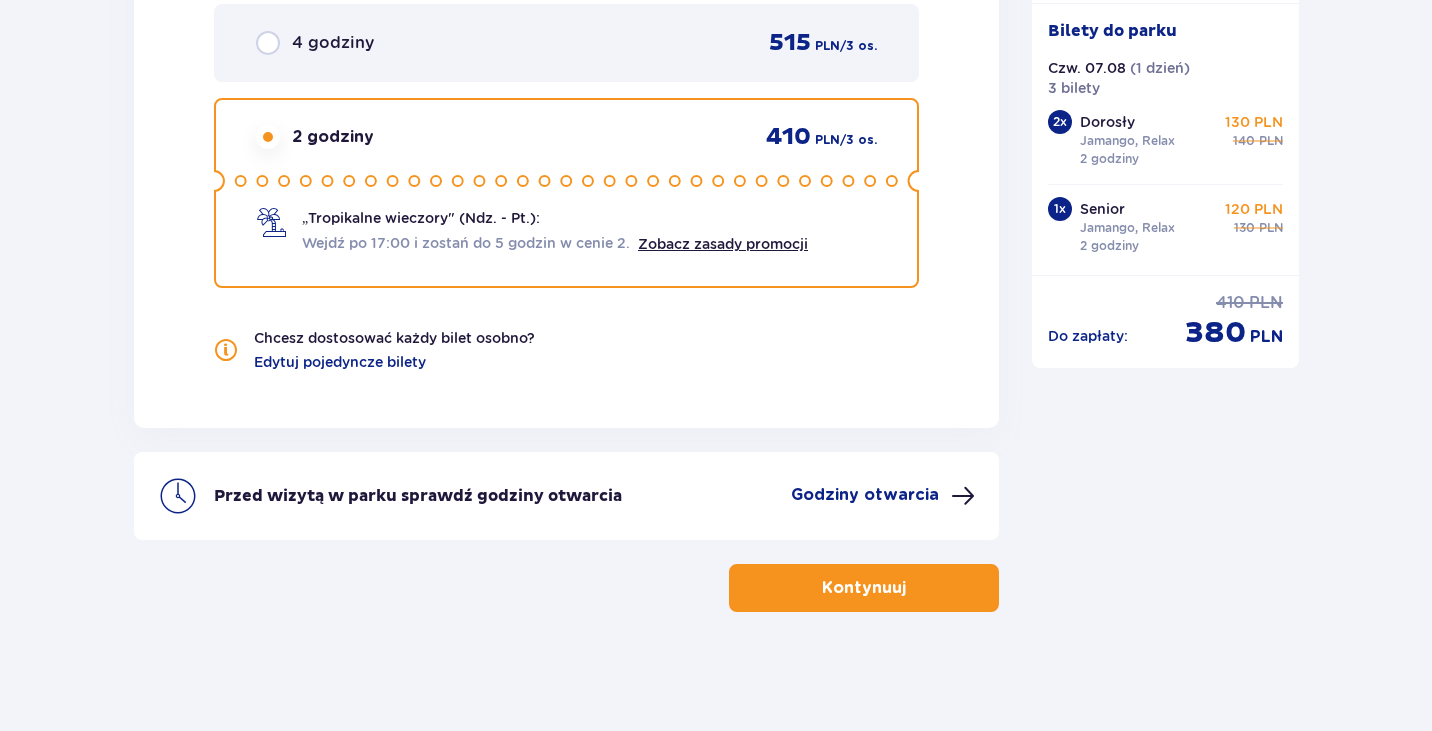 scroll, scrollTop: 2235, scrollLeft: 0, axis: vertical 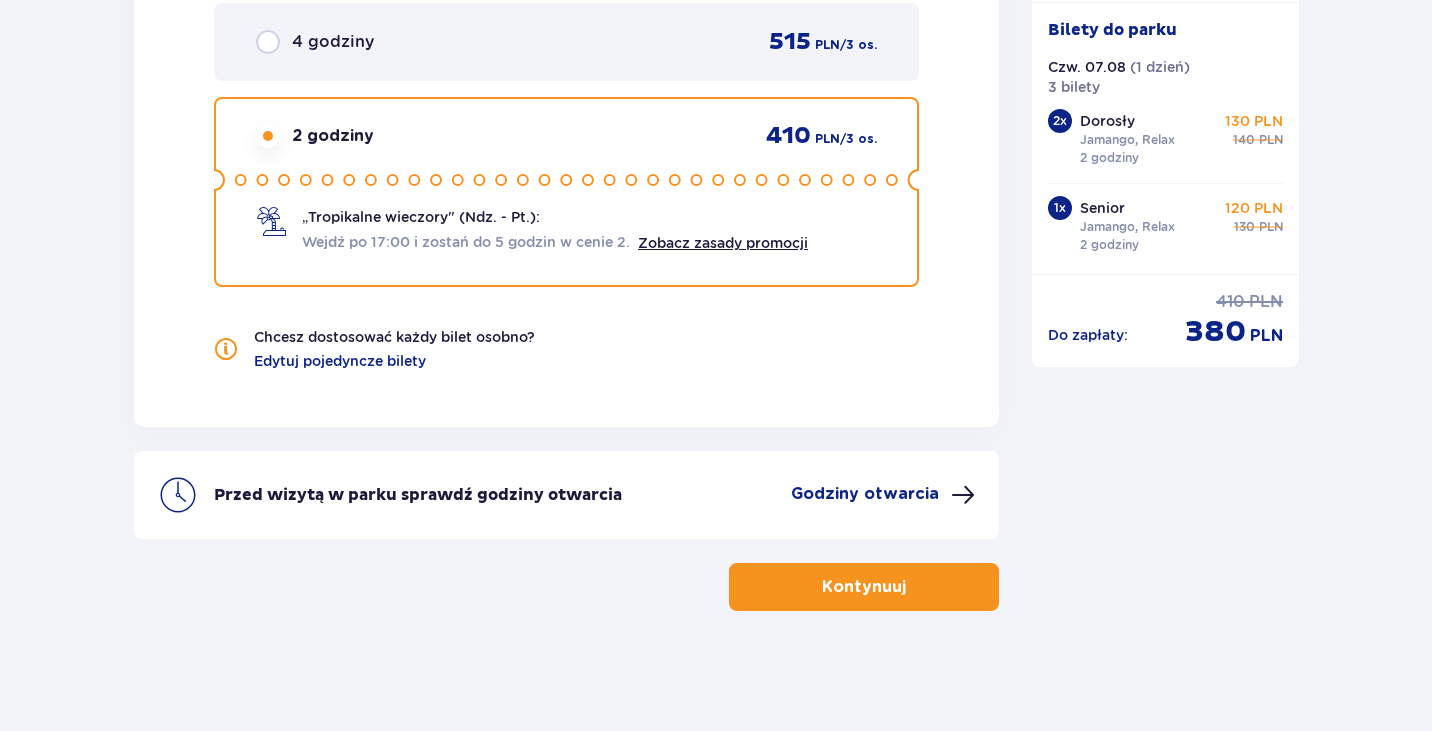 click on "Kontynuuj" at bounding box center (864, 587) 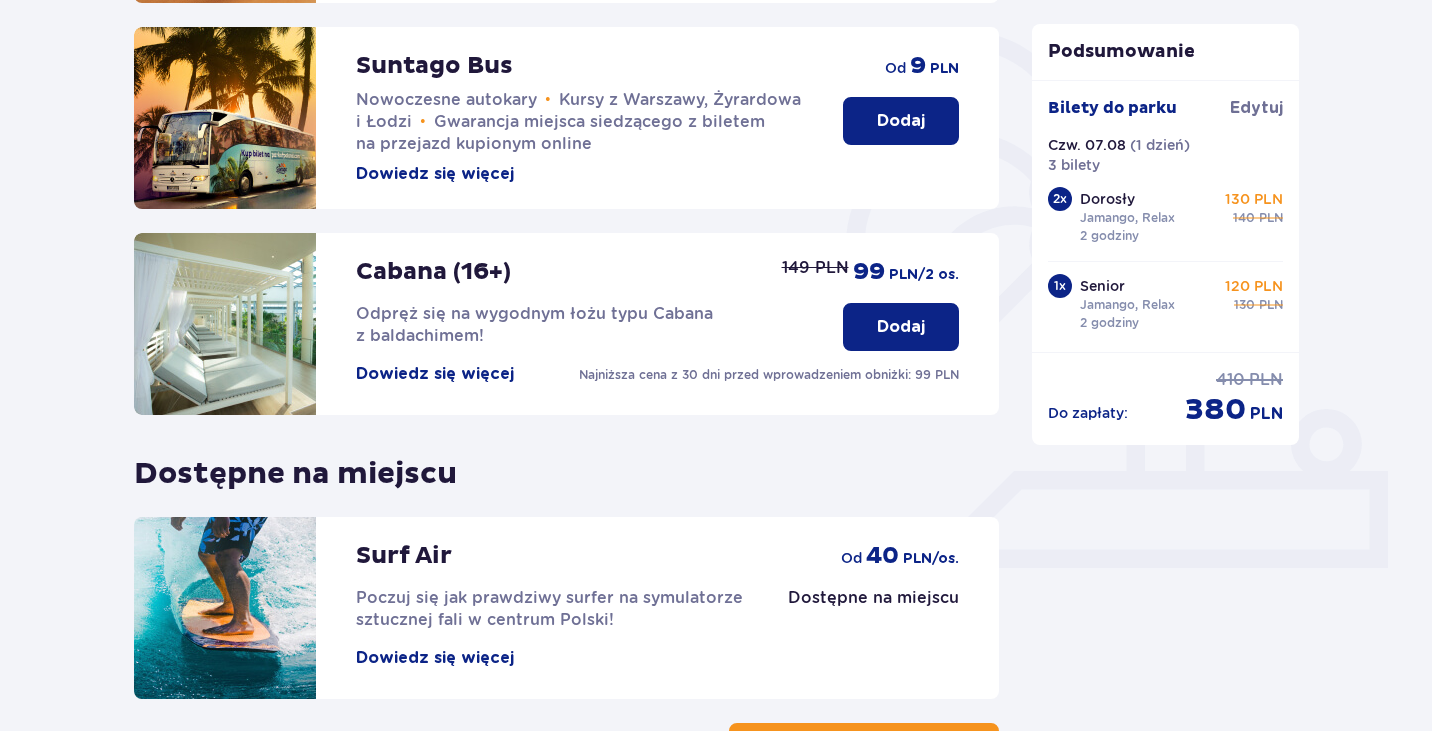 scroll, scrollTop: 625, scrollLeft: 0, axis: vertical 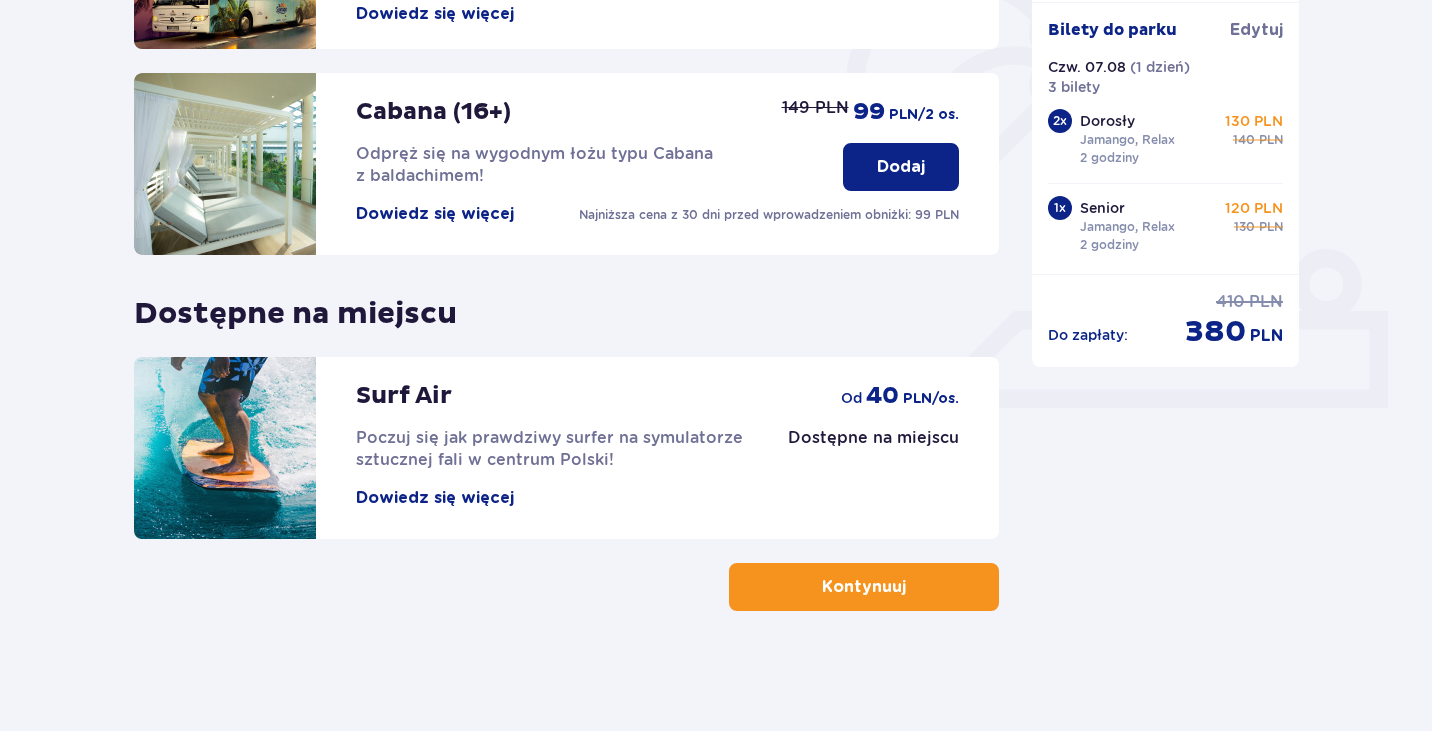 click on "Kontynuuj" at bounding box center (864, 587) 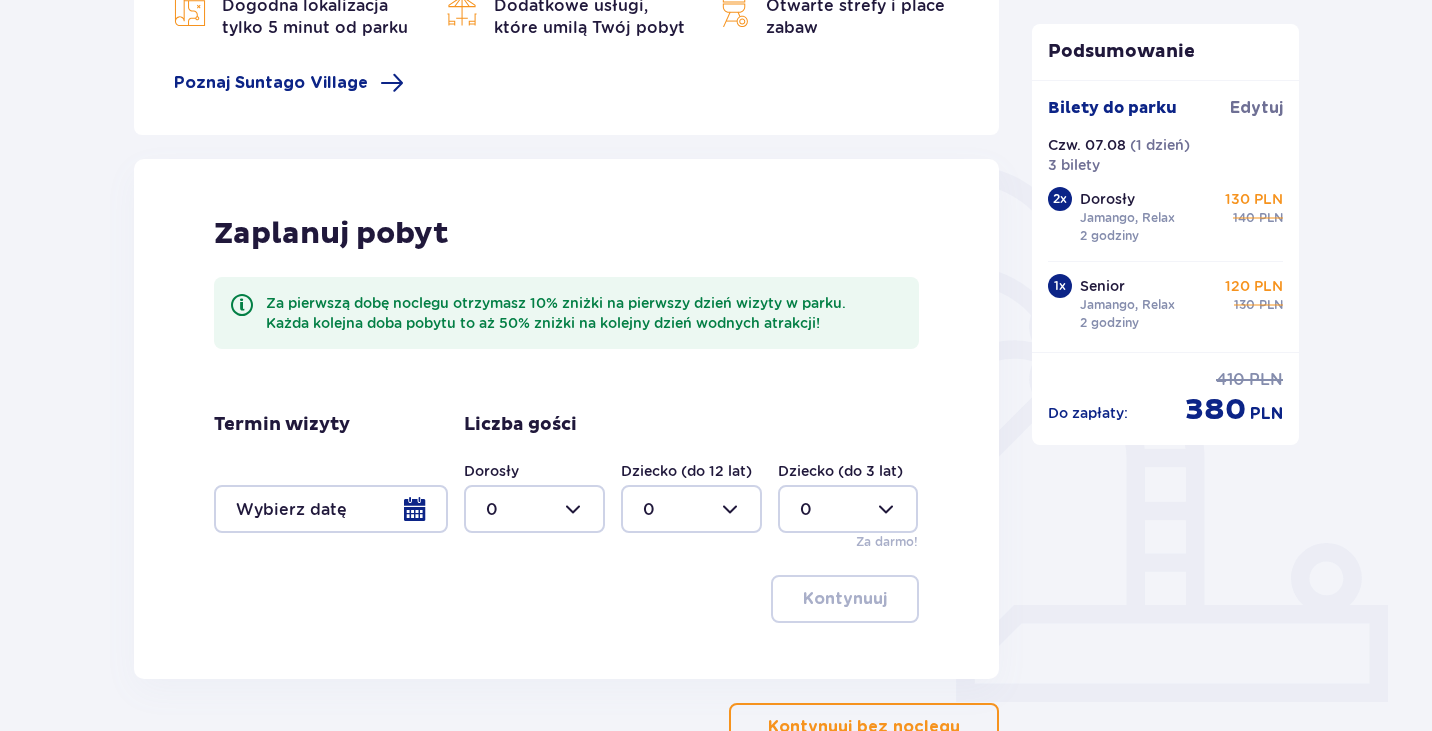 scroll, scrollTop: 471, scrollLeft: 0, axis: vertical 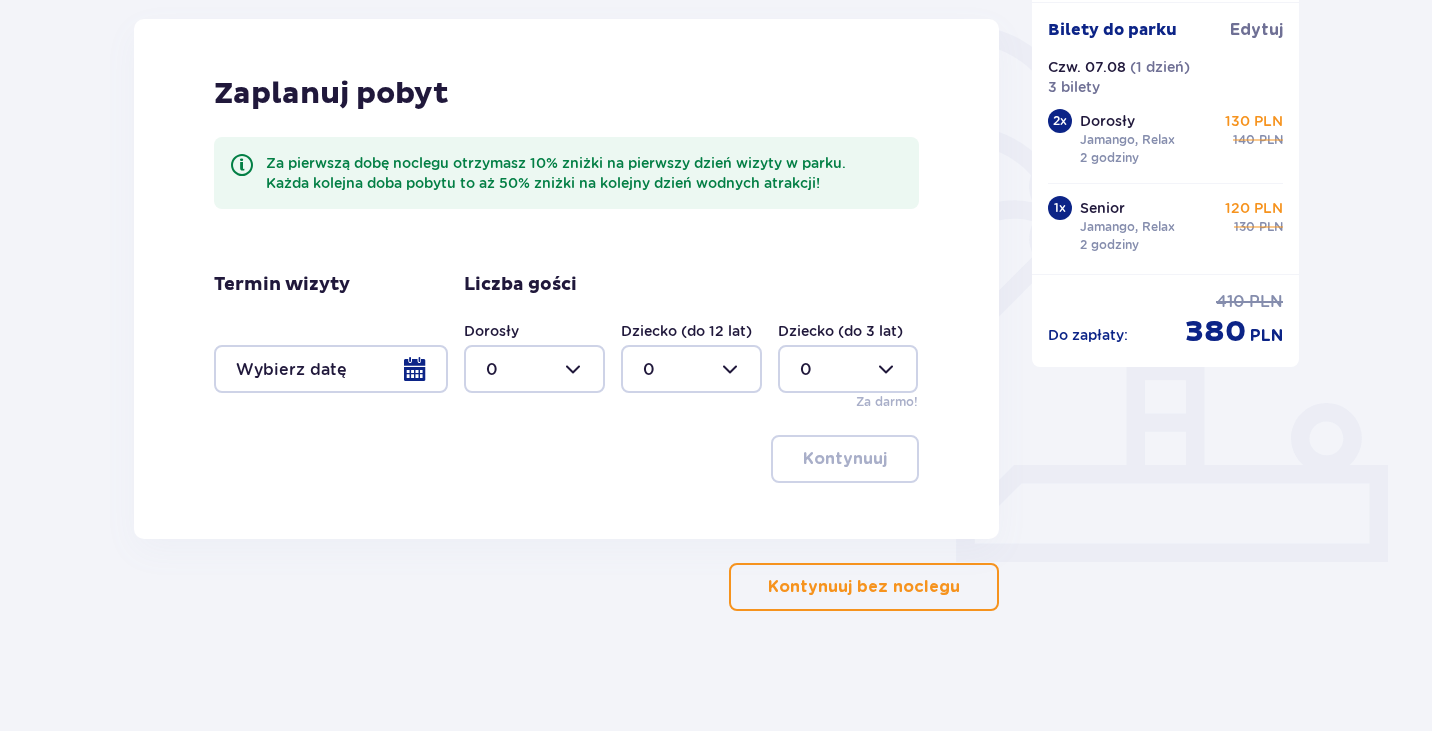 click on "Kontynuuj bez noclegu" at bounding box center (864, 587) 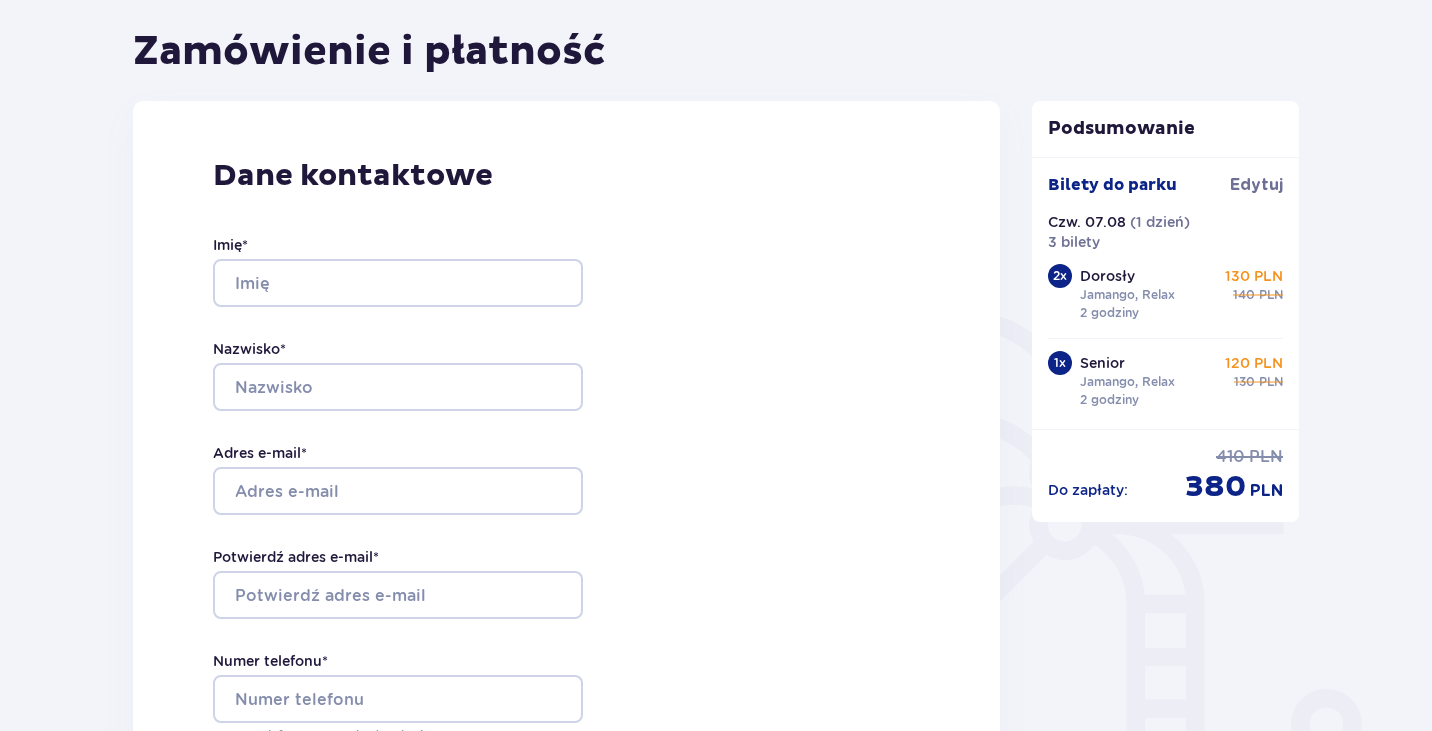 scroll, scrollTop: 0, scrollLeft: 0, axis: both 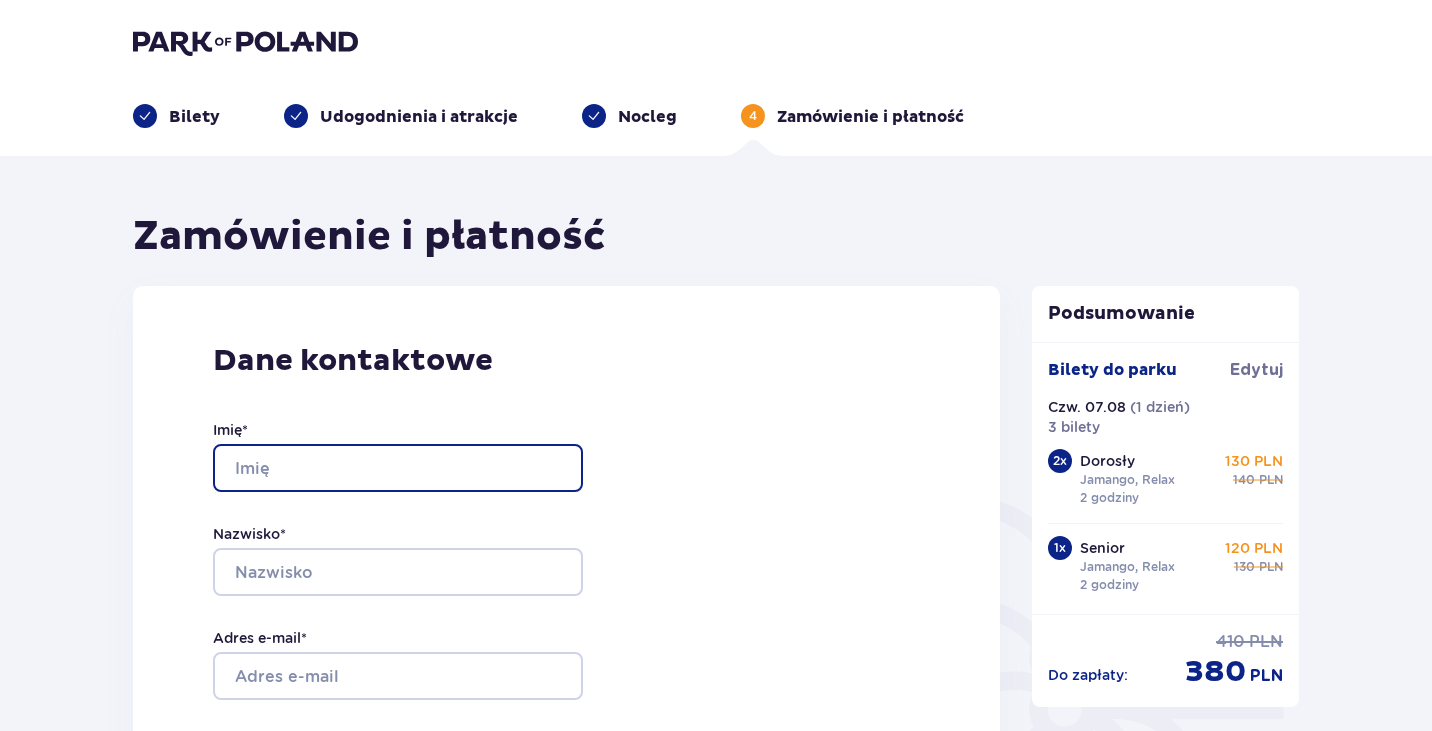 click on "Imię *" at bounding box center (398, 468) 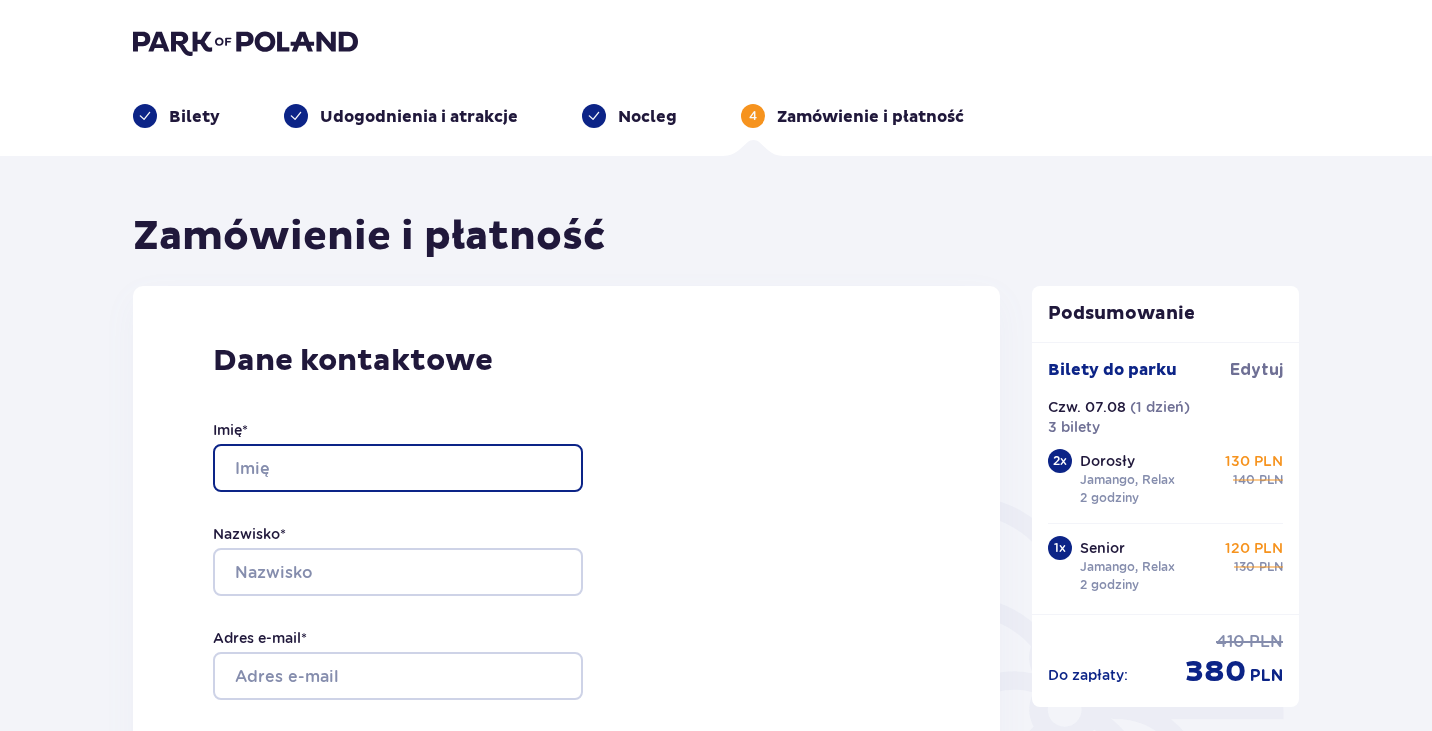 type on "[FIRST]" 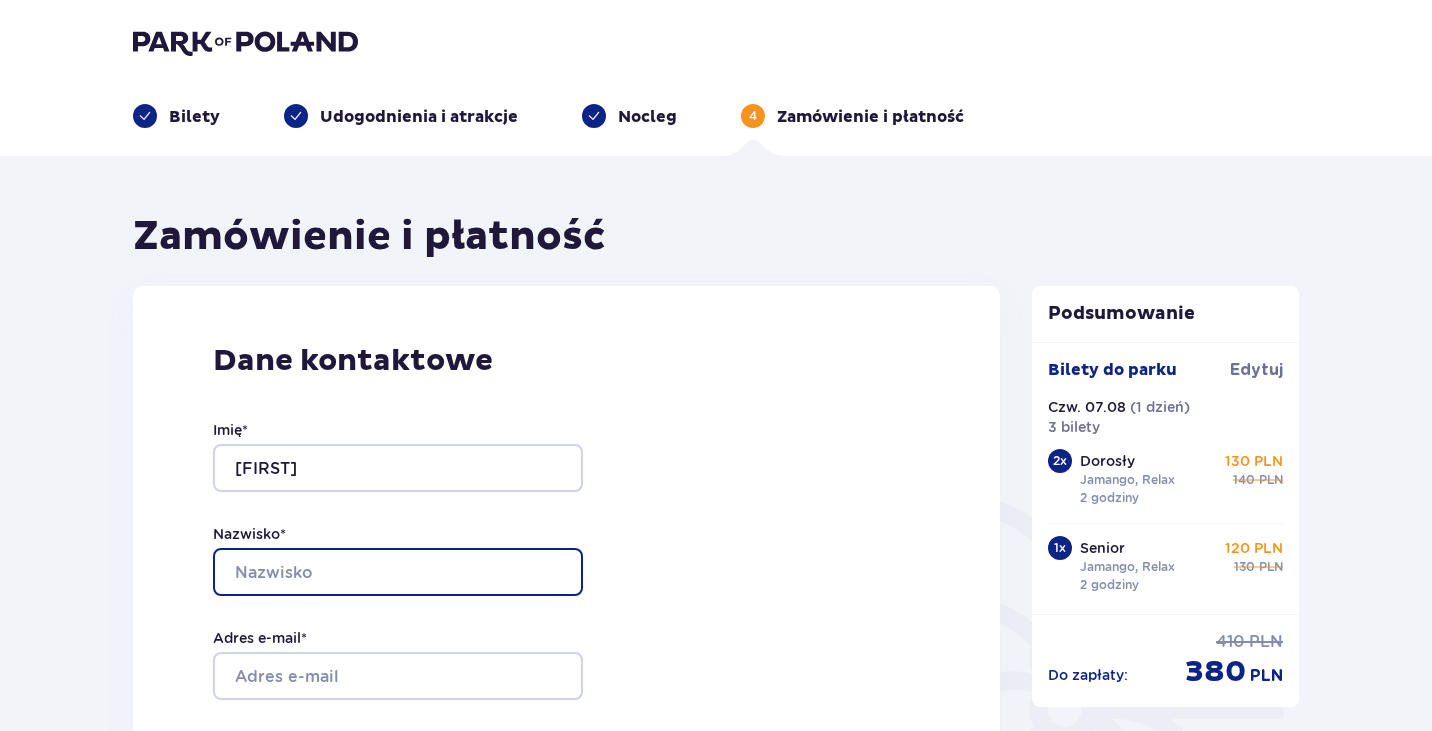 type on "[LAST]" 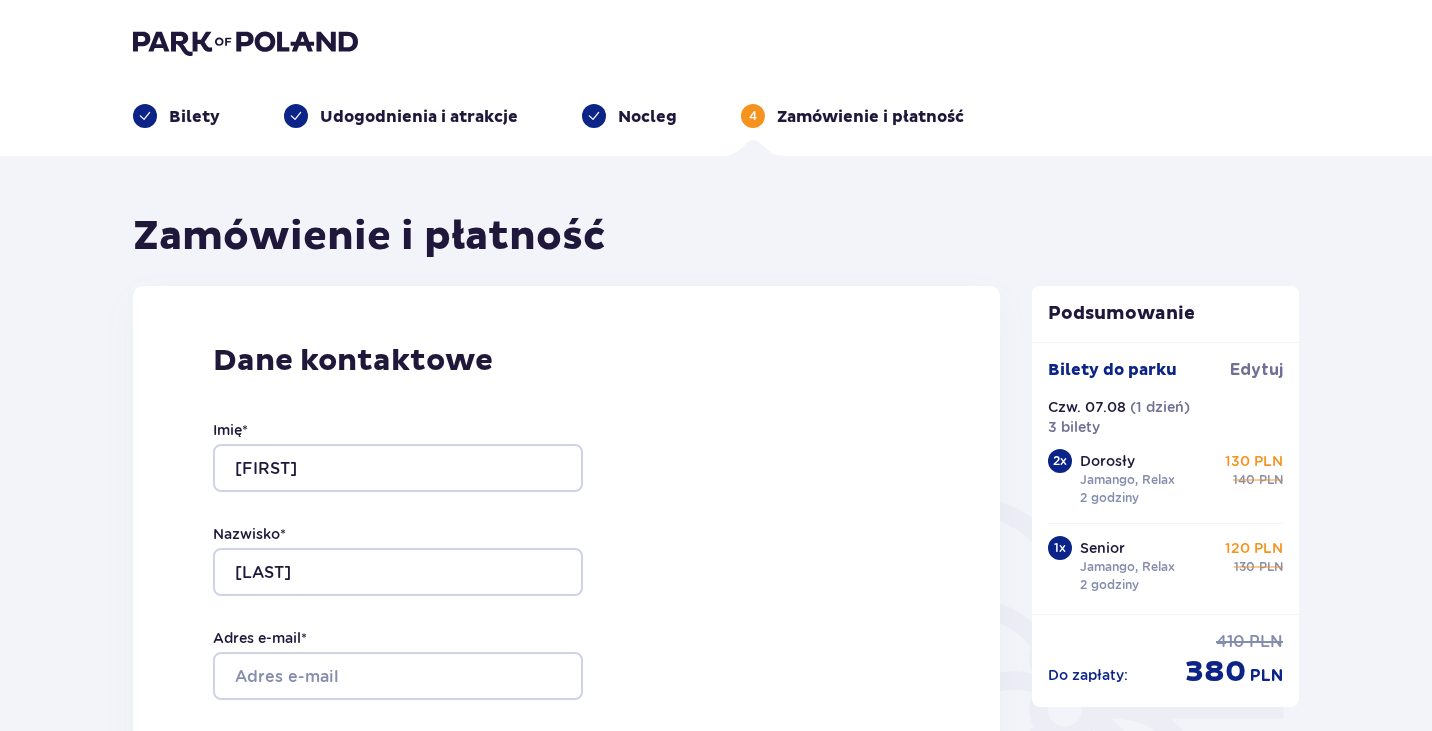 type on "537516919" 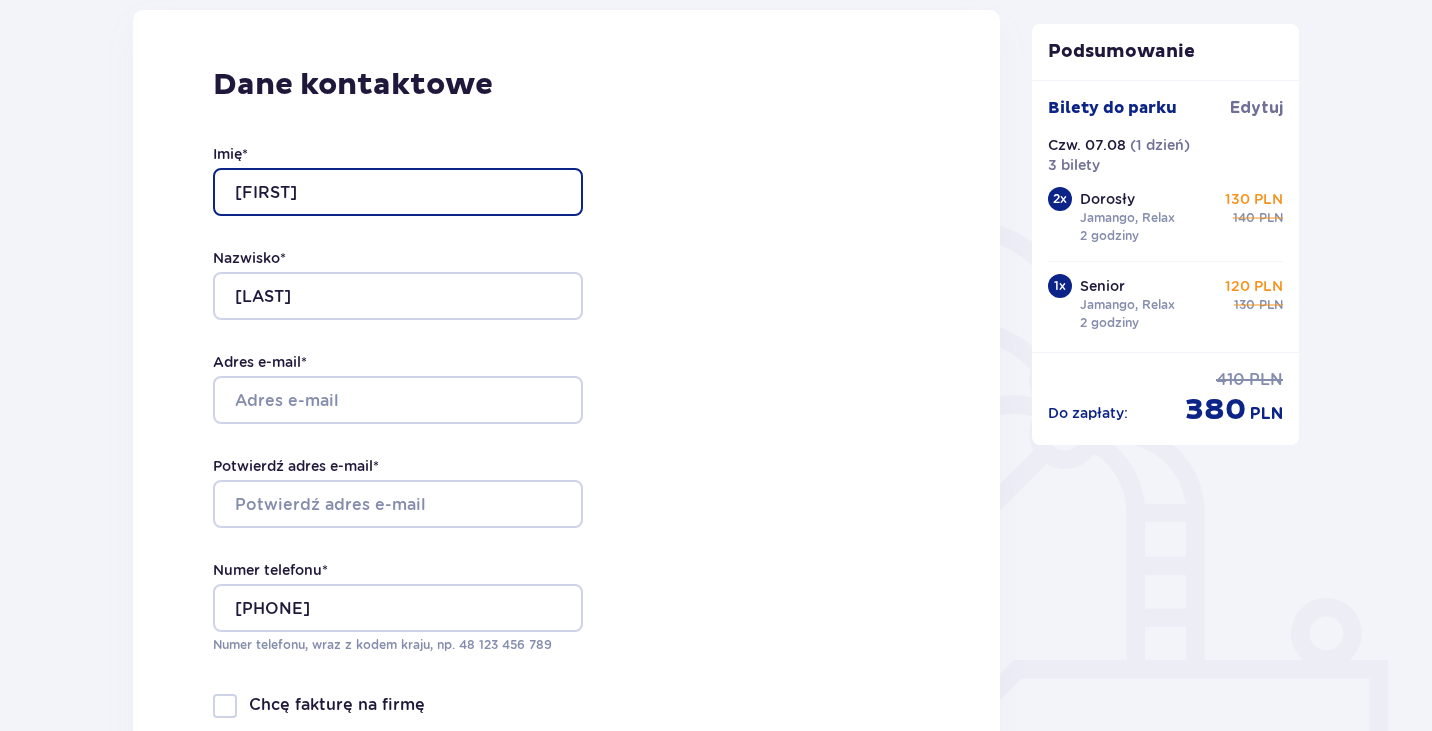 scroll, scrollTop: 279, scrollLeft: 0, axis: vertical 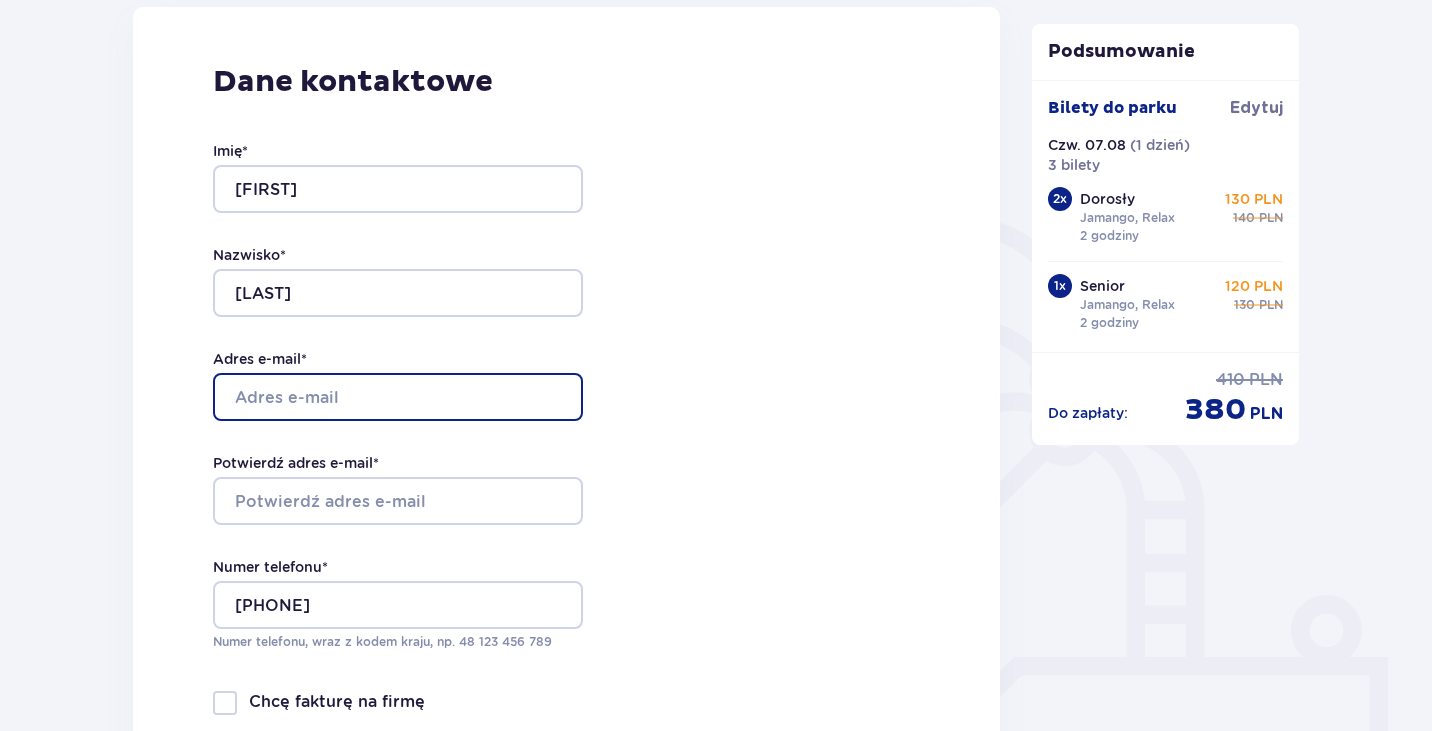 click on "Adres e-mail *" at bounding box center (398, 397) 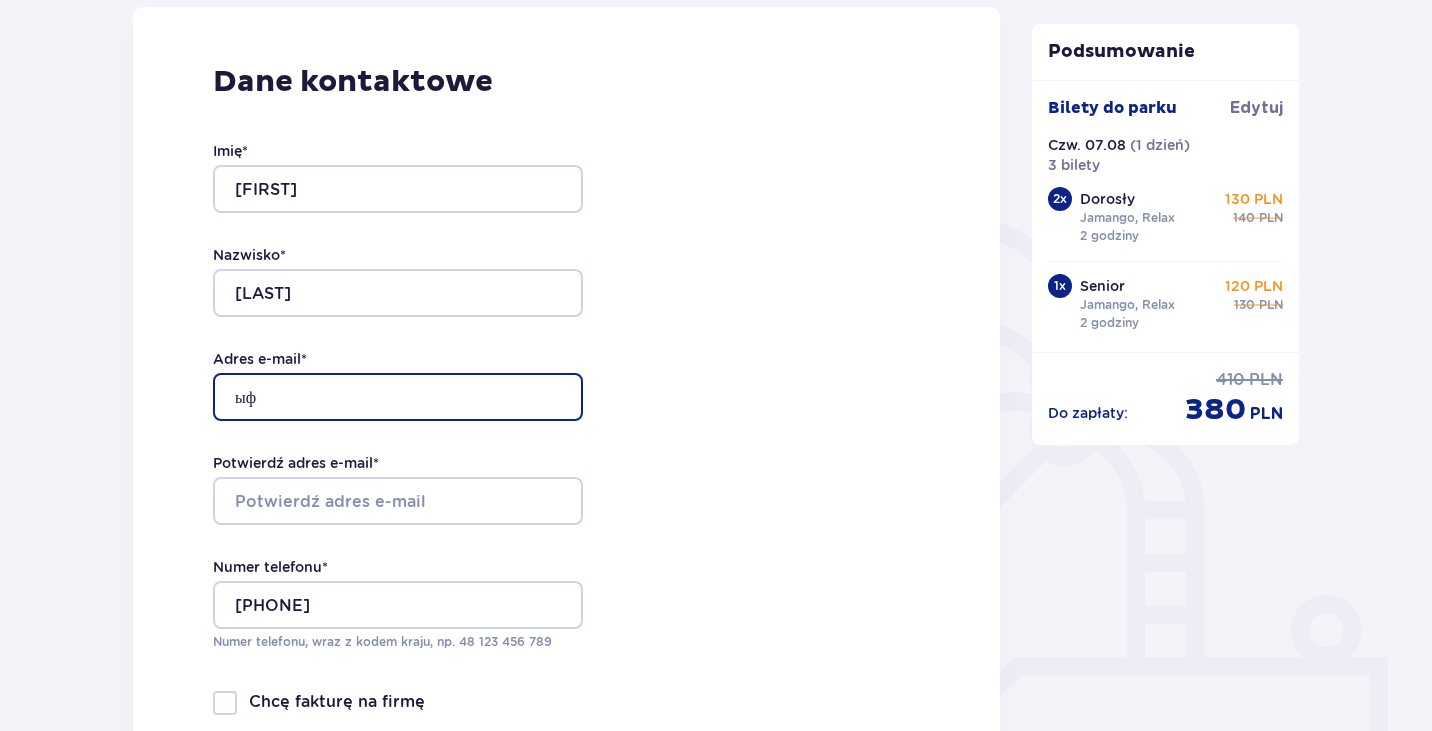type on "ы" 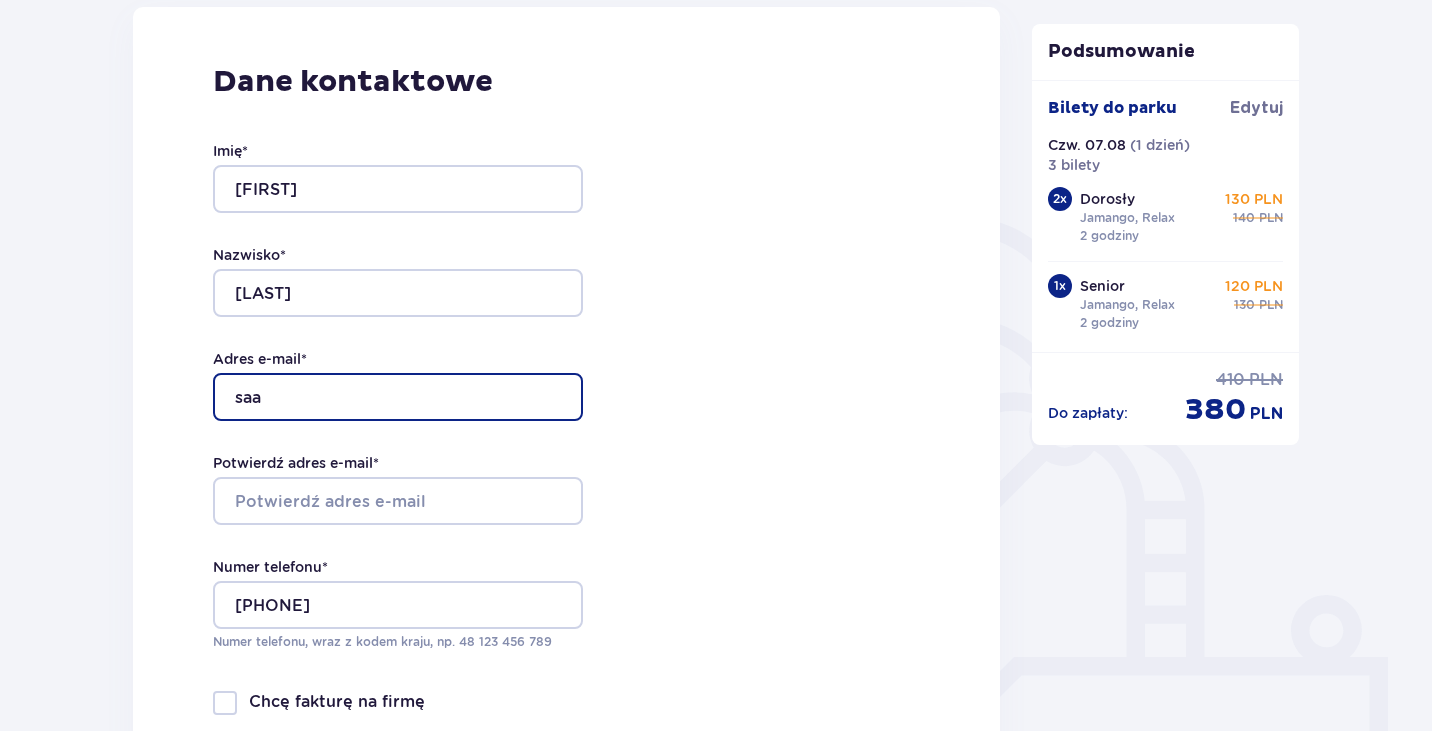 type on "[EMAIL]" 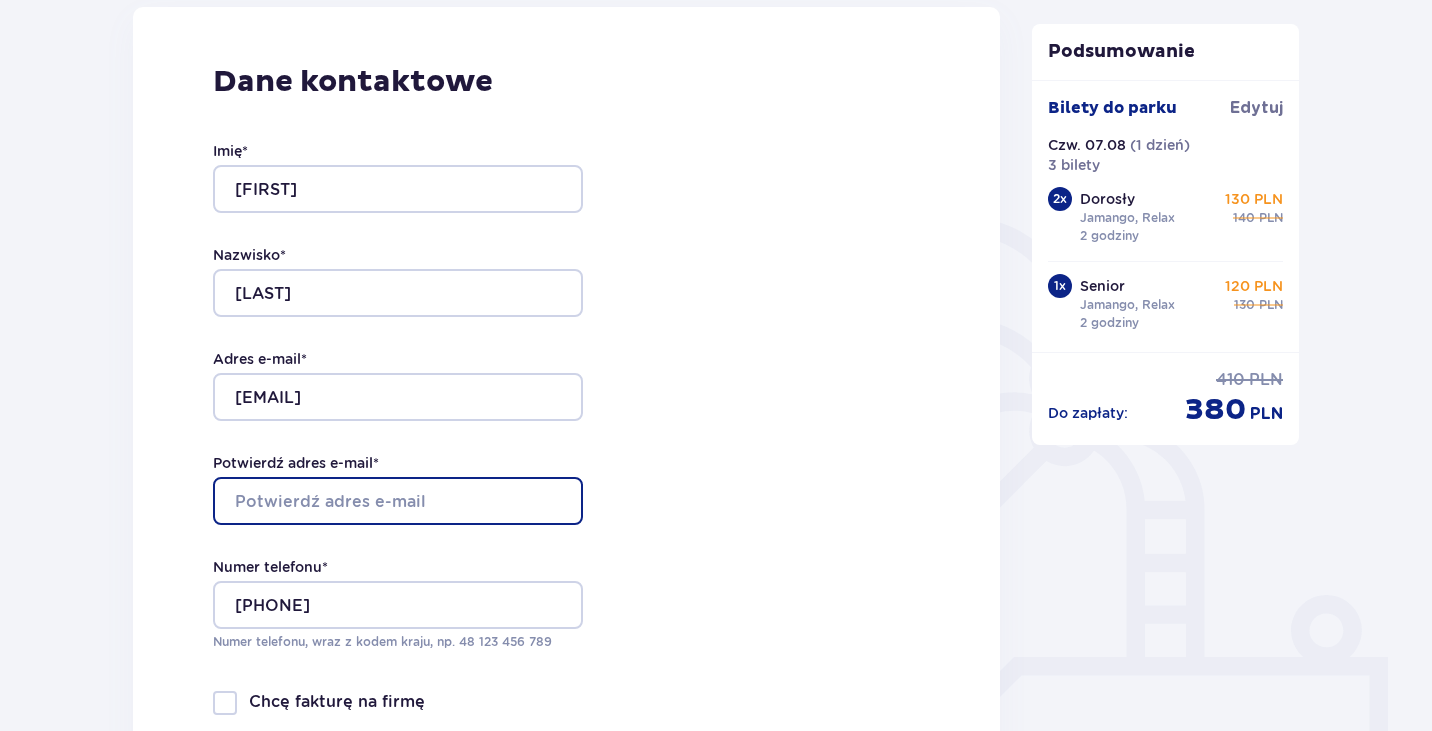 click on "Potwierdź adres e-mail *" at bounding box center (398, 501) 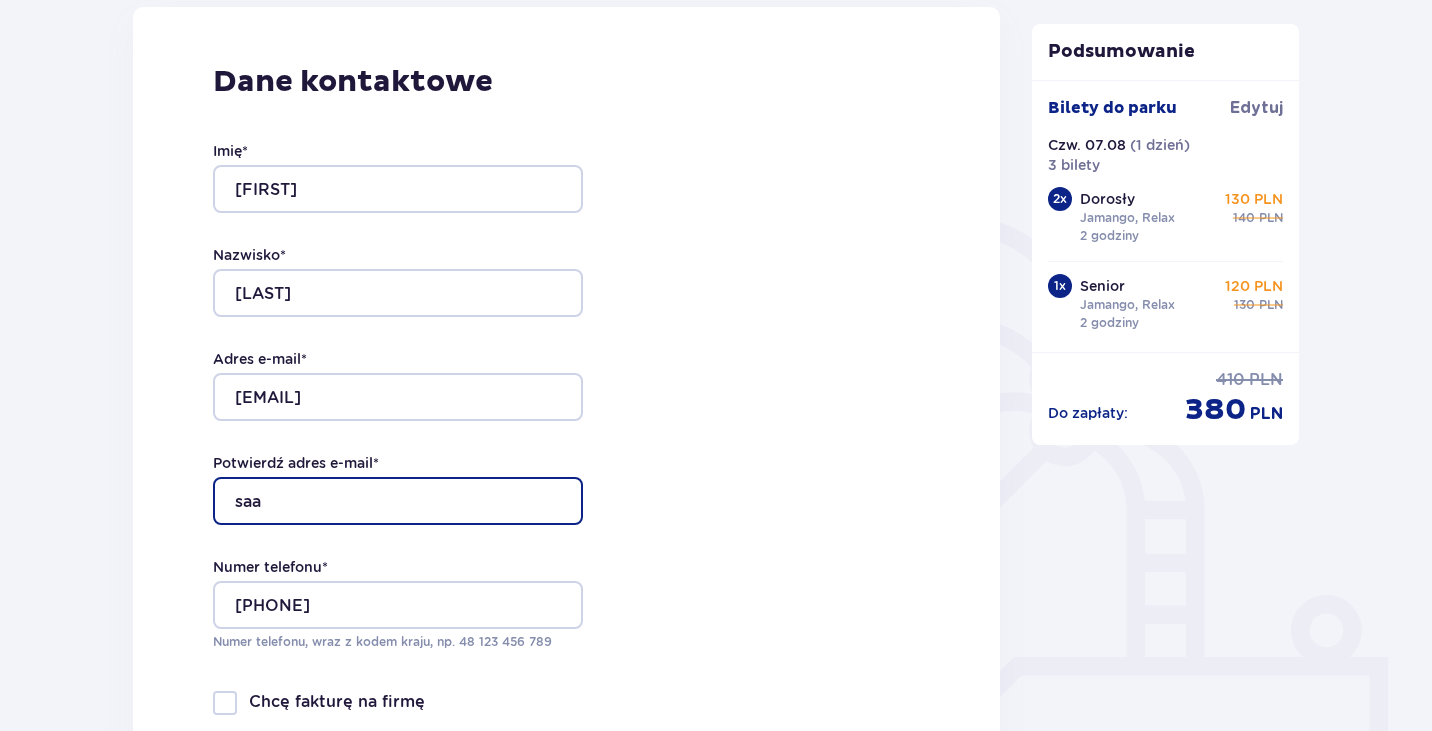 type on "[EMAIL]" 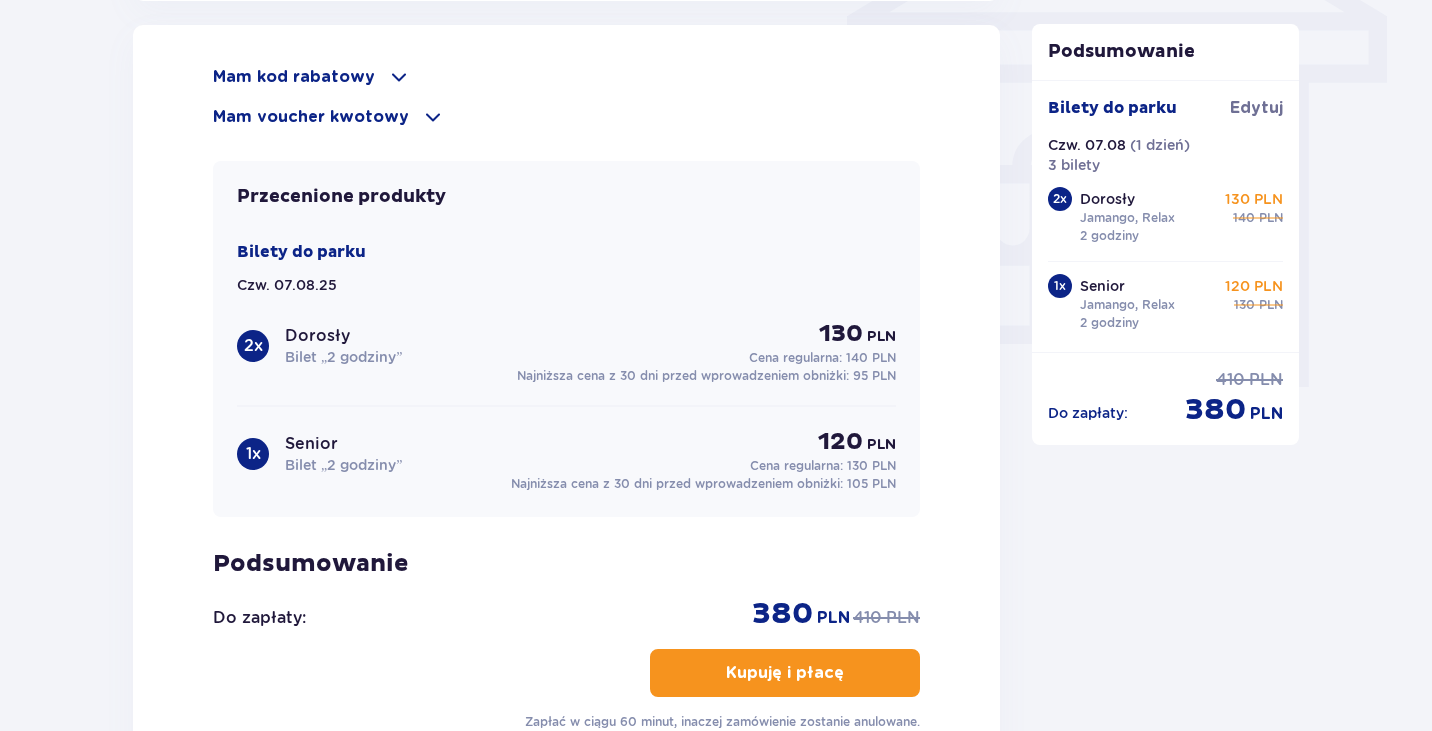 scroll, scrollTop: 1771, scrollLeft: 0, axis: vertical 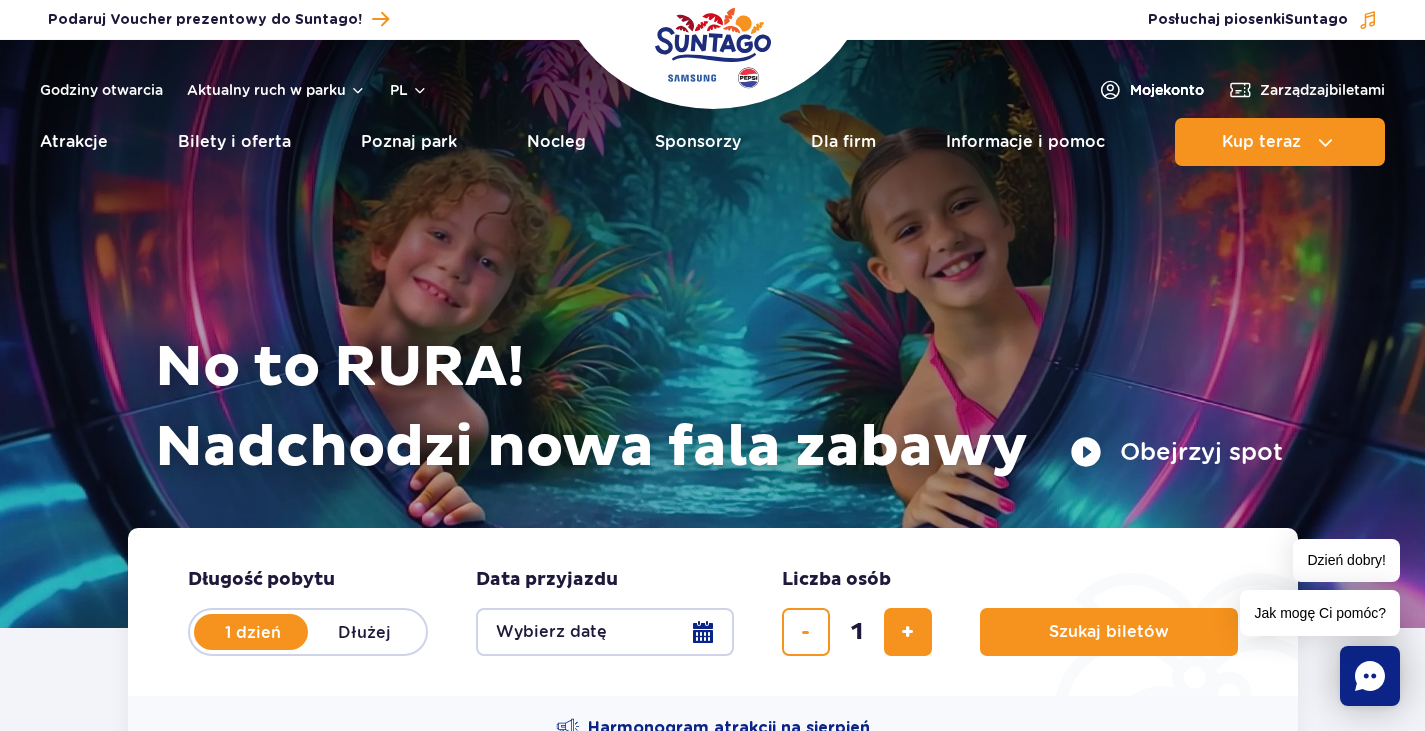 click on "Moje  konto" at bounding box center (1167, 90) 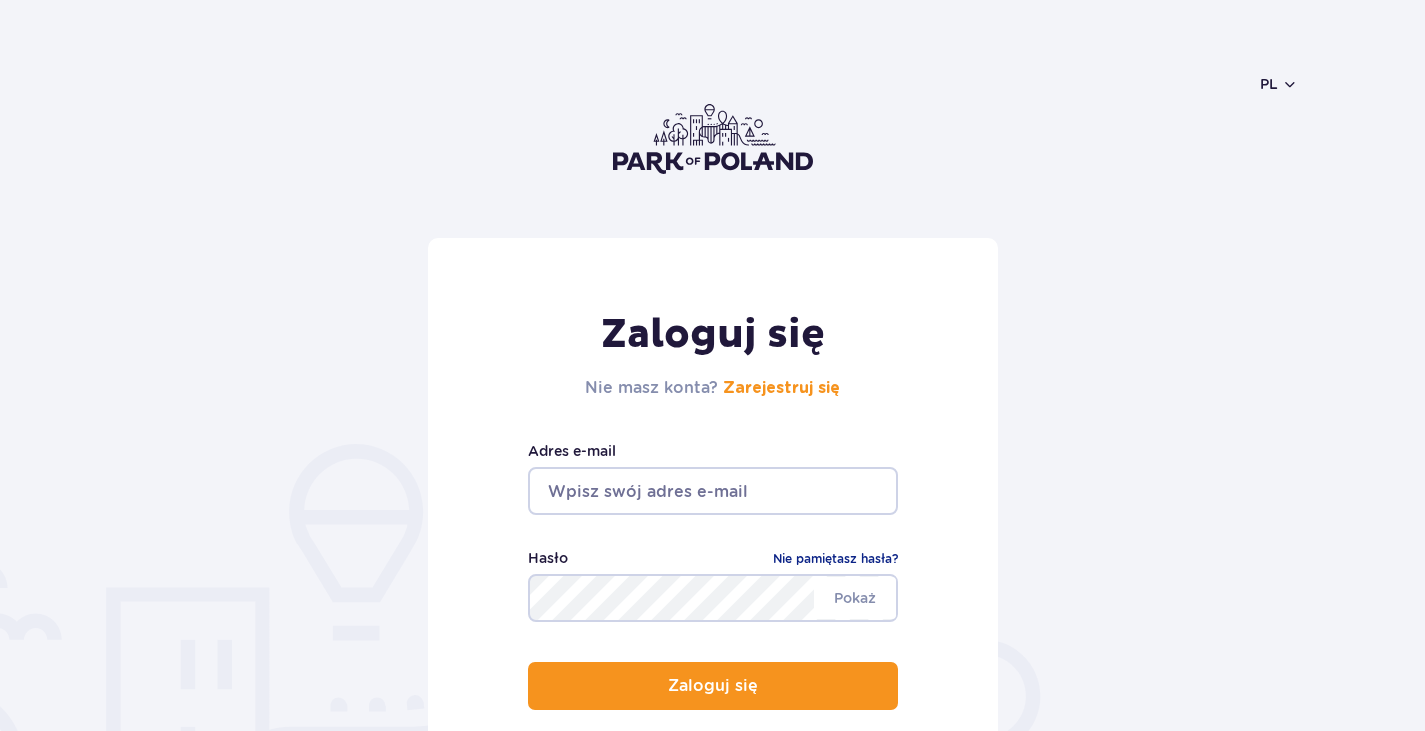 scroll, scrollTop: 0, scrollLeft: 0, axis: both 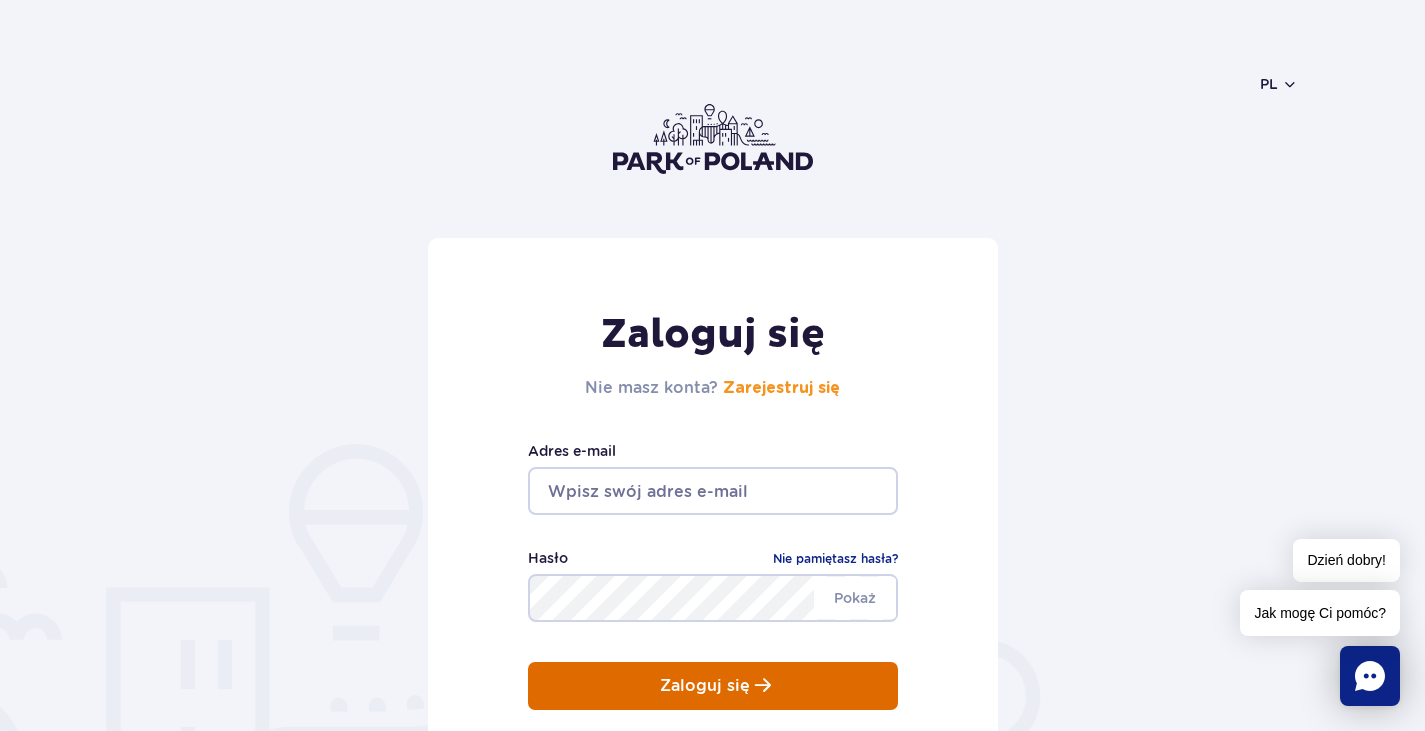 type on "saa1810@ukr.net" 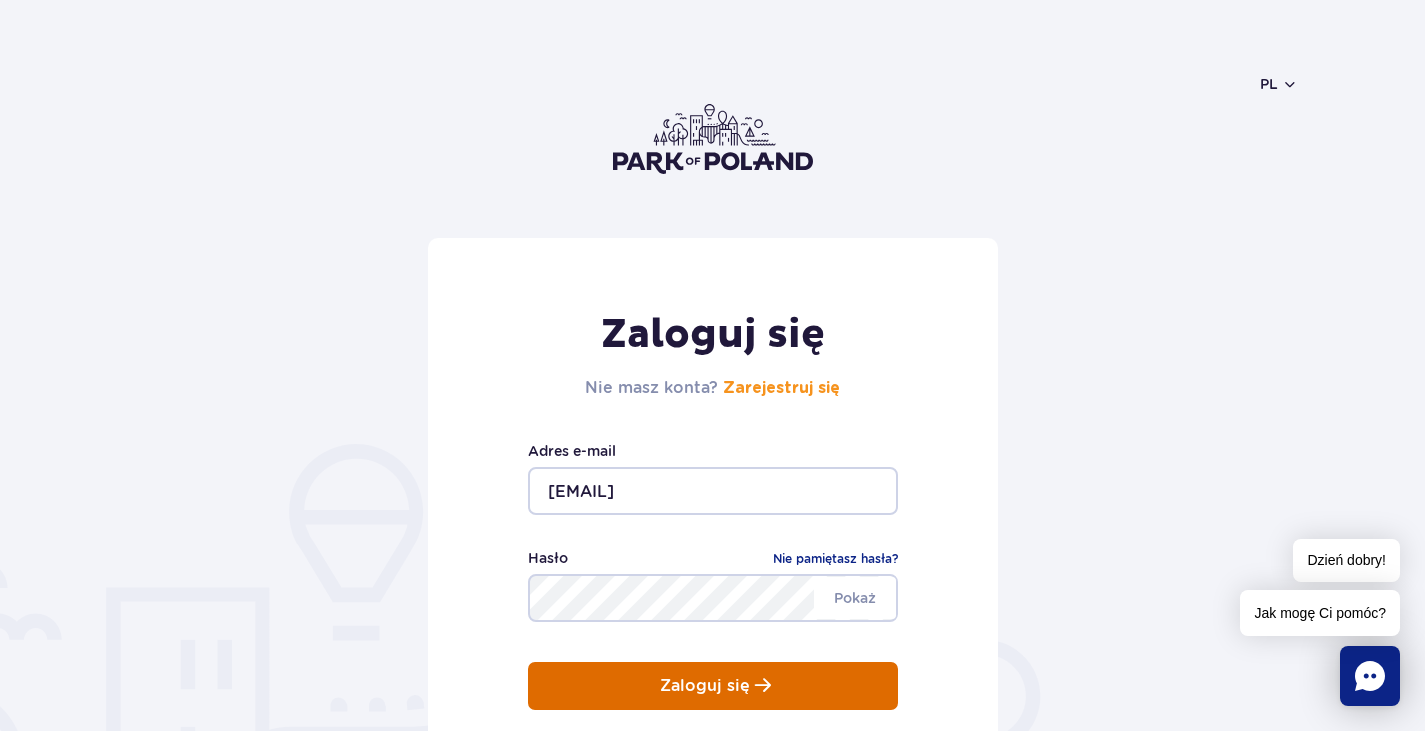 click on "Zaloguj się" at bounding box center [705, 686] 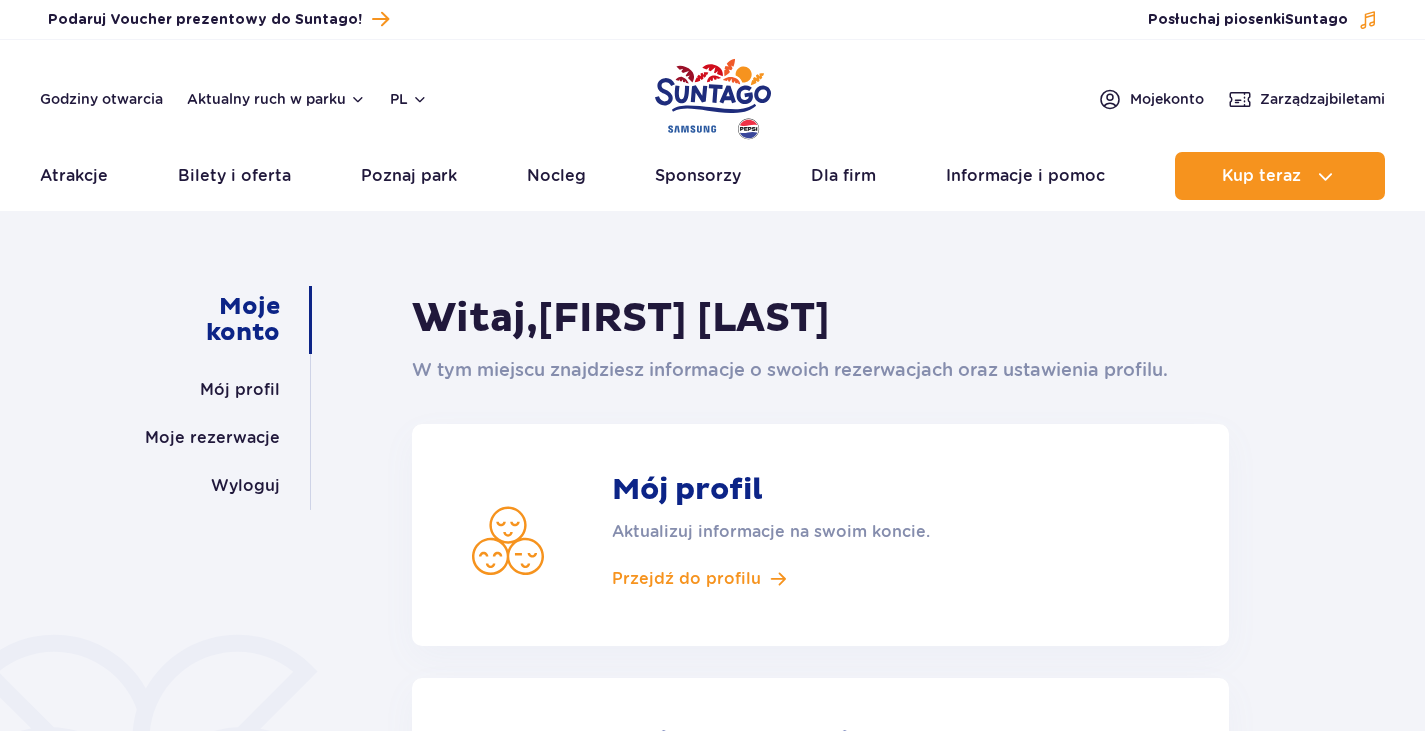 scroll, scrollTop: 0, scrollLeft: 0, axis: both 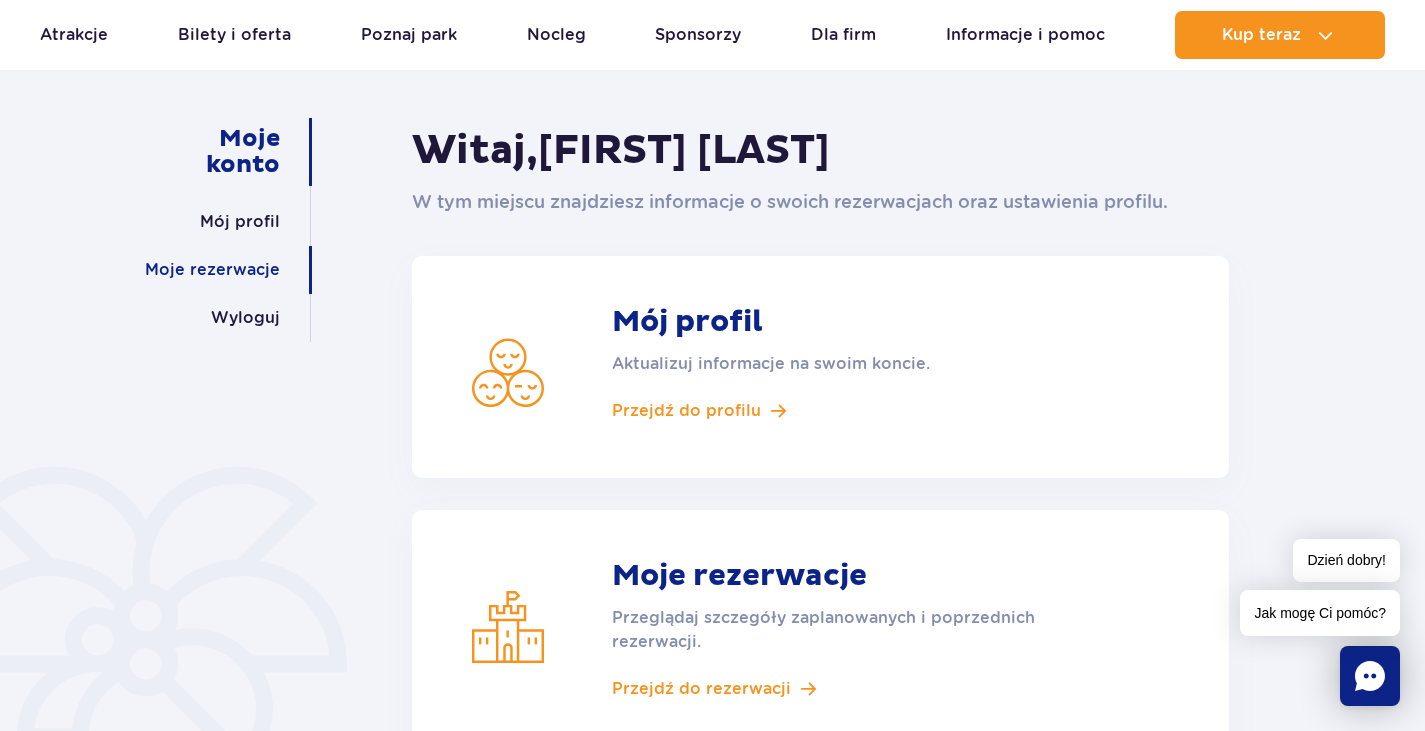 click on "Moje rezerwacje" at bounding box center (212, 270) 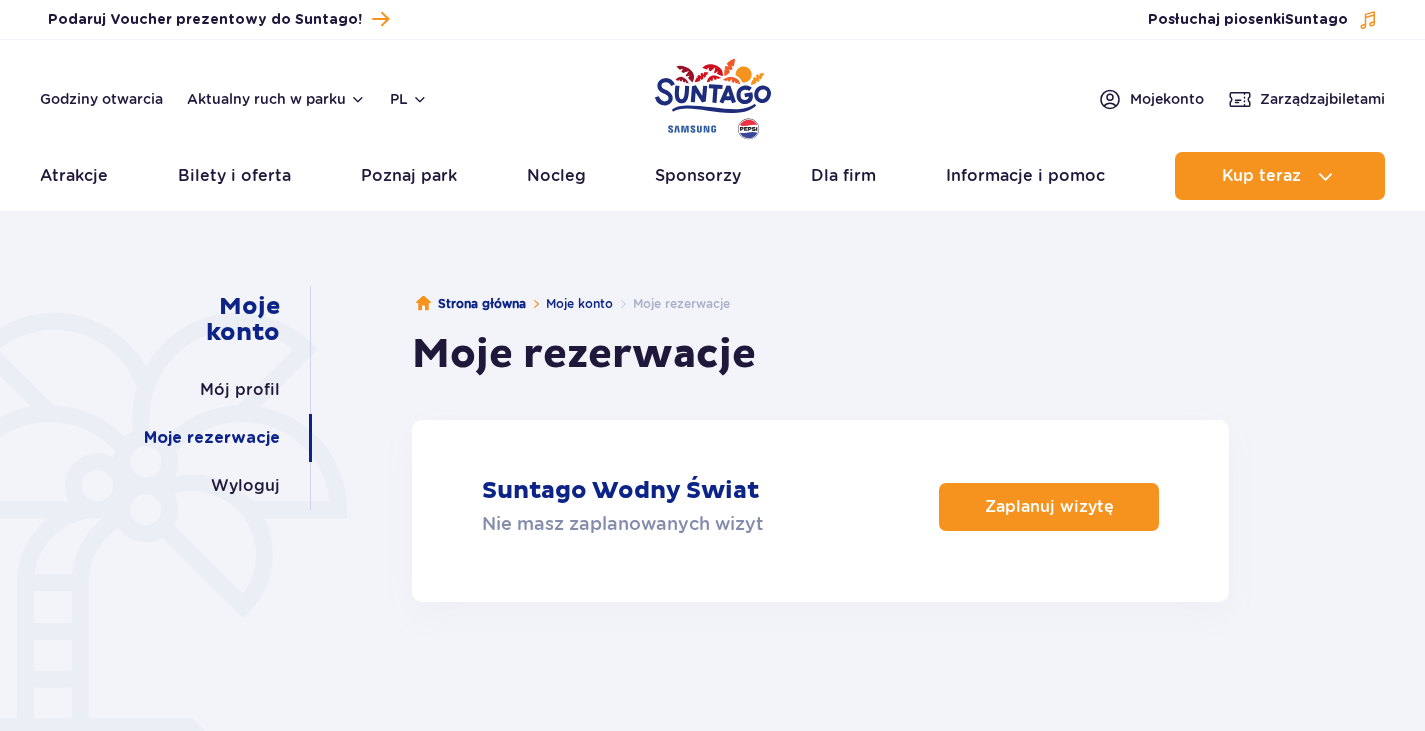 scroll, scrollTop: 0, scrollLeft: 0, axis: both 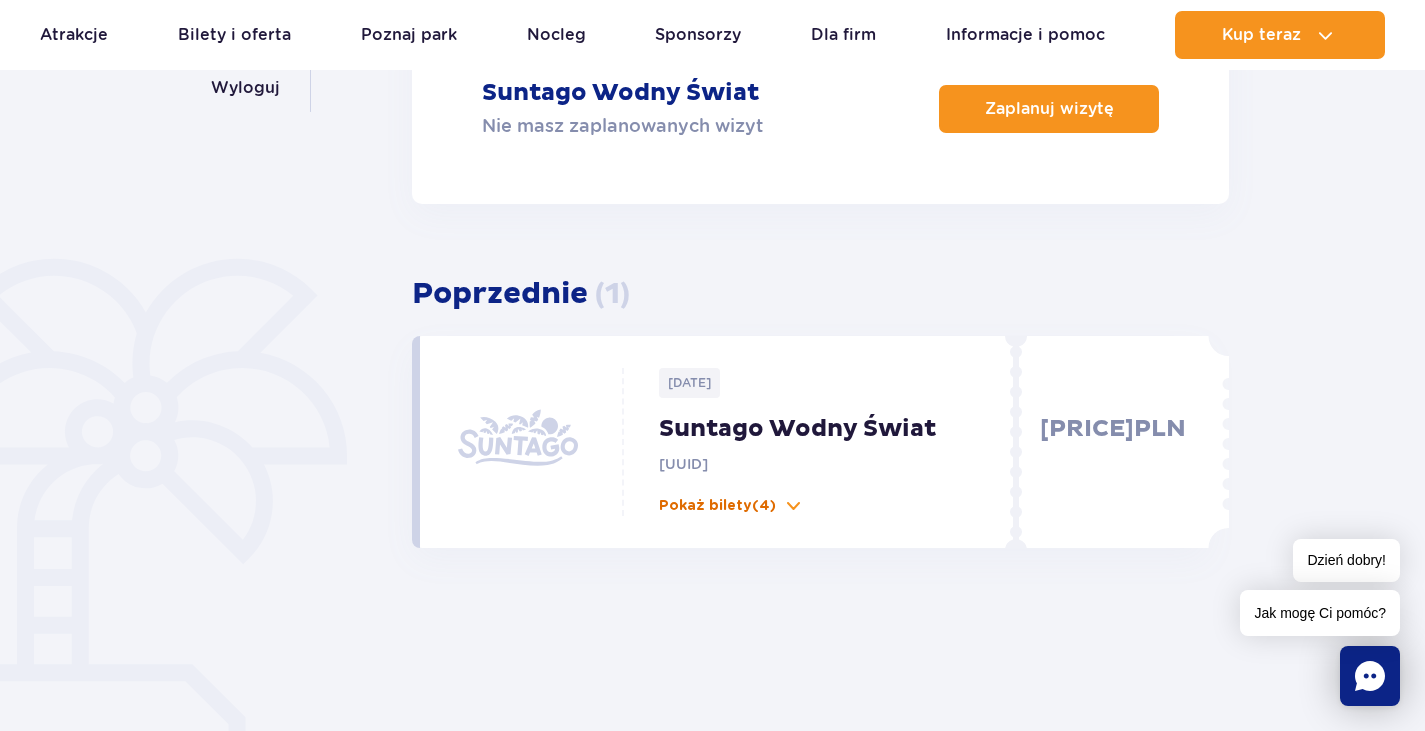 click at bounding box center (794, 506) 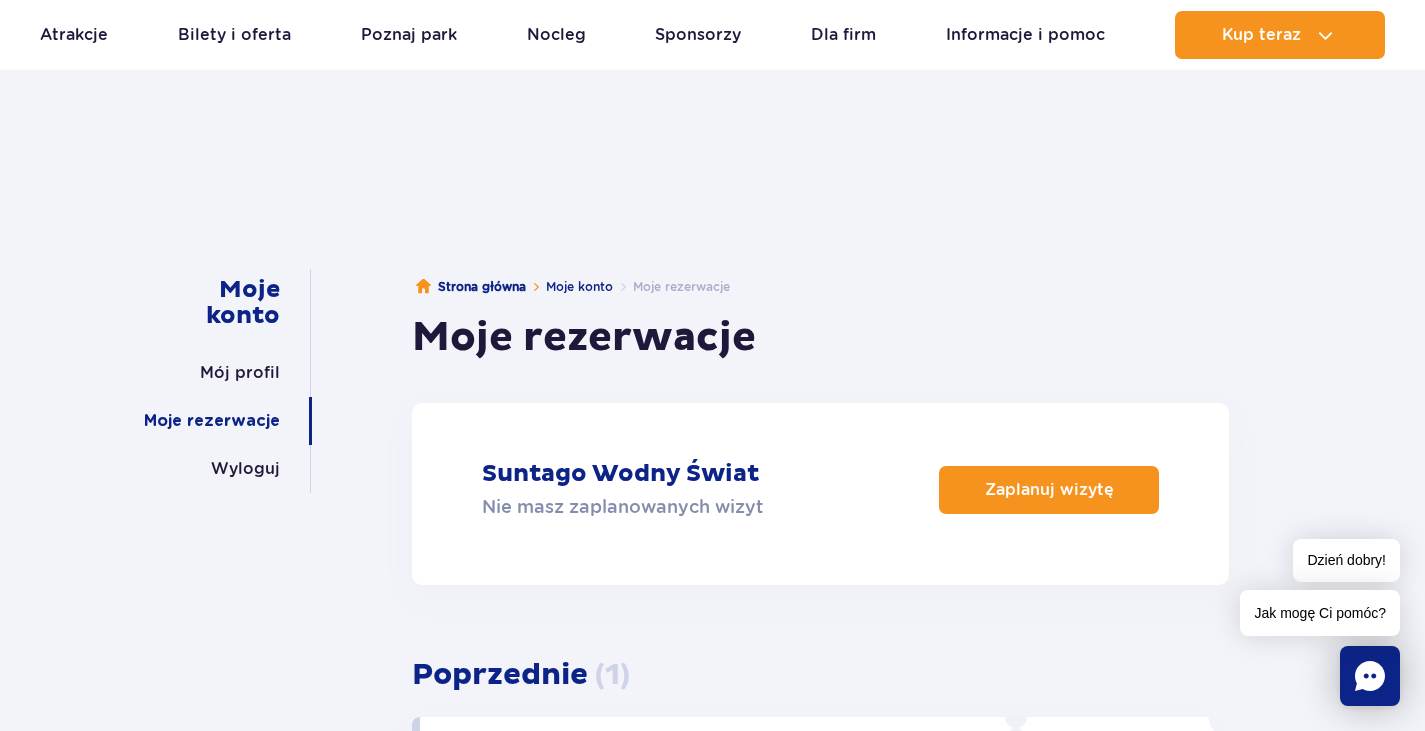 scroll, scrollTop: 0, scrollLeft: 0, axis: both 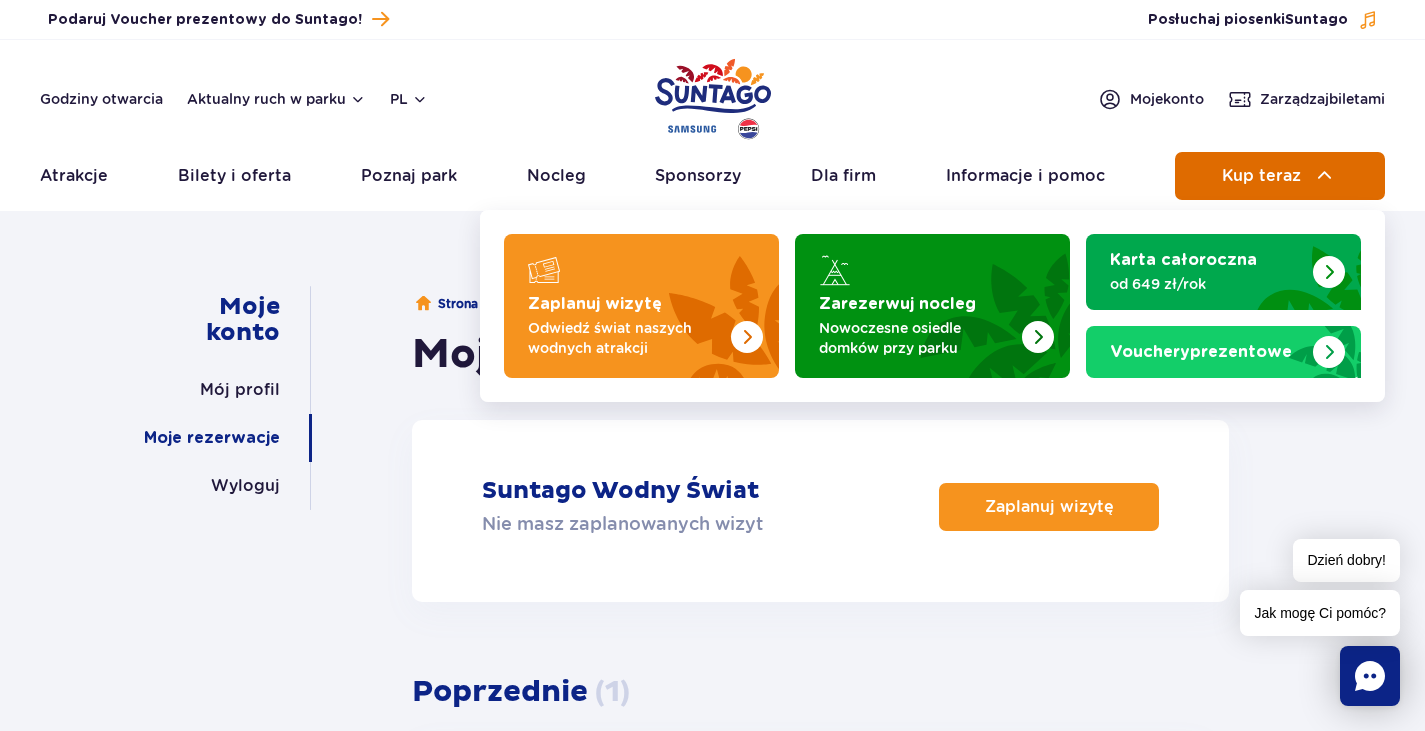 click on "Kup teraz" at bounding box center [1261, 176] 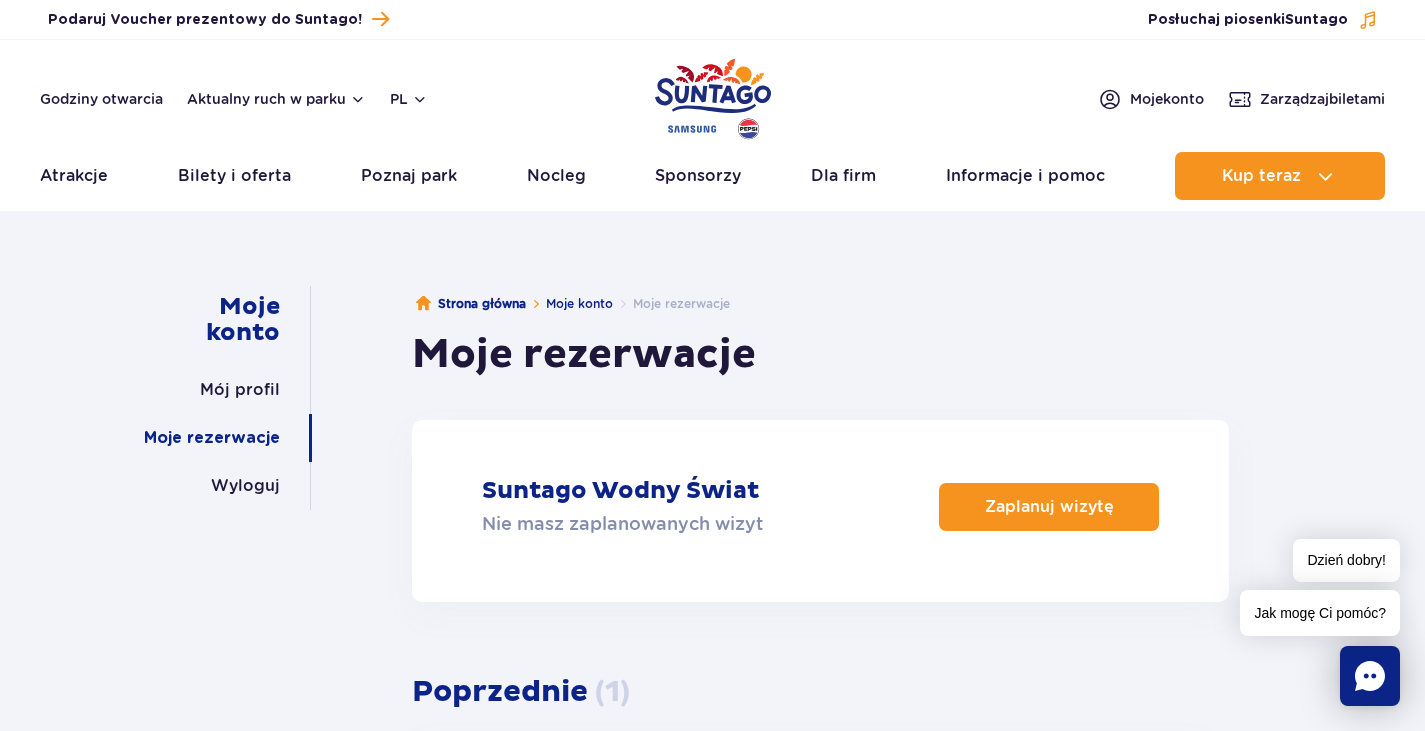 click on "Moje konto
Mój profil
Moje rezerwacje
Wyloguj
Strona główna
Moje konto
Moje rezerwacje
Moje rezerwacje
Suntago Wodny Świat Nie masz zaplanowanych wizyt Zaplanuj wizytę Poprzednie   ( 1 )[DATE] Suntago Wodny Świat [UUID] Ukryj bilety  (4) [PRICE]  PLN Ukryj bilety  (4) Tickets Dorosły - Dwie strefy - Bilet „Cały dzień” [PRICE]  PLN[BOOKING_REF] [PRICE]  PLN Data wizyty:  [DATE] Dorosły - Dwie strefy - Bilet „Cały dzień” [PRICE]  PLN[BOOKING_REF] [PRICE]  PLN Data wizyty:  [DATE] Senior - Dwie strefy - Bilet „Cały dzień” [PRICE]  PLN[BOOKING_REF]" at bounding box center (712, 1127) 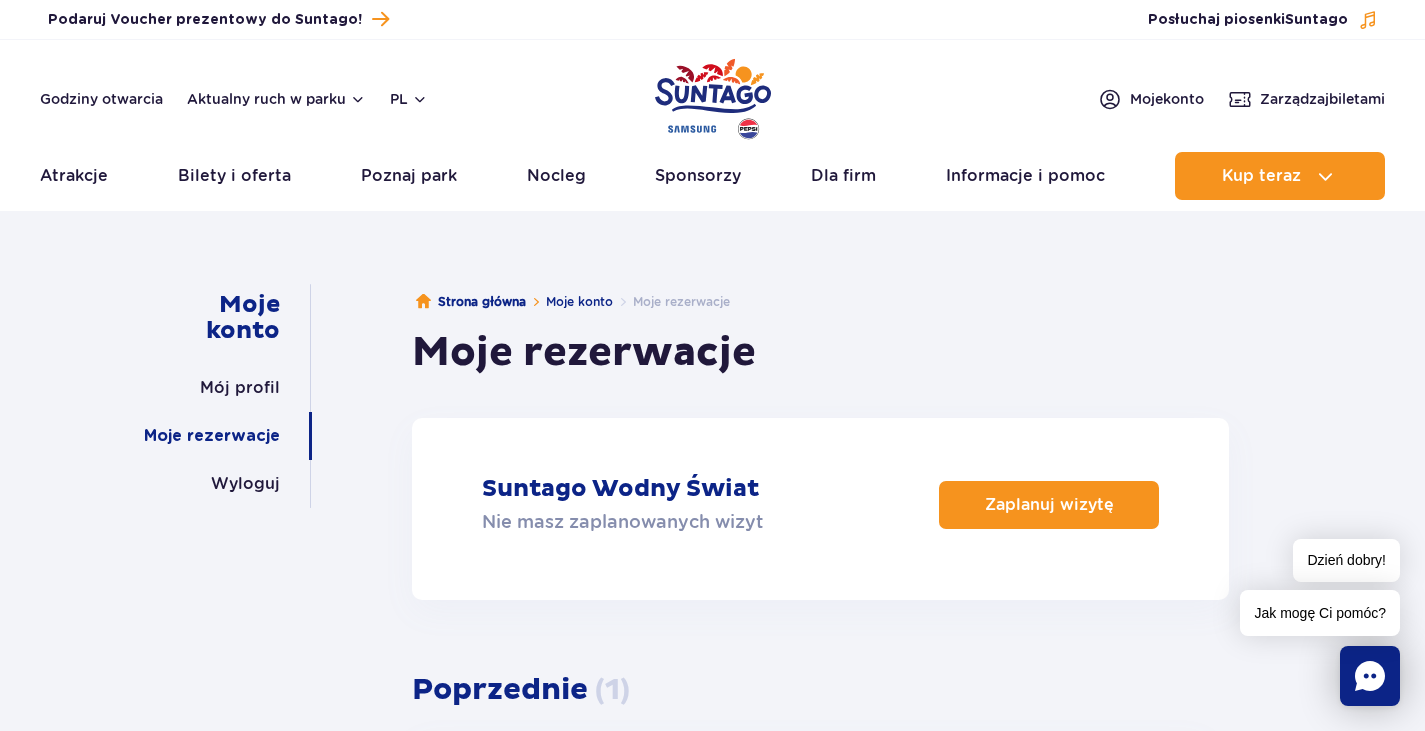 scroll, scrollTop: 0, scrollLeft: 0, axis: both 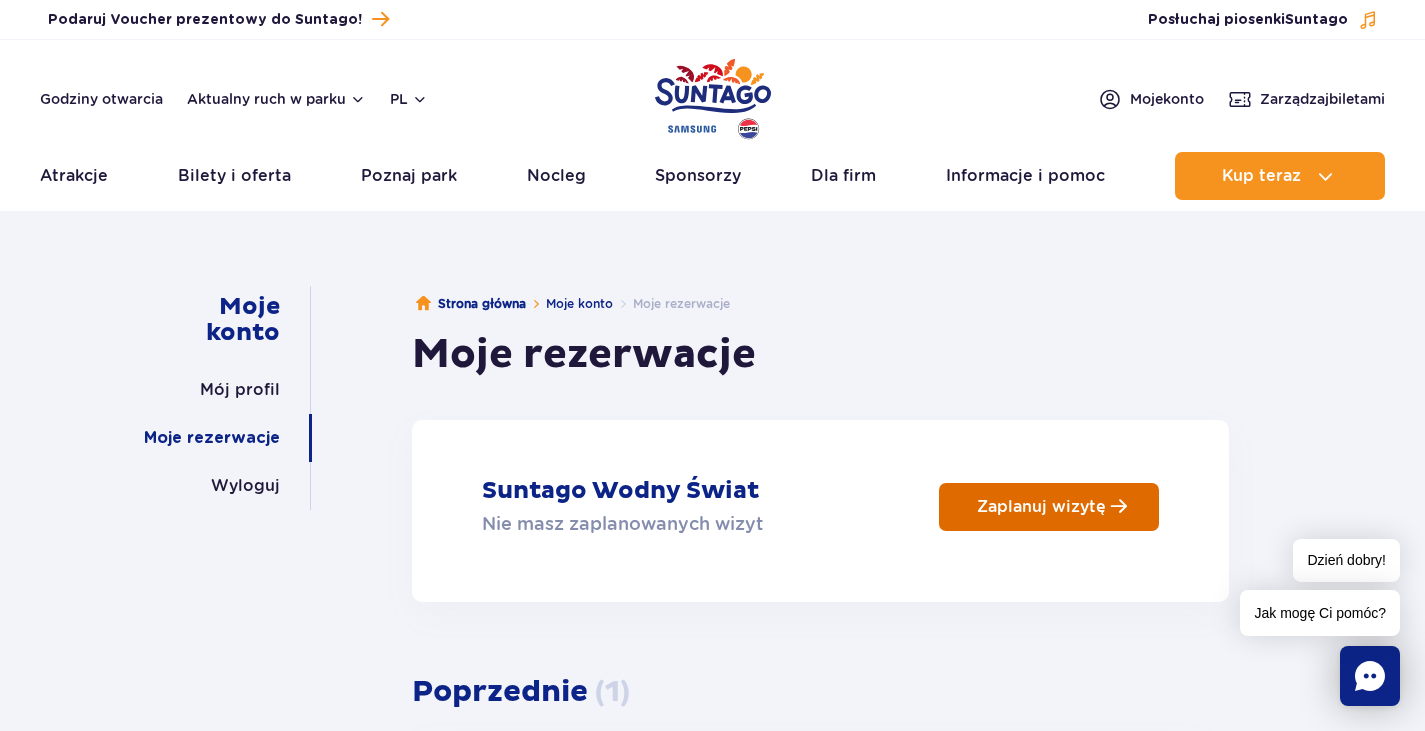 click on "Zaplanuj wizytę" at bounding box center [1041, 506] 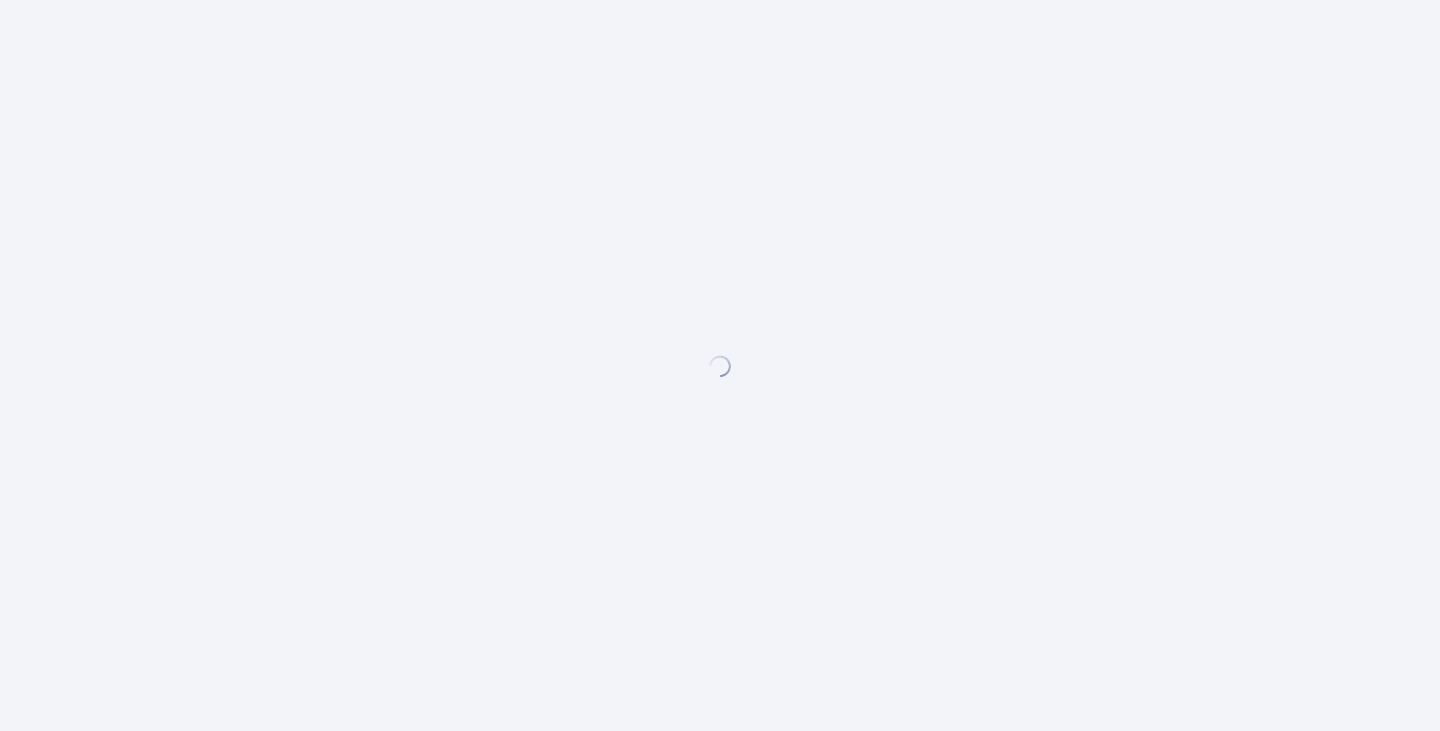 scroll, scrollTop: 0, scrollLeft: 0, axis: both 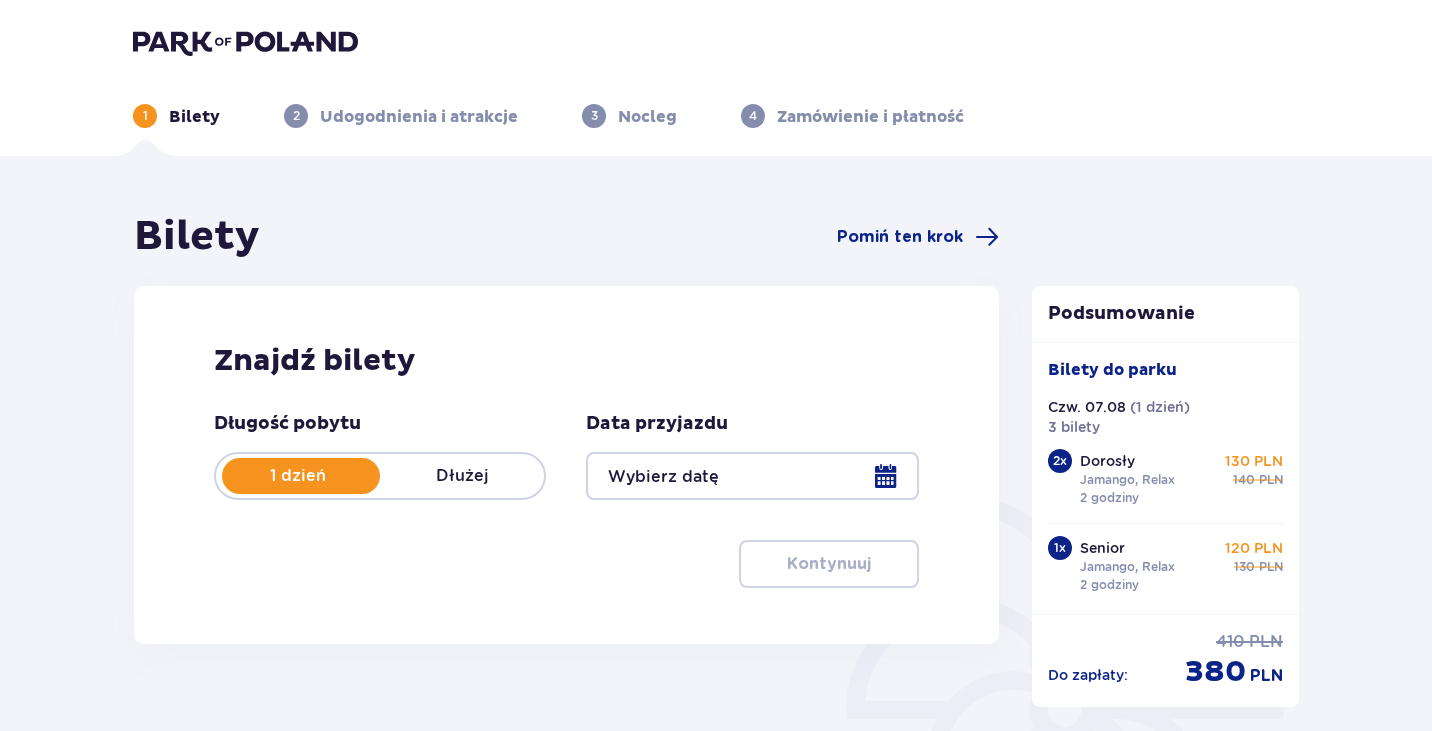 type on "07.08.25" 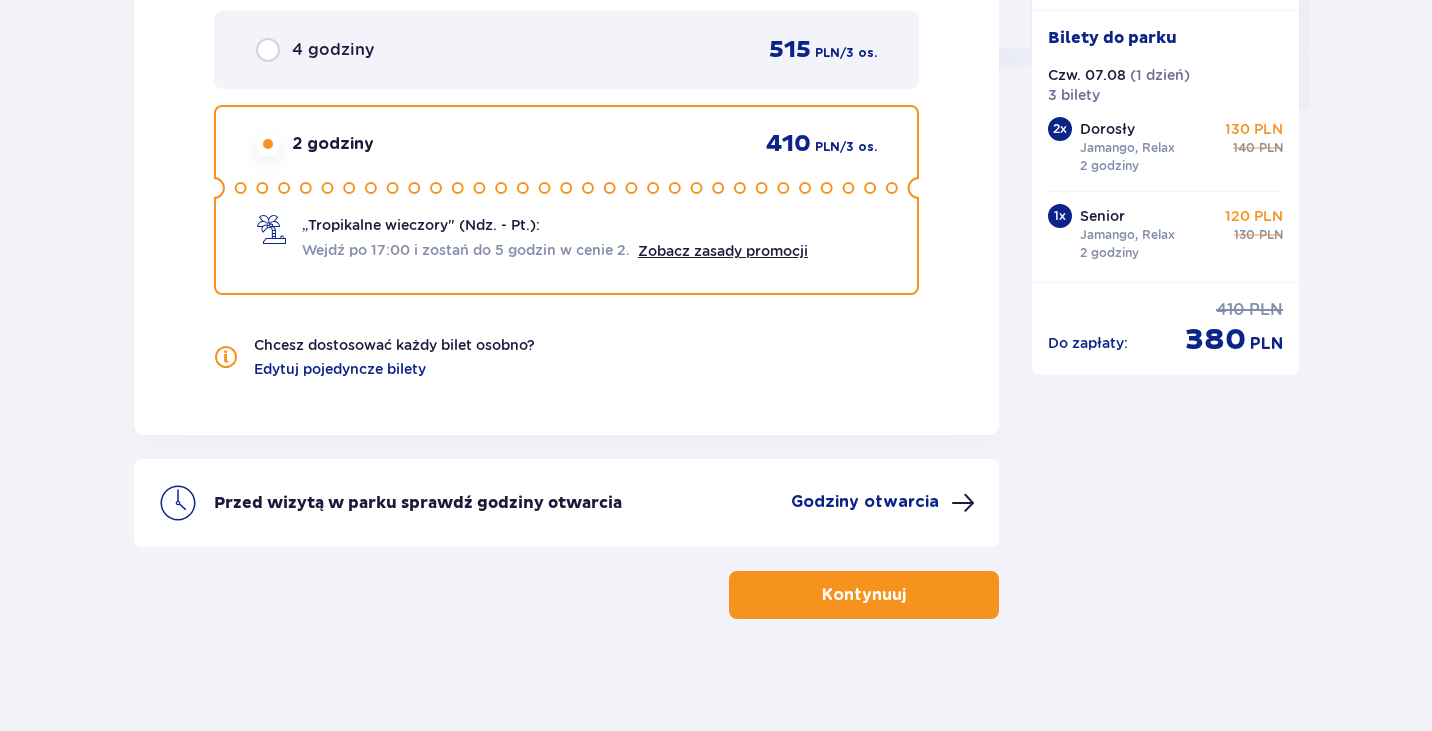 scroll, scrollTop: 2055, scrollLeft: 0, axis: vertical 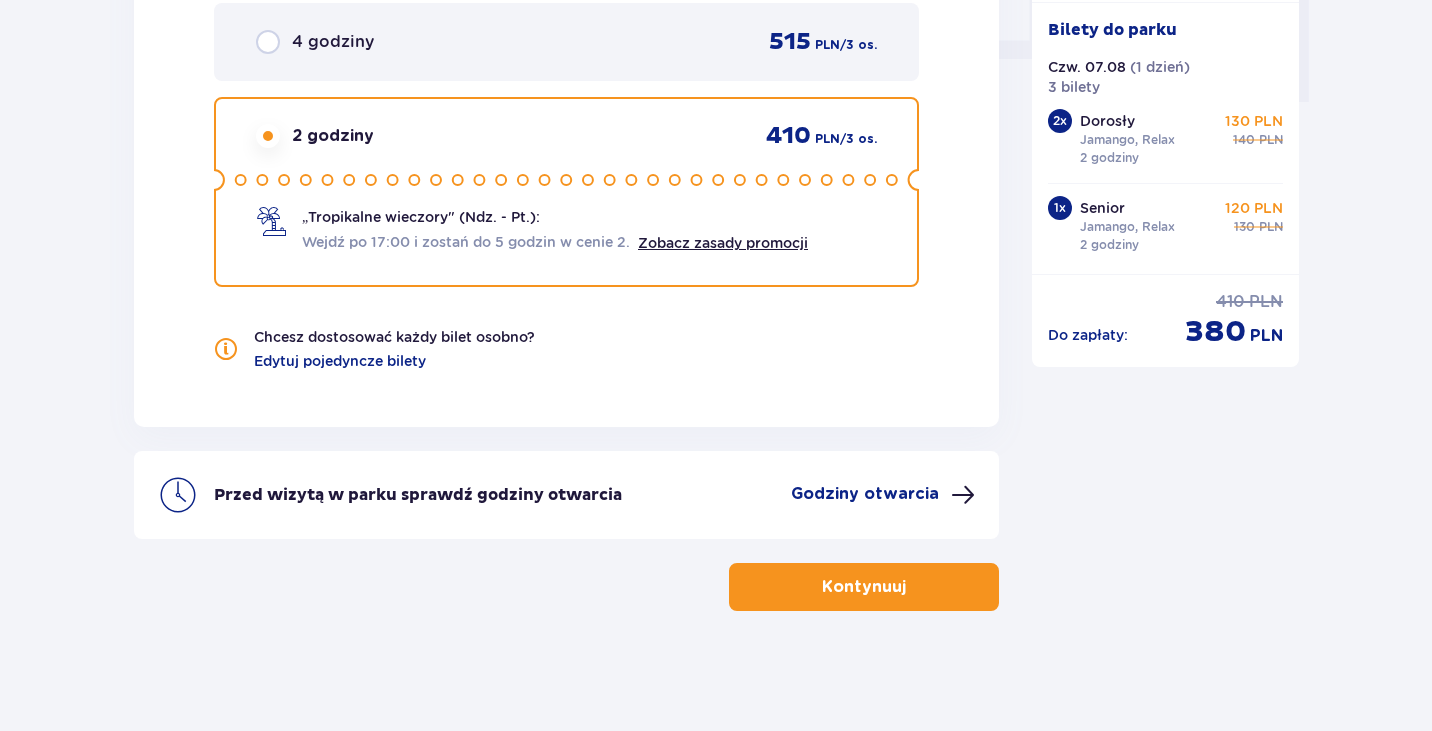 click on "Kontynuuj" at bounding box center (864, 587) 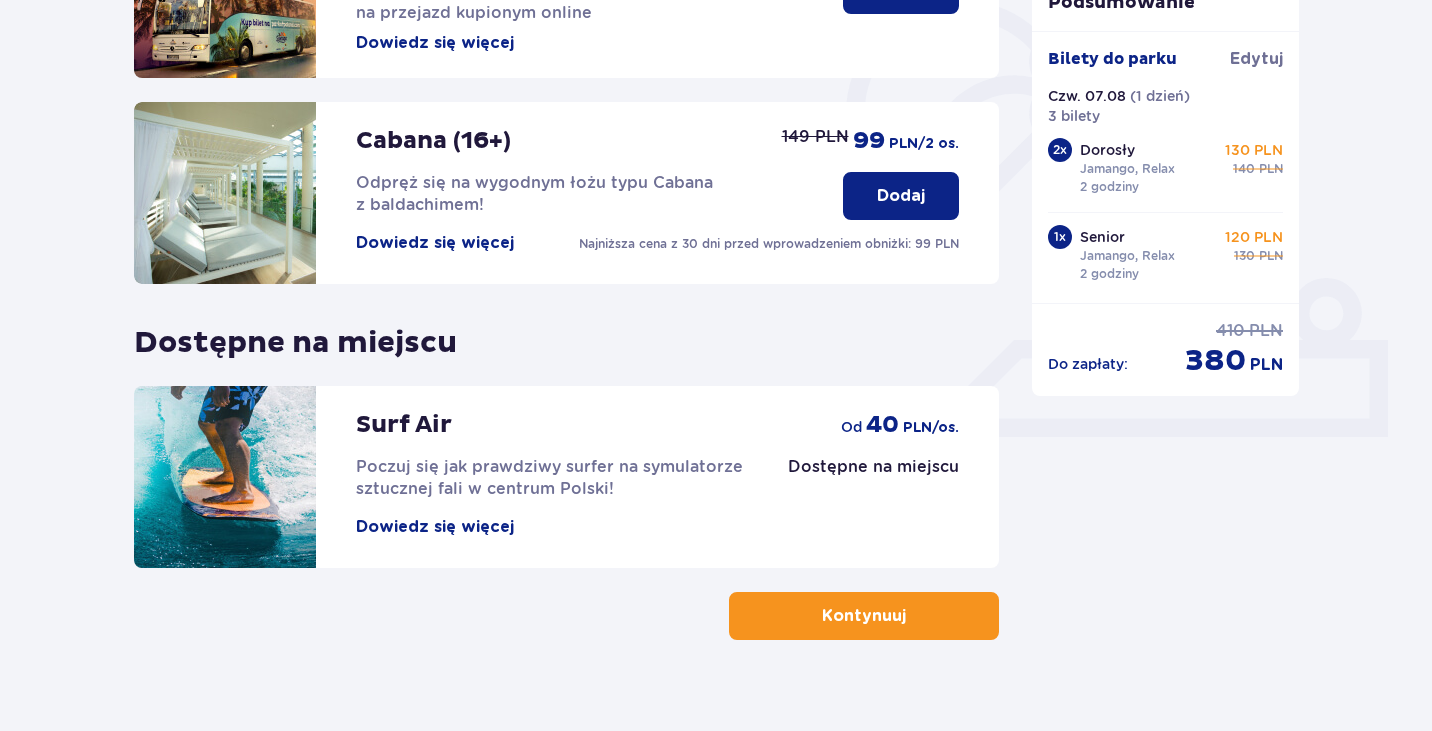 scroll, scrollTop: 625, scrollLeft: 0, axis: vertical 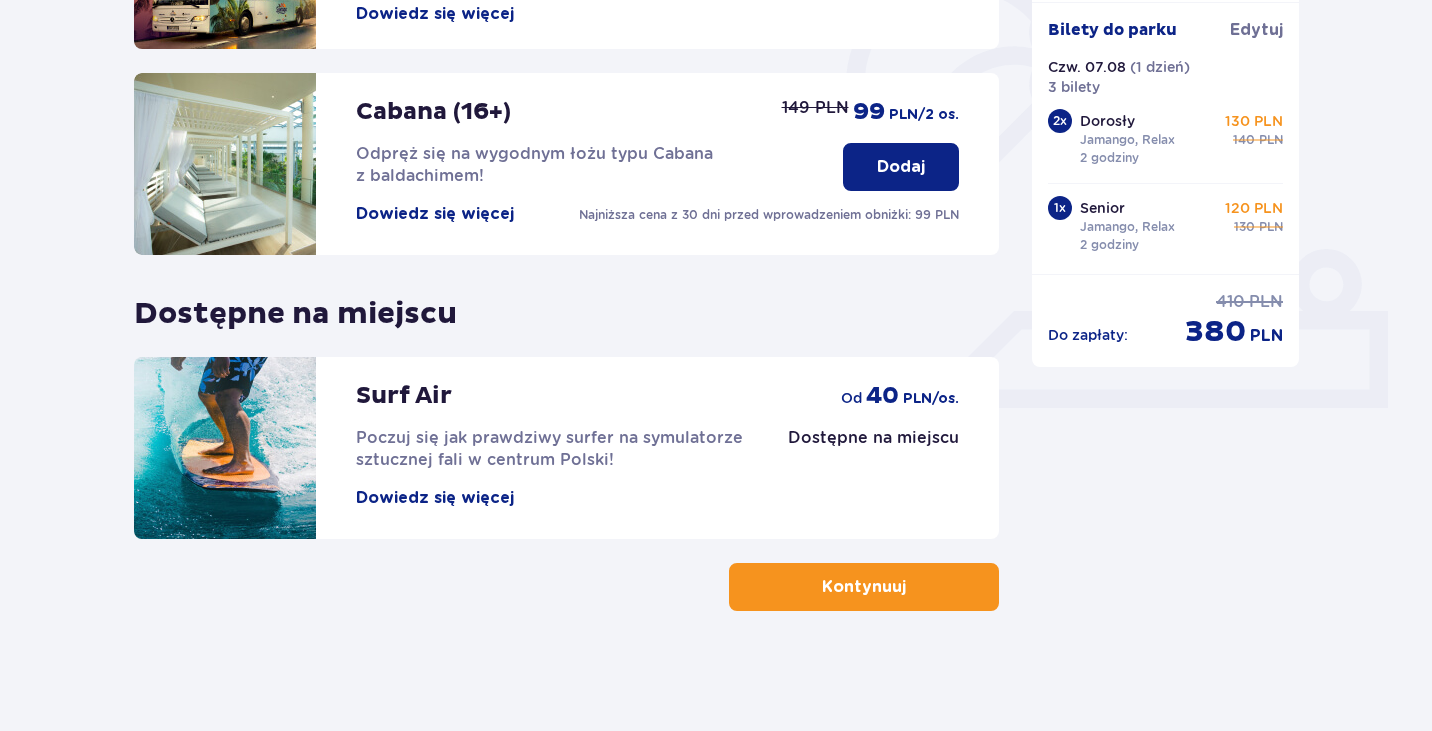 click on "Kontynuuj" at bounding box center [864, 587] 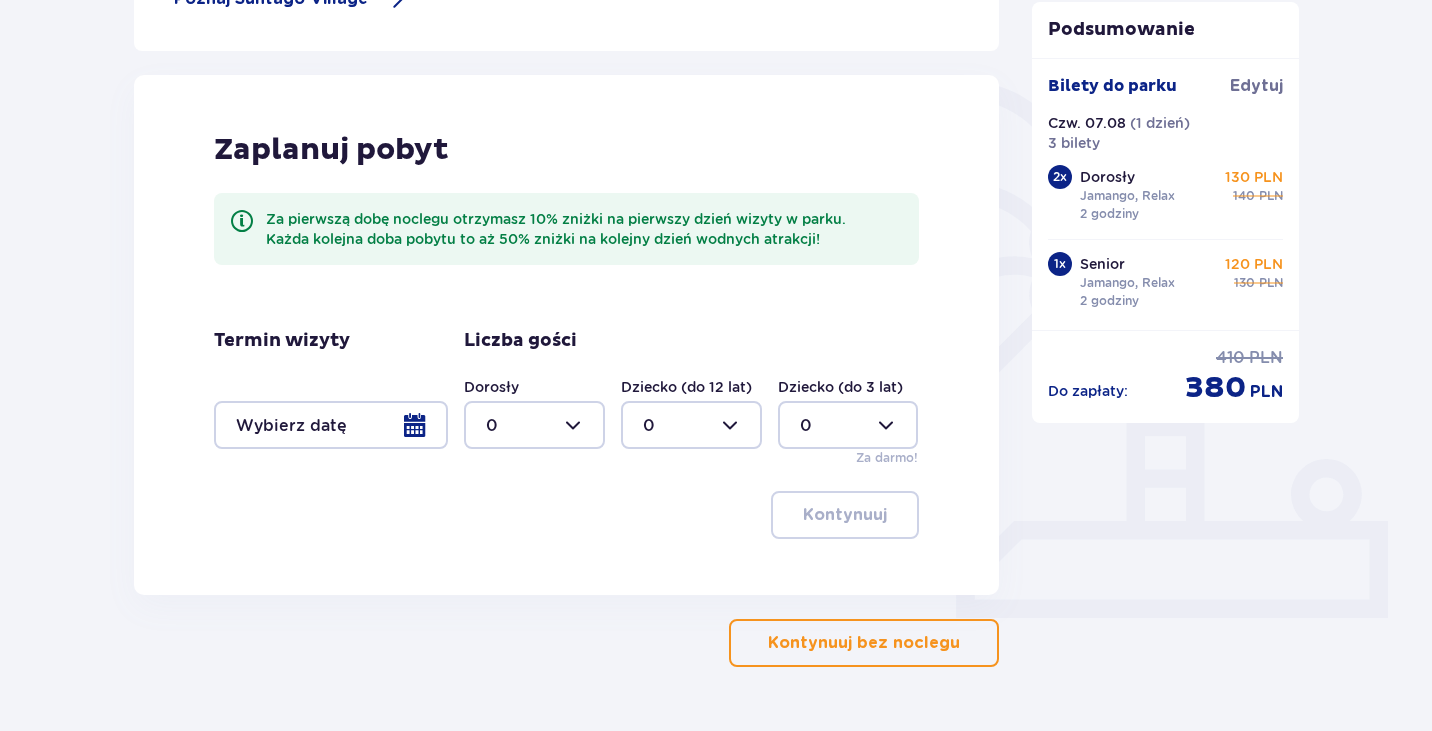 scroll, scrollTop: 416, scrollLeft: 0, axis: vertical 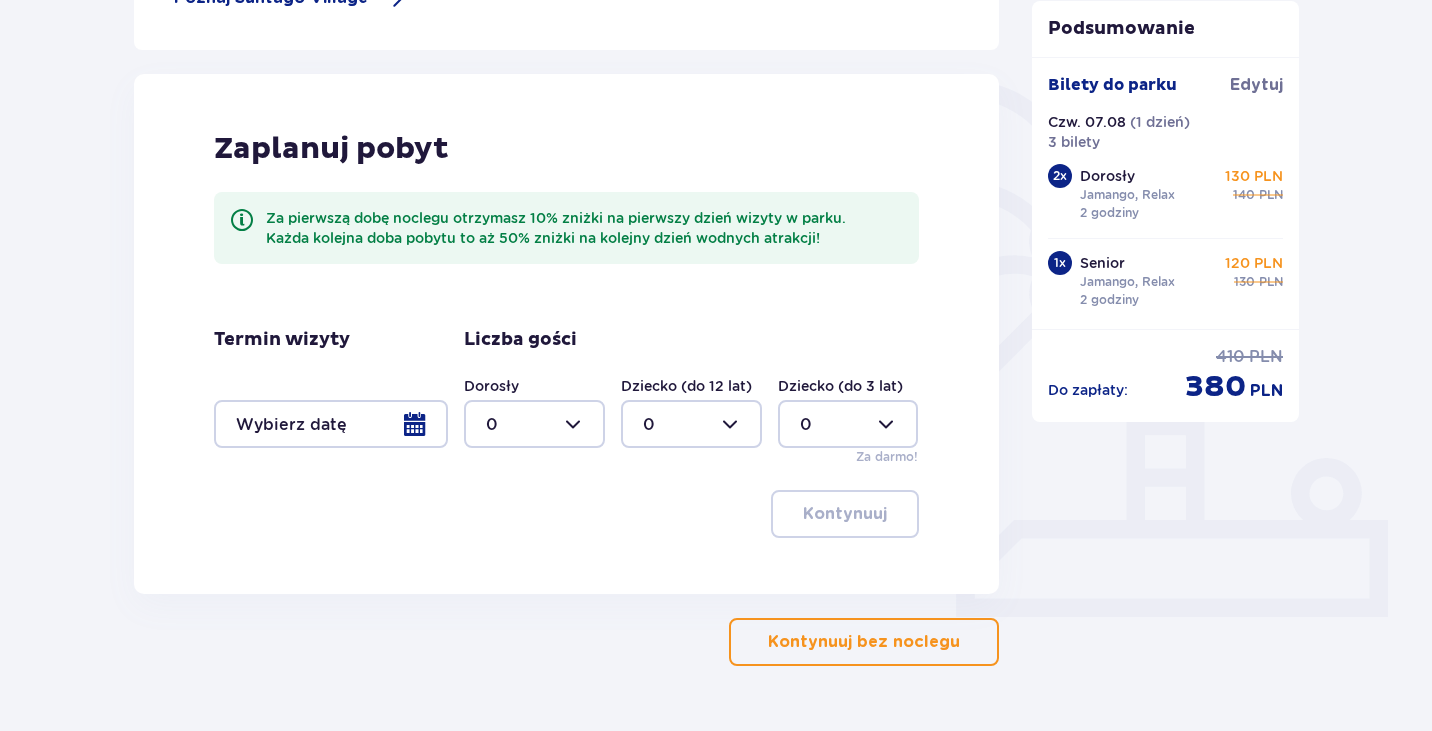 click on "Kontynuuj bez noclegu" at bounding box center (864, 642) 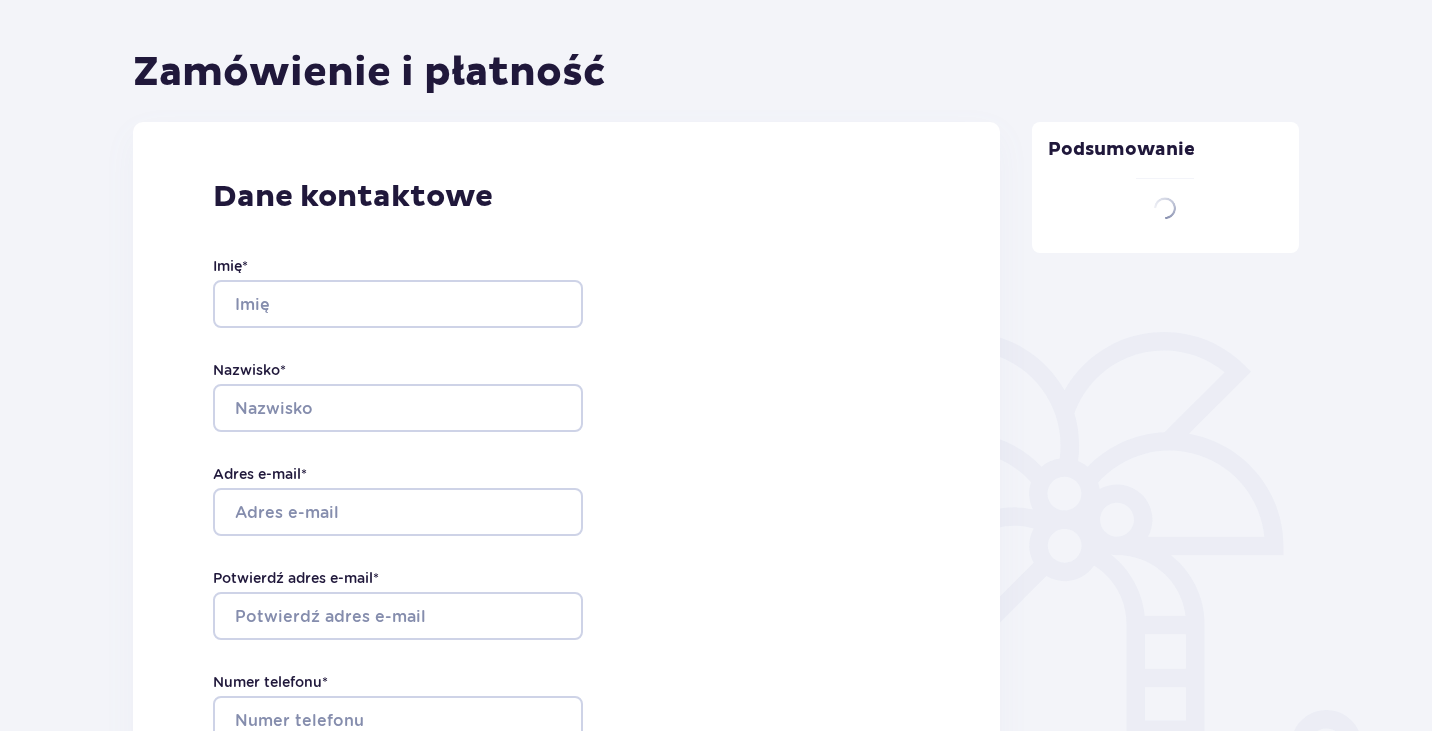 type on "Antonina" 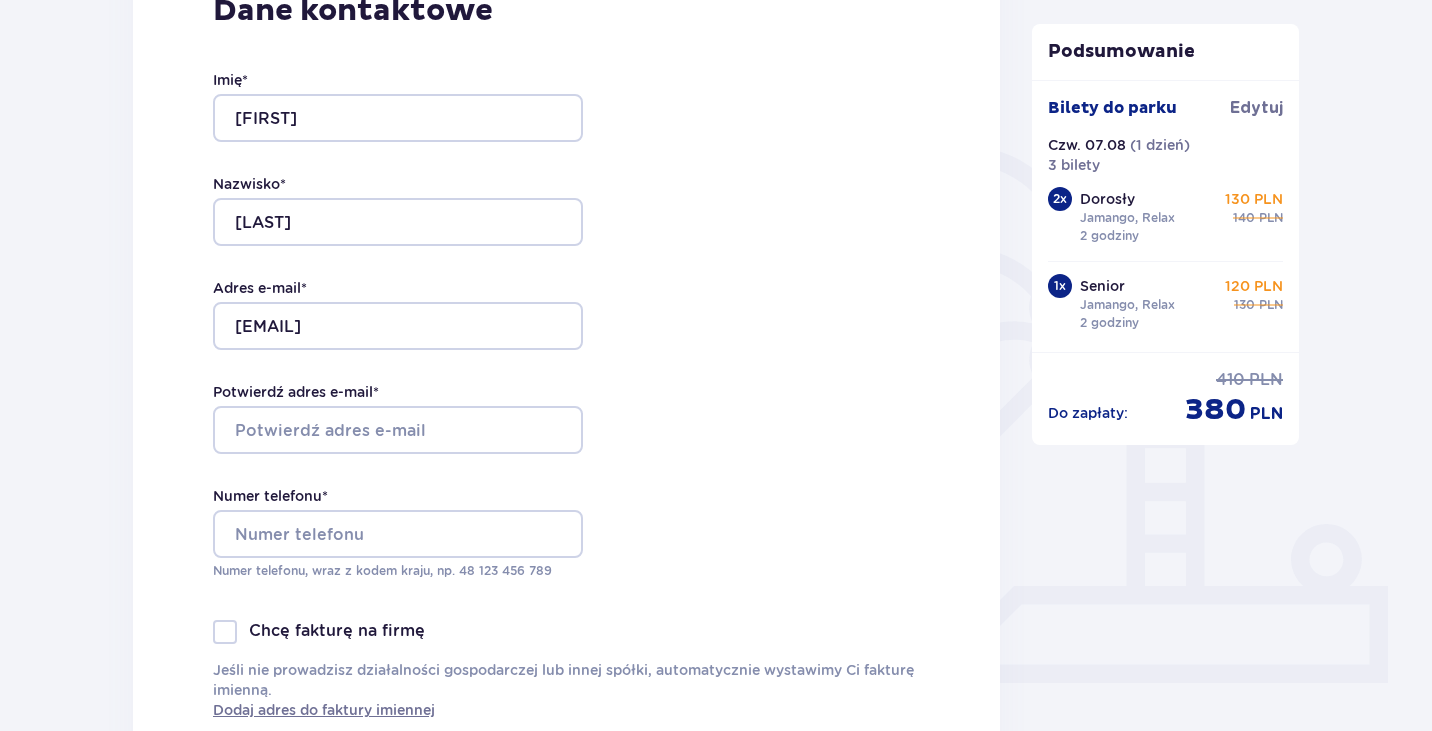 scroll, scrollTop: 351, scrollLeft: 0, axis: vertical 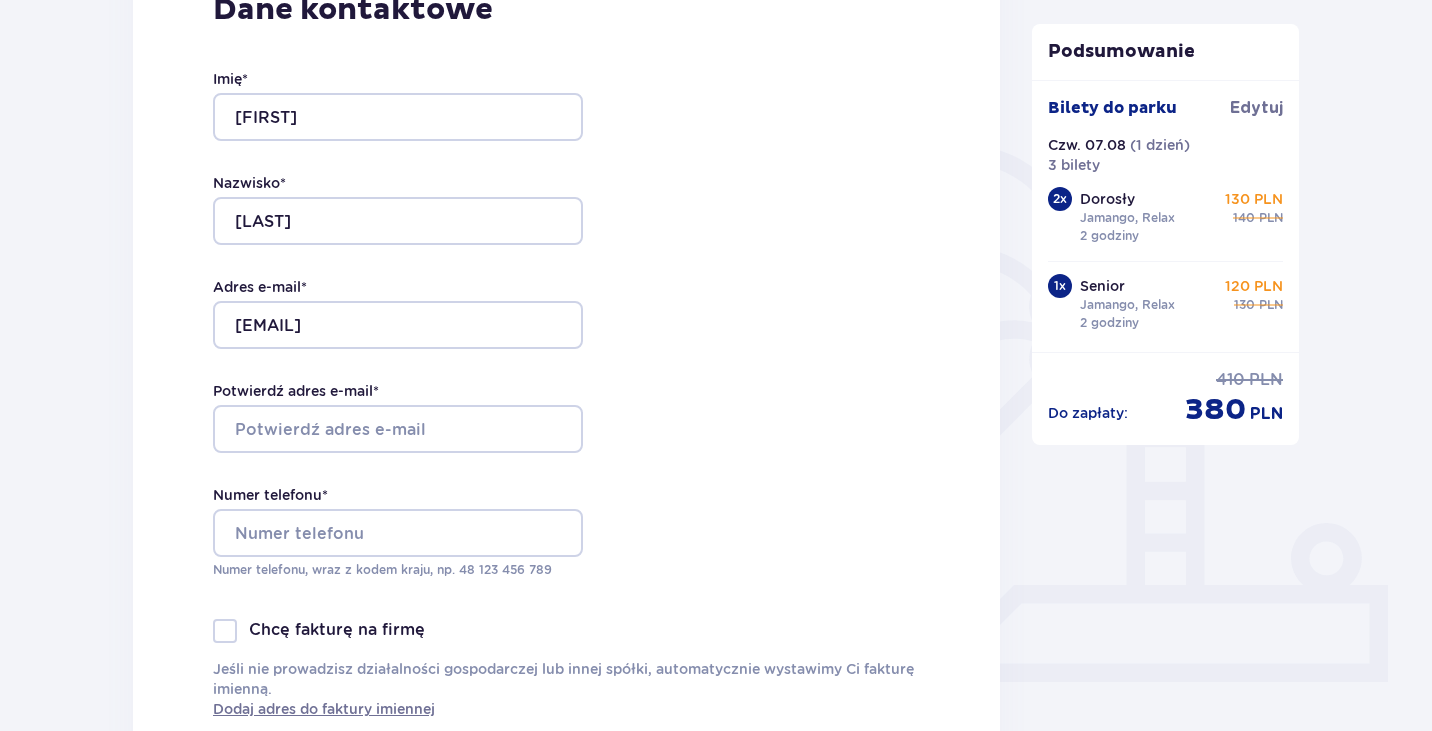 click on "Imię * Antonina Nazwisko * Khaliavkina Adres e-mail * saa1810@ukr.net Potwierdź adres e-mail * Numer telefonu * Numer telefonu, wraz z kodem kraju, np. 48 ​123 ​456 ​789" at bounding box center (398, 324) 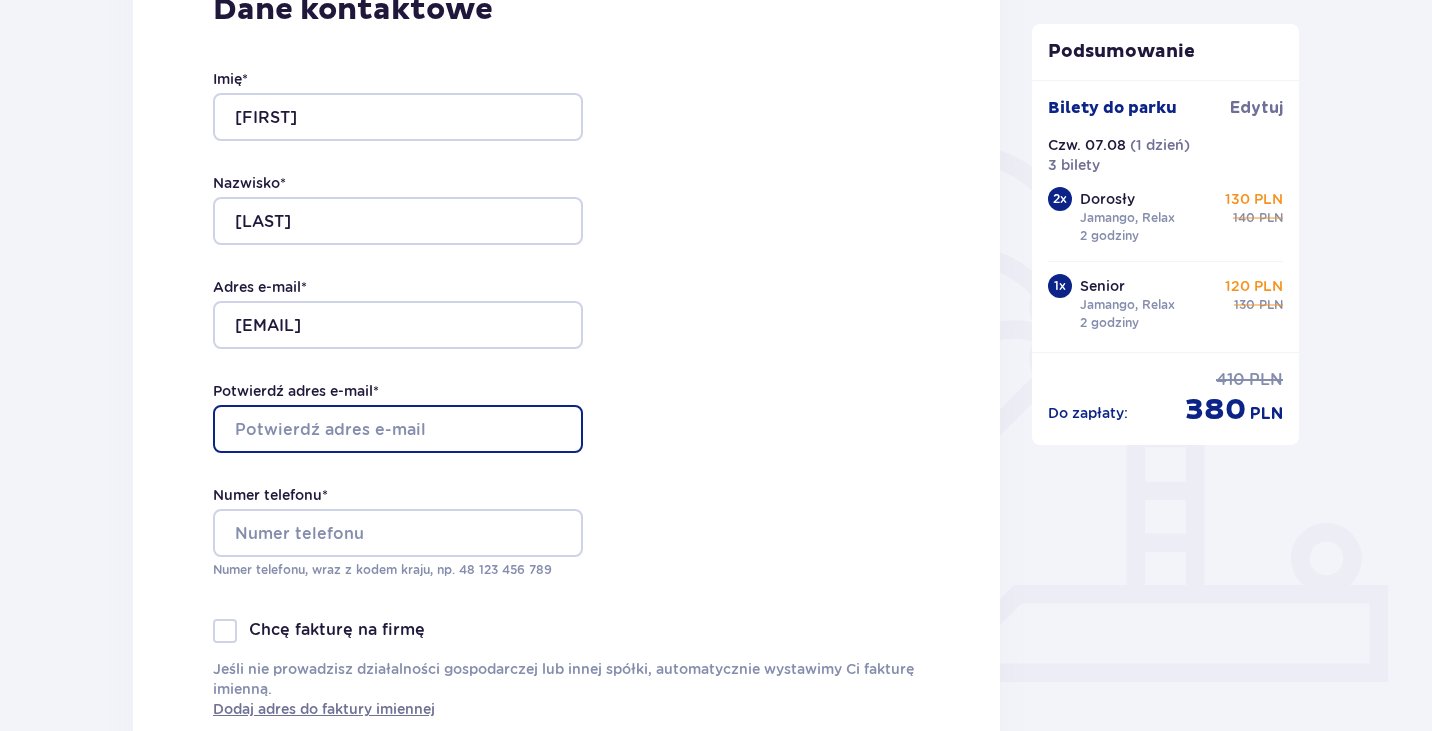 click on "Potwierdź adres e-mail *" at bounding box center (398, 429) 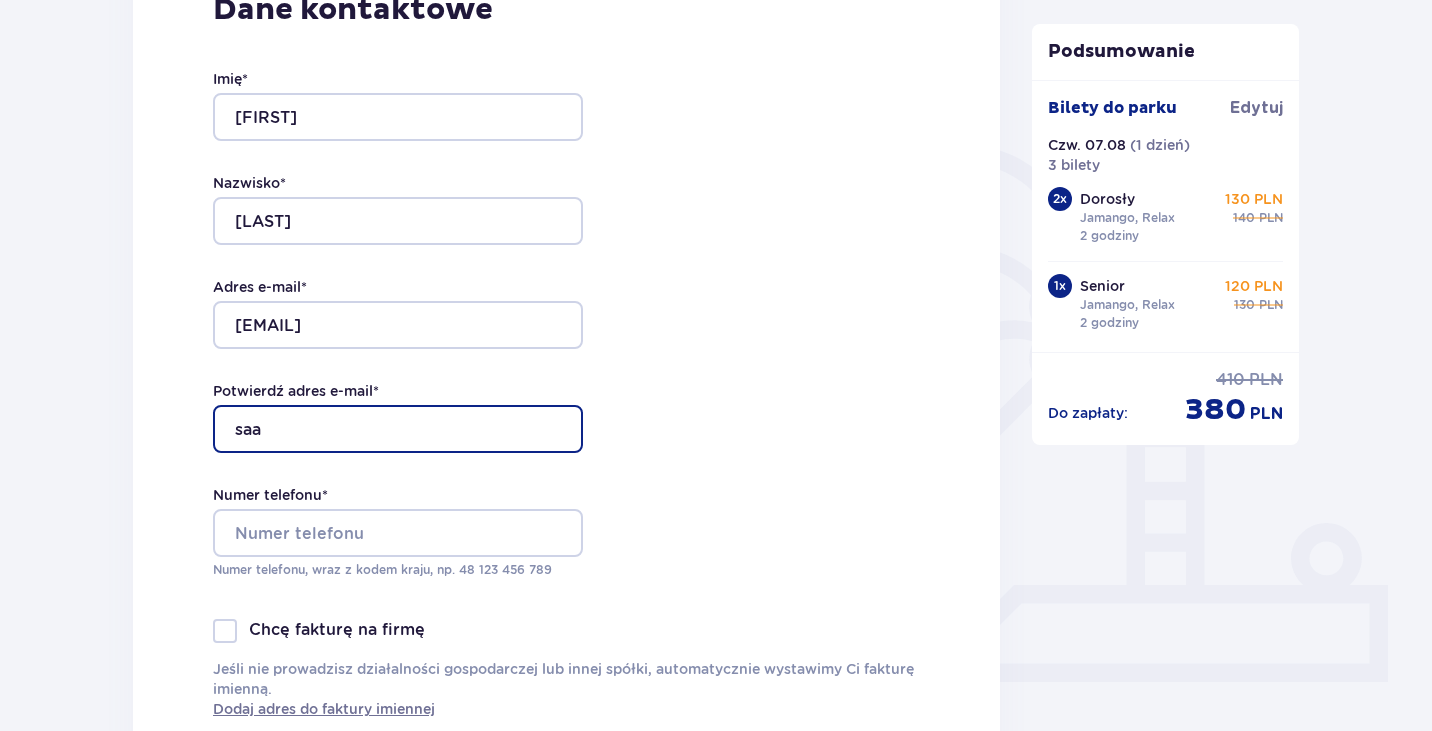 type on "[EMAIL]" 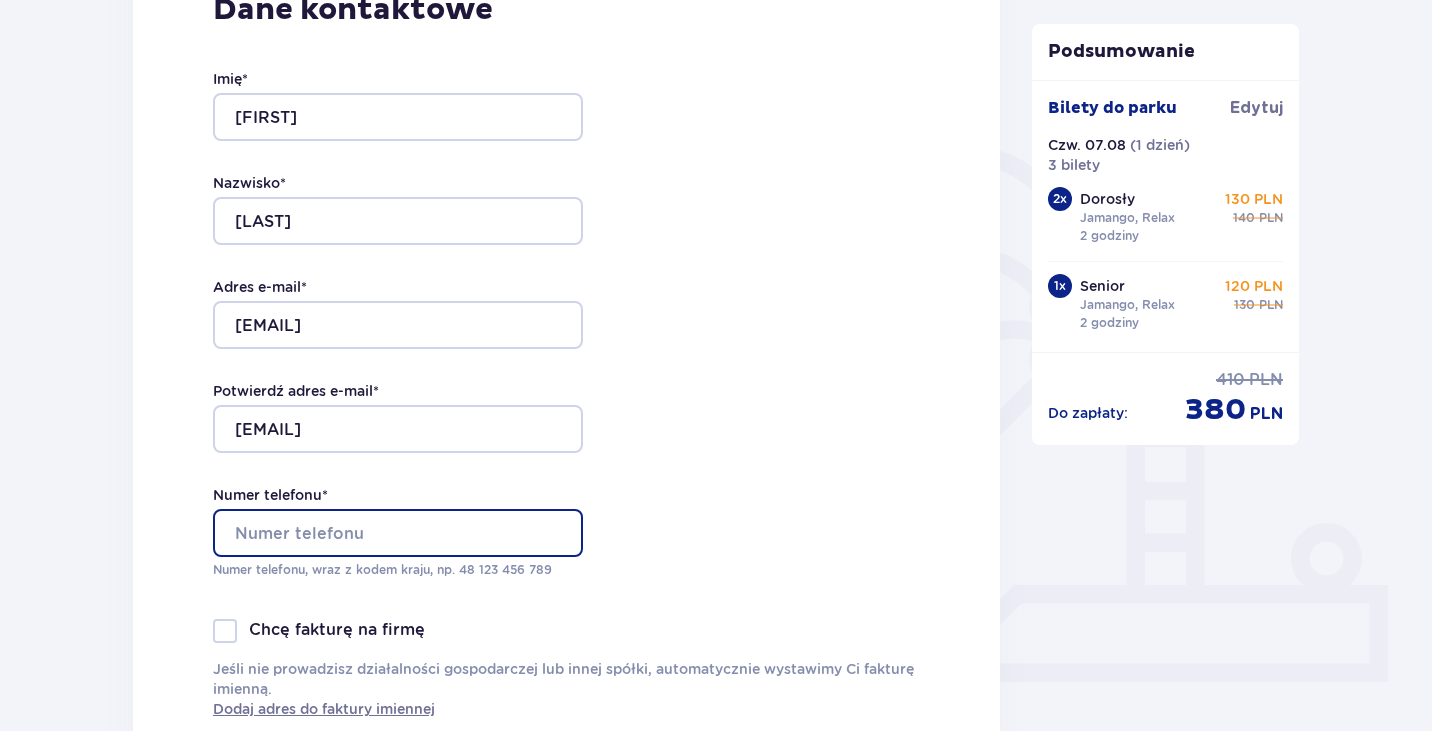 click on "Numer telefonu *" at bounding box center [398, 533] 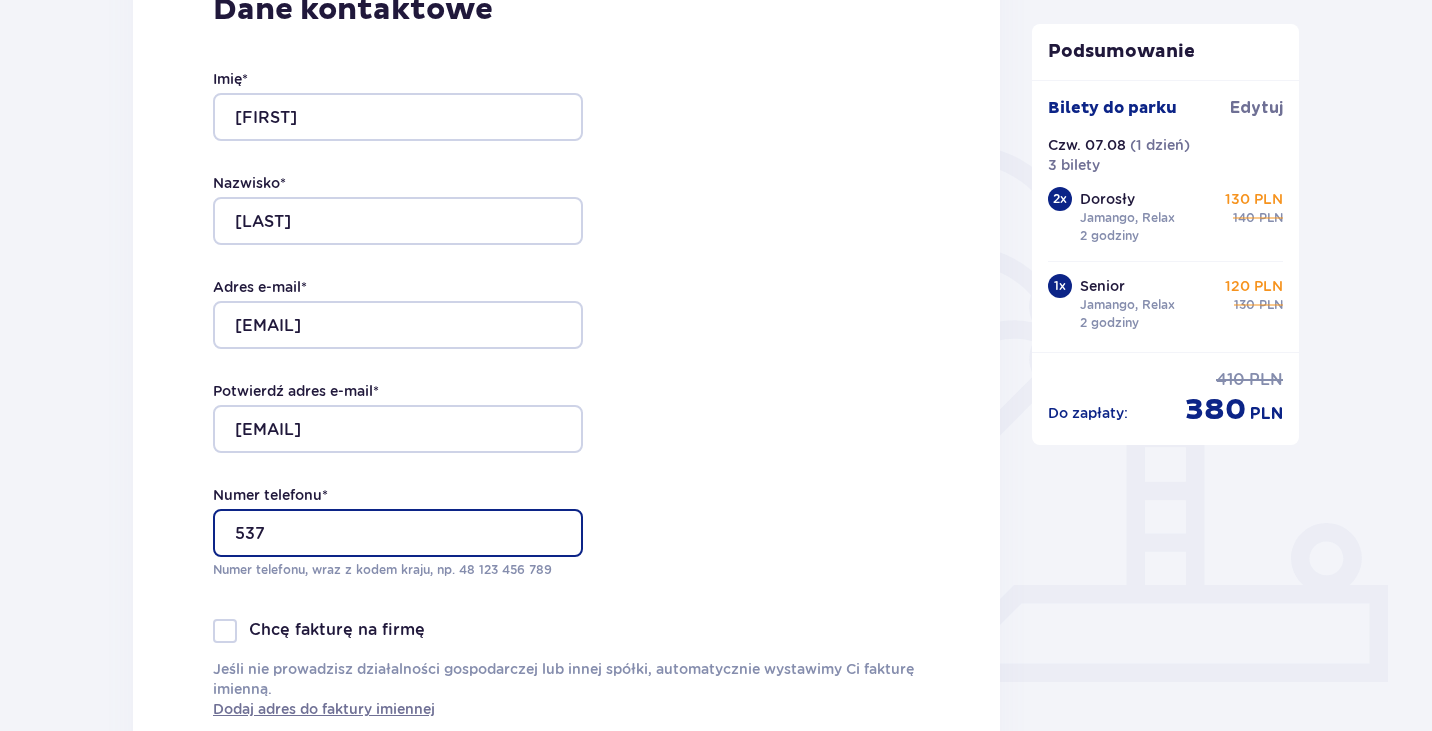 type on "537516919" 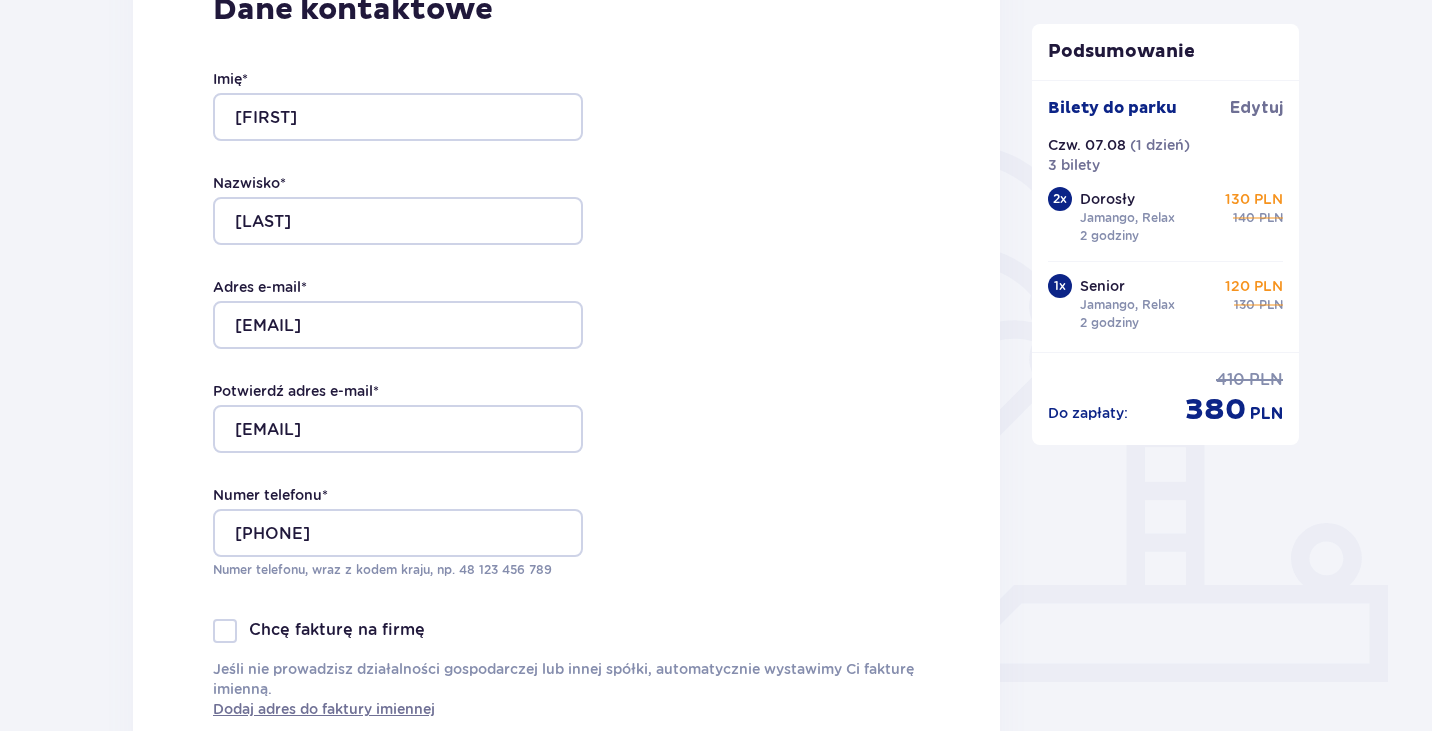 click on "Dane kontaktowe Imię * Antonina Nazwisko * Khaliavkina Adres e-mail * saa1810@ukr.net Potwierdź adres e-mail * saa1810@ukr.net Numer telefonu * 537516919 Numer telefonu, wraz z kodem kraju, np. 48 ​123 ​456 ​789 Chcę fakturę na firmę Jeśli nie prowadzisz działalności gospodarczej lub innej spółki, automatycznie wystawimy Ci fakturę imienną. Dodaj adres do faktury imiennej" at bounding box center [566, 355] 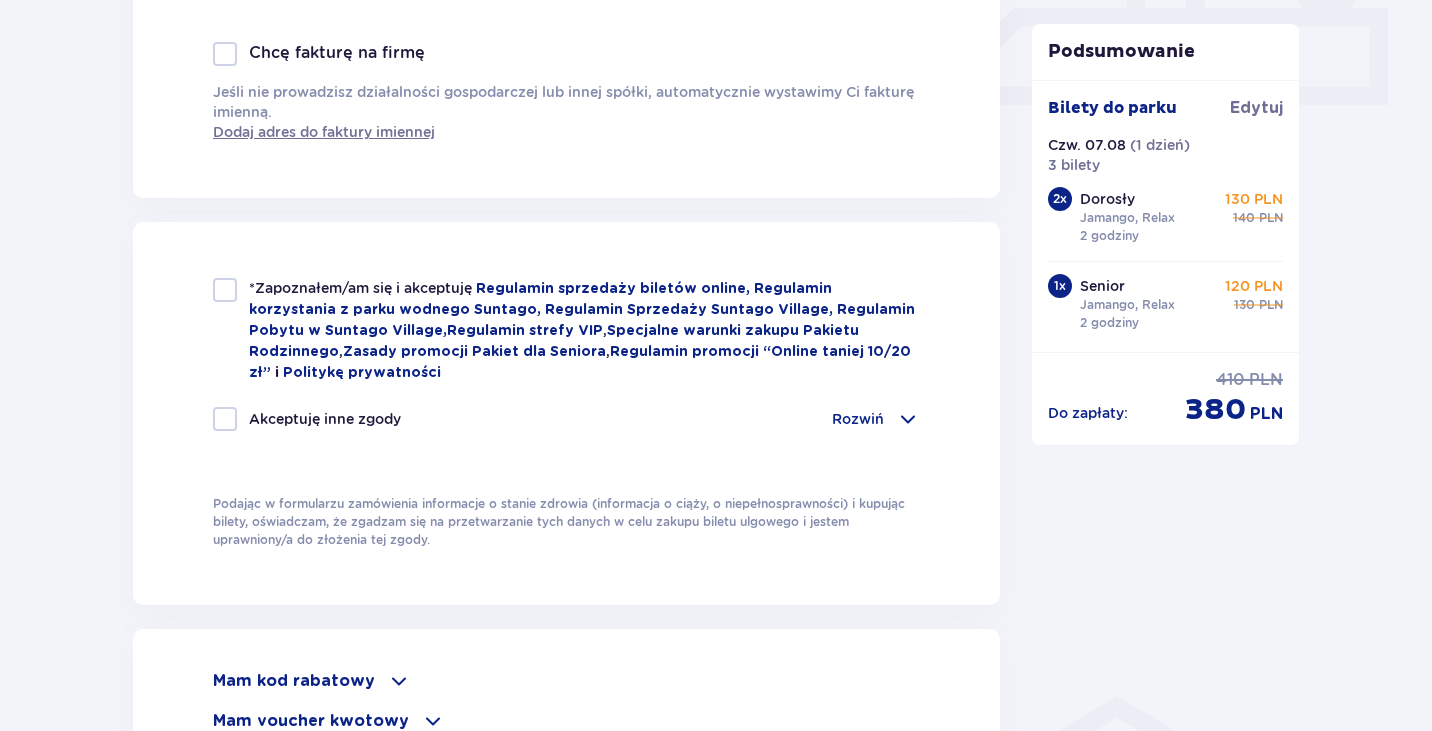 scroll, scrollTop: 933, scrollLeft: 0, axis: vertical 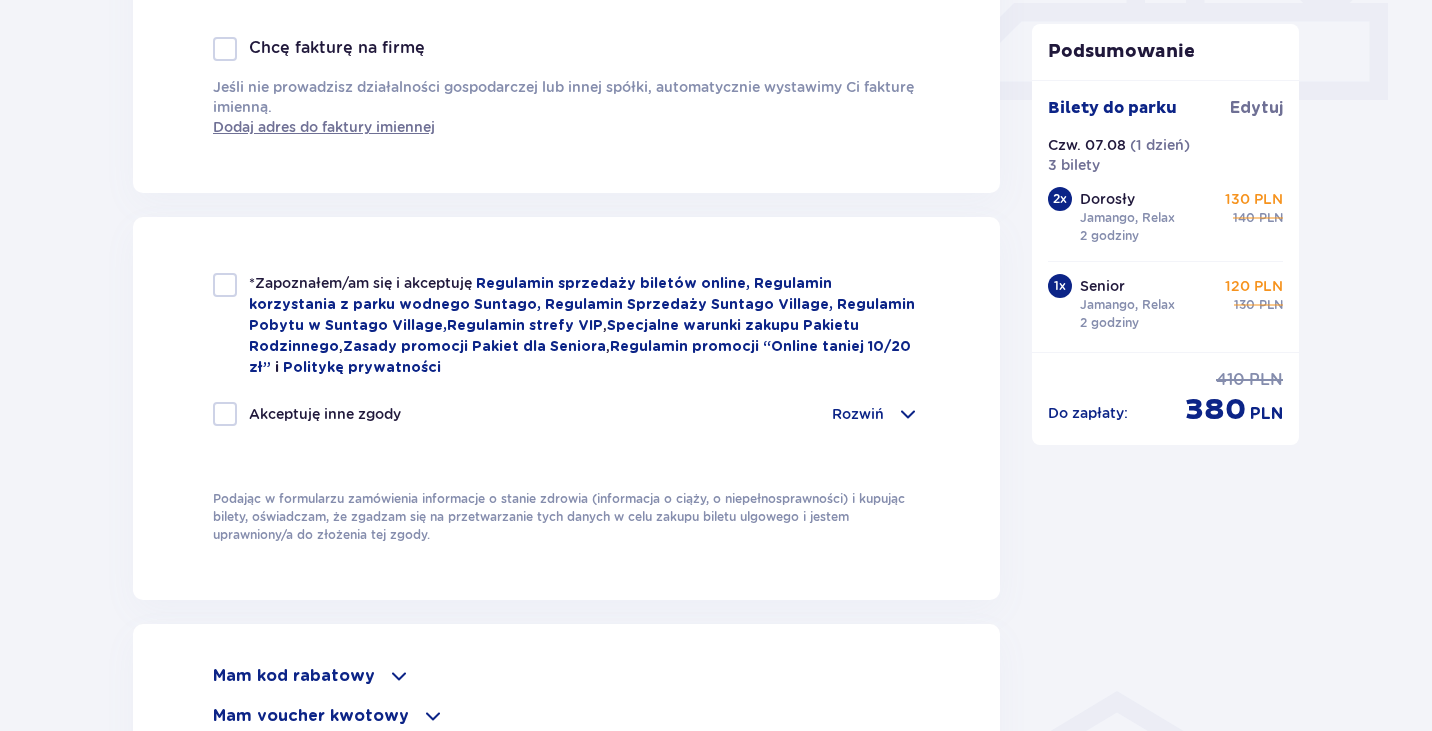 click at bounding box center (225, 285) 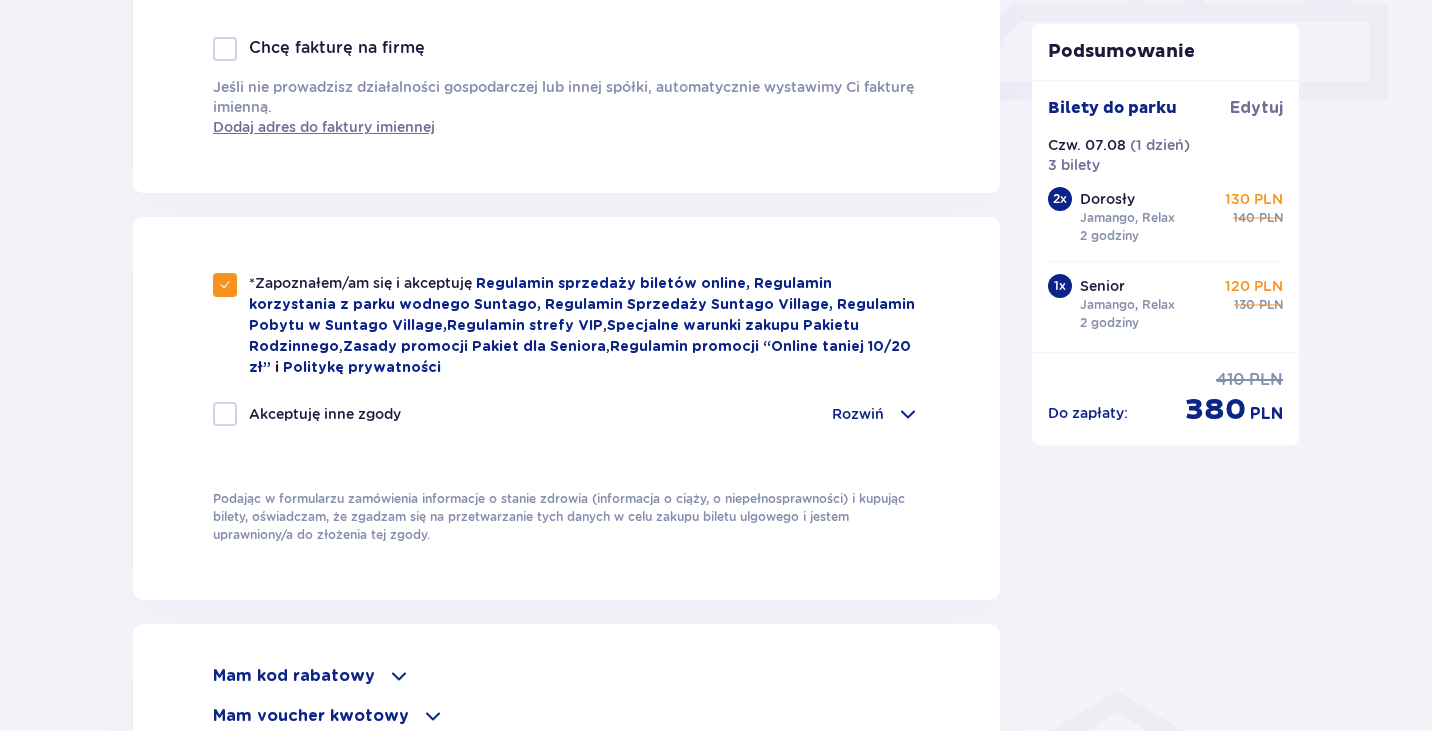 click at bounding box center (225, 414) 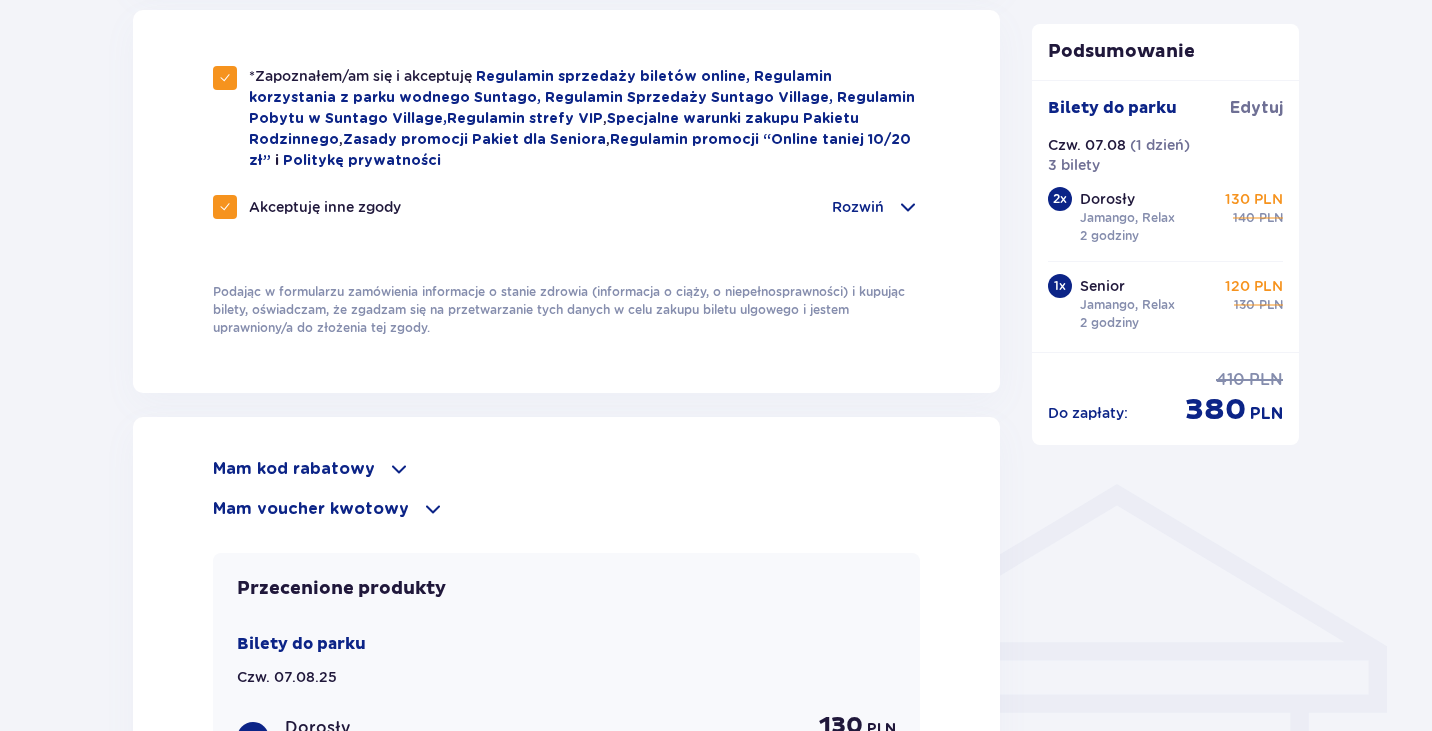 scroll, scrollTop: 1138, scrollLeft: 0, axis: vertical 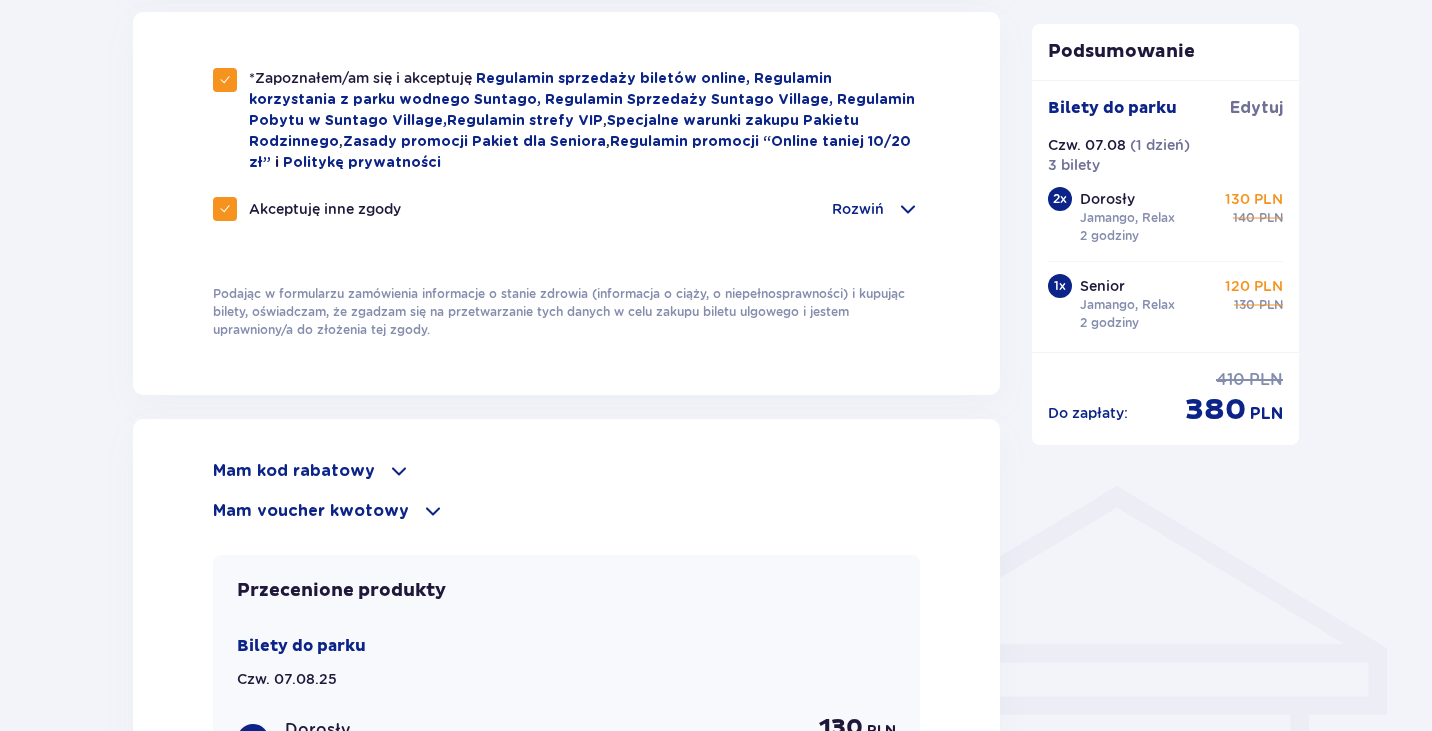click at bounding box center [225, 209] 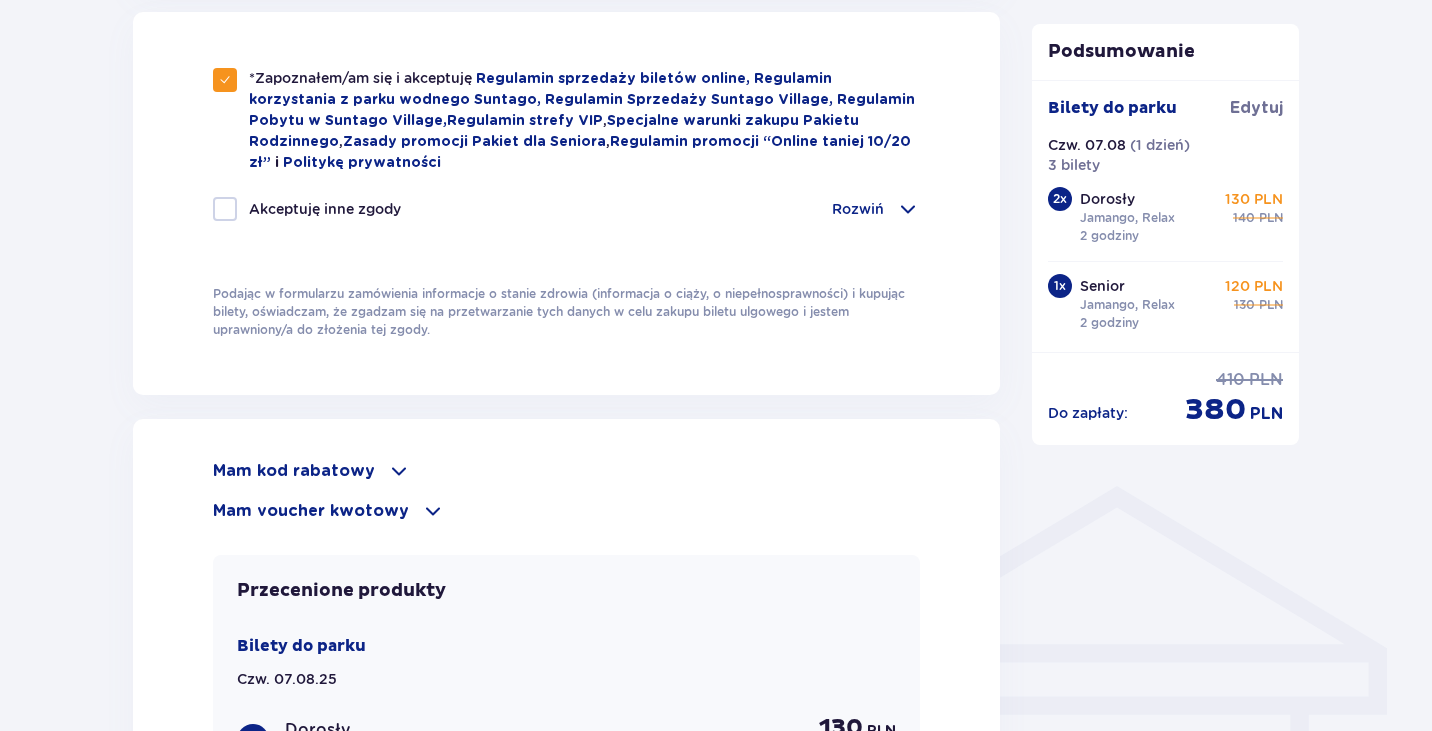 click at bounding box center (908, 209) 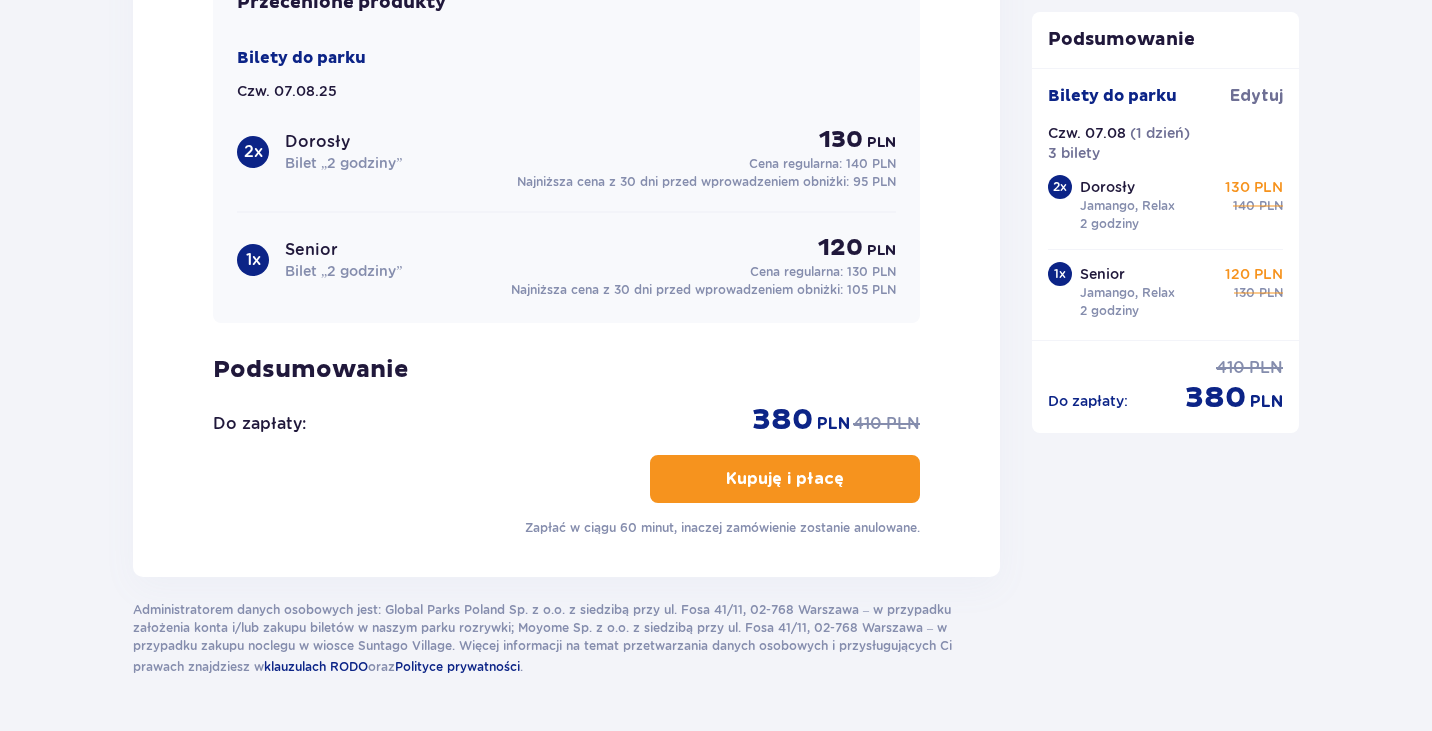 scroll, scrollTop: 2245, scrollLeft: 0, axis: vertical 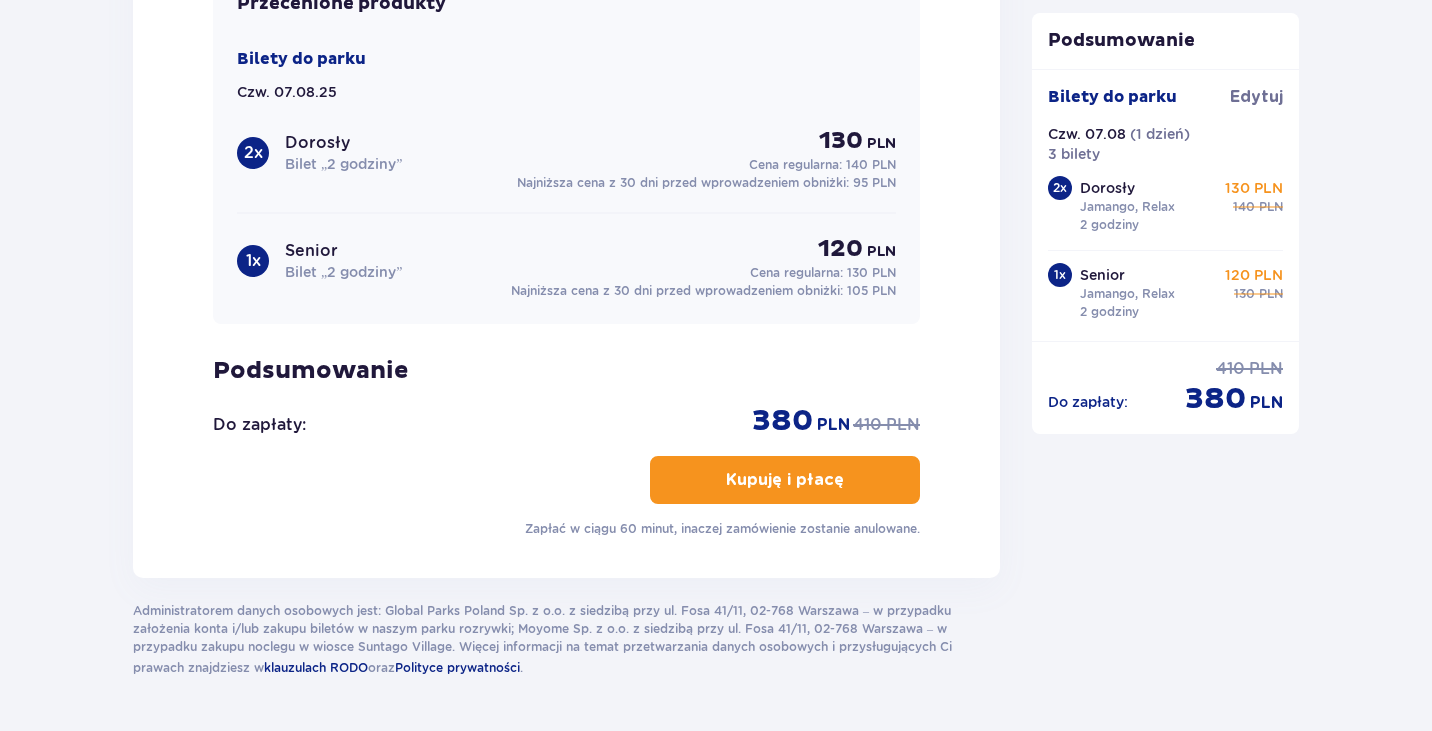 click on "Kupuję i płacę" at bounding box center [785, 480] 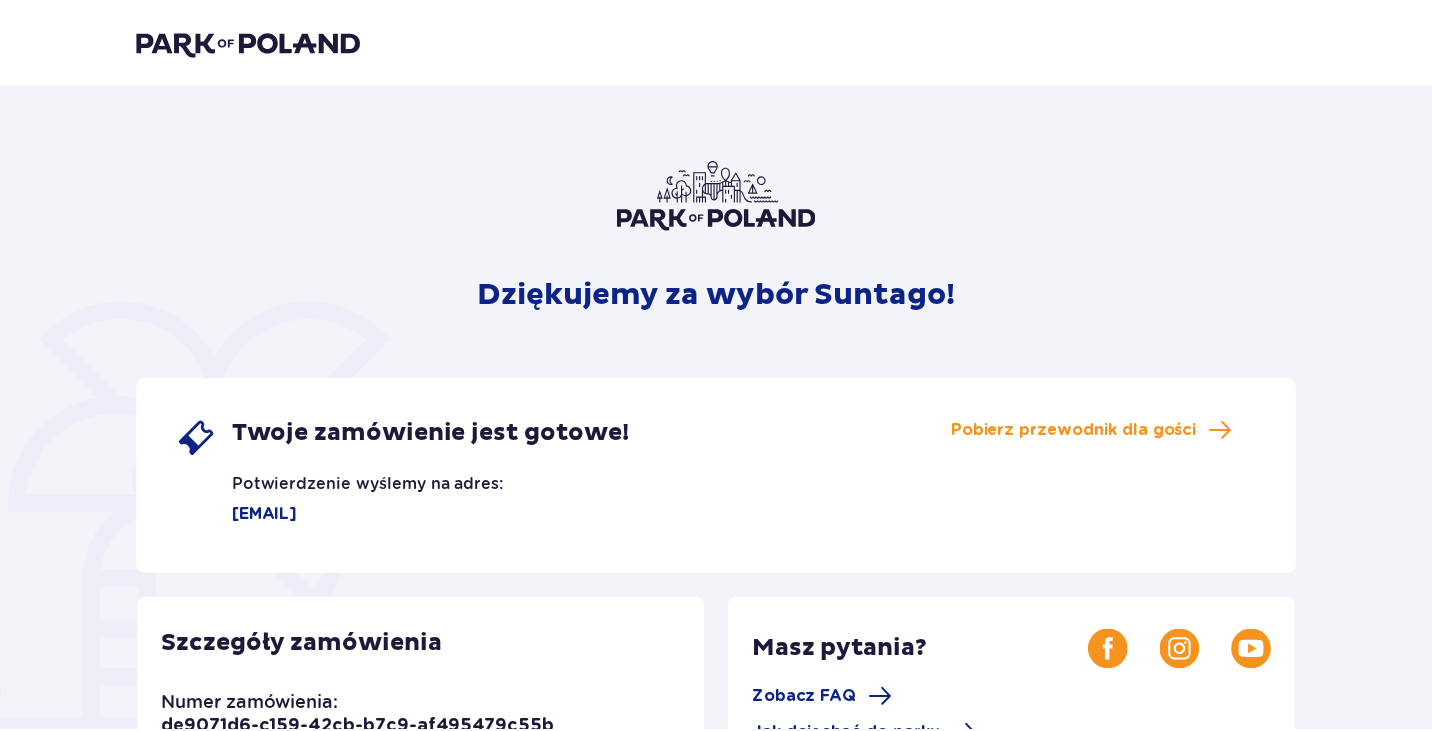 scroll, scrollTop: 0, scrollLeft: 0, axis: both 